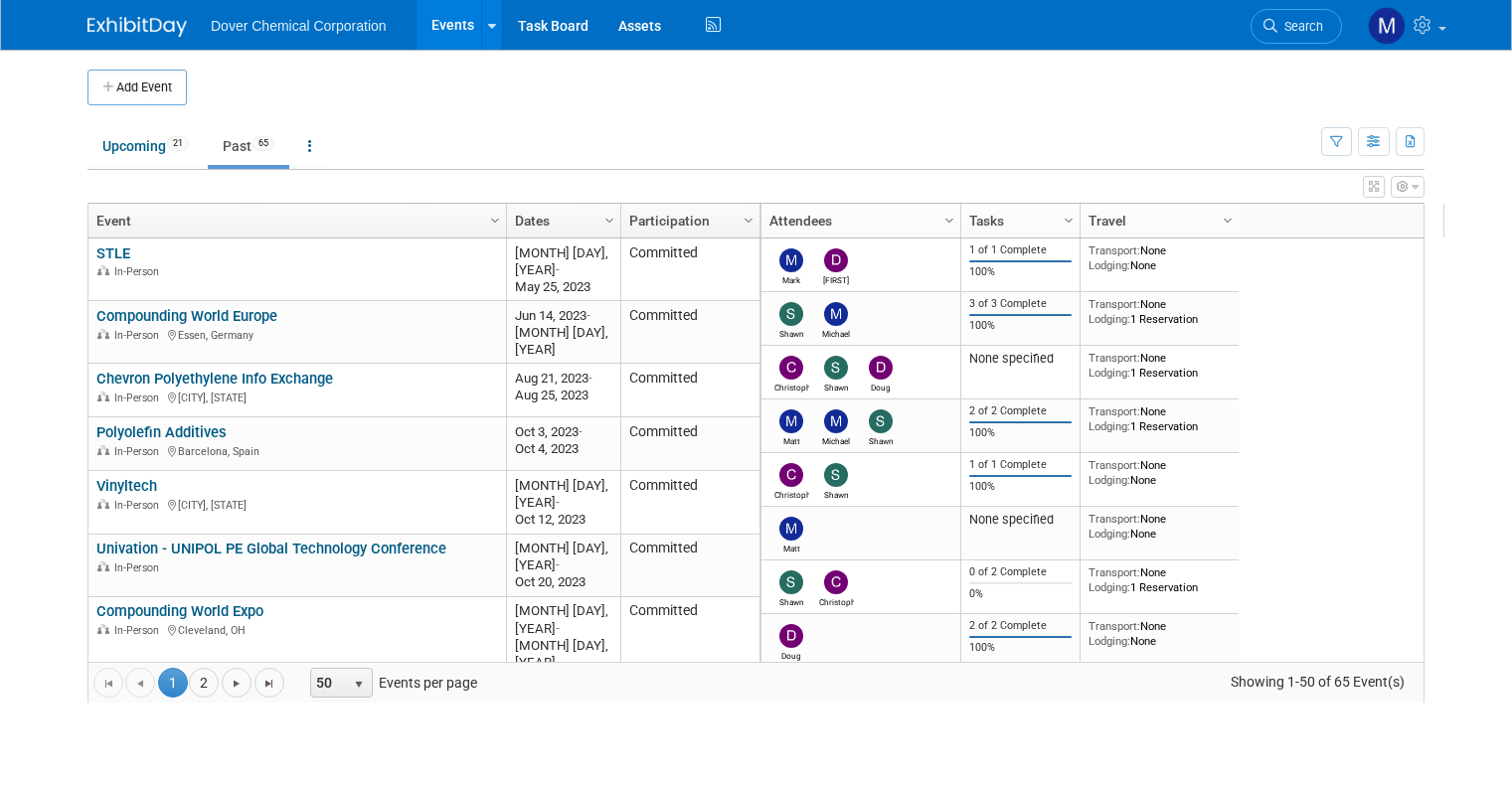 scroll, scrollTop: 0, scrollLeft: 0, axis: both 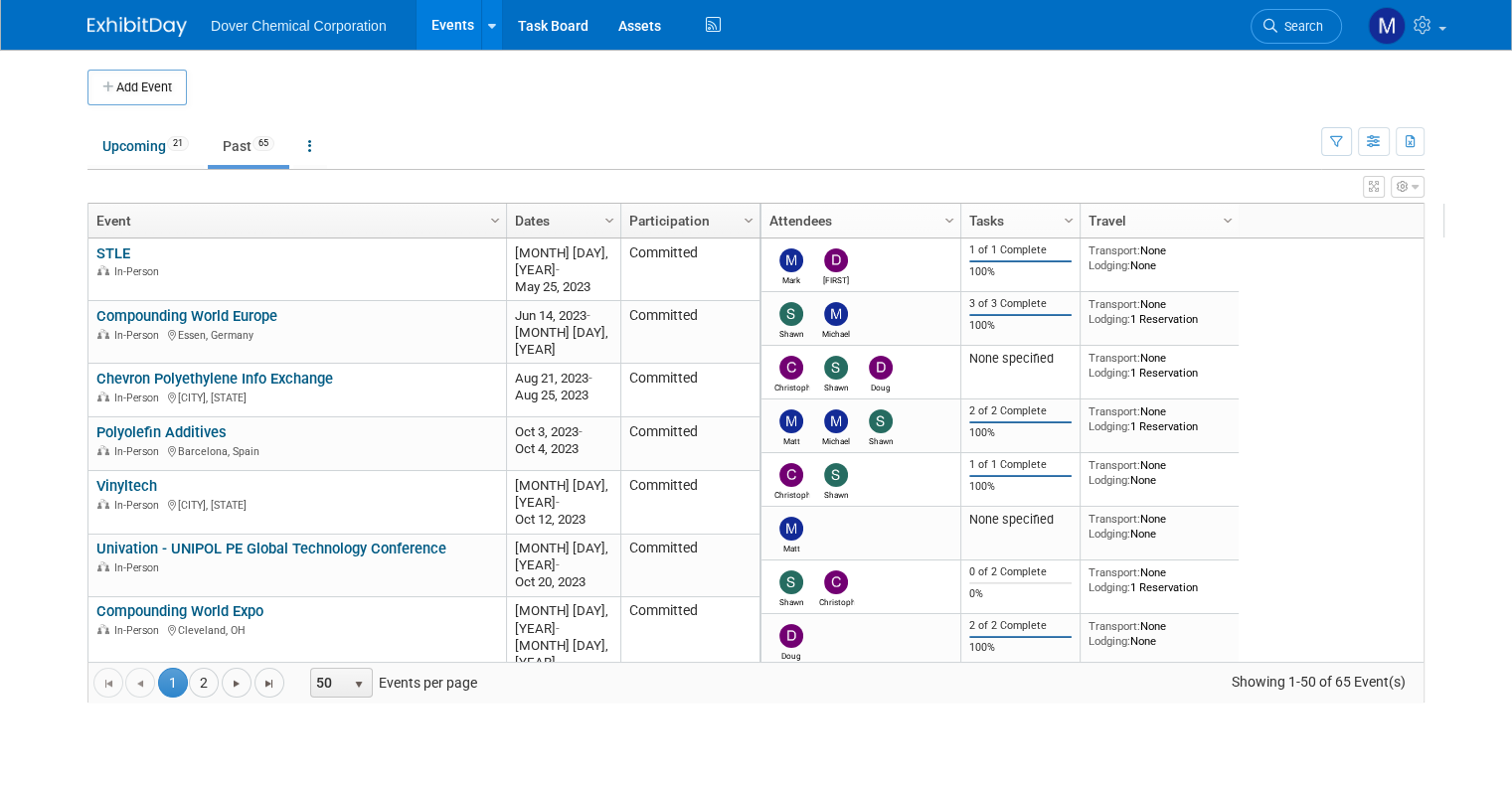 click on "Participation" at bounding box center [688, 221] 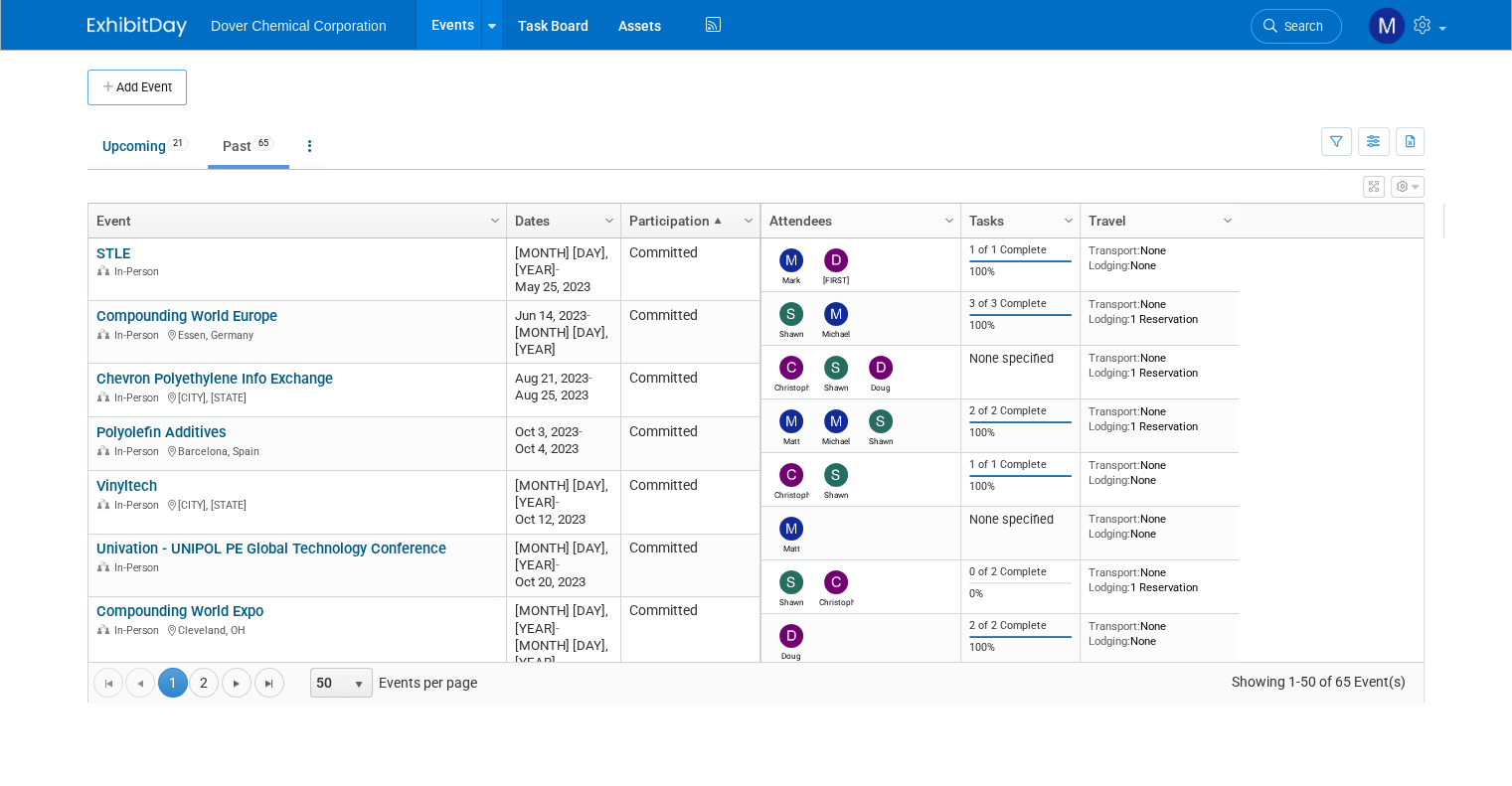 click on "Dates" at bounding box center [561, 221] 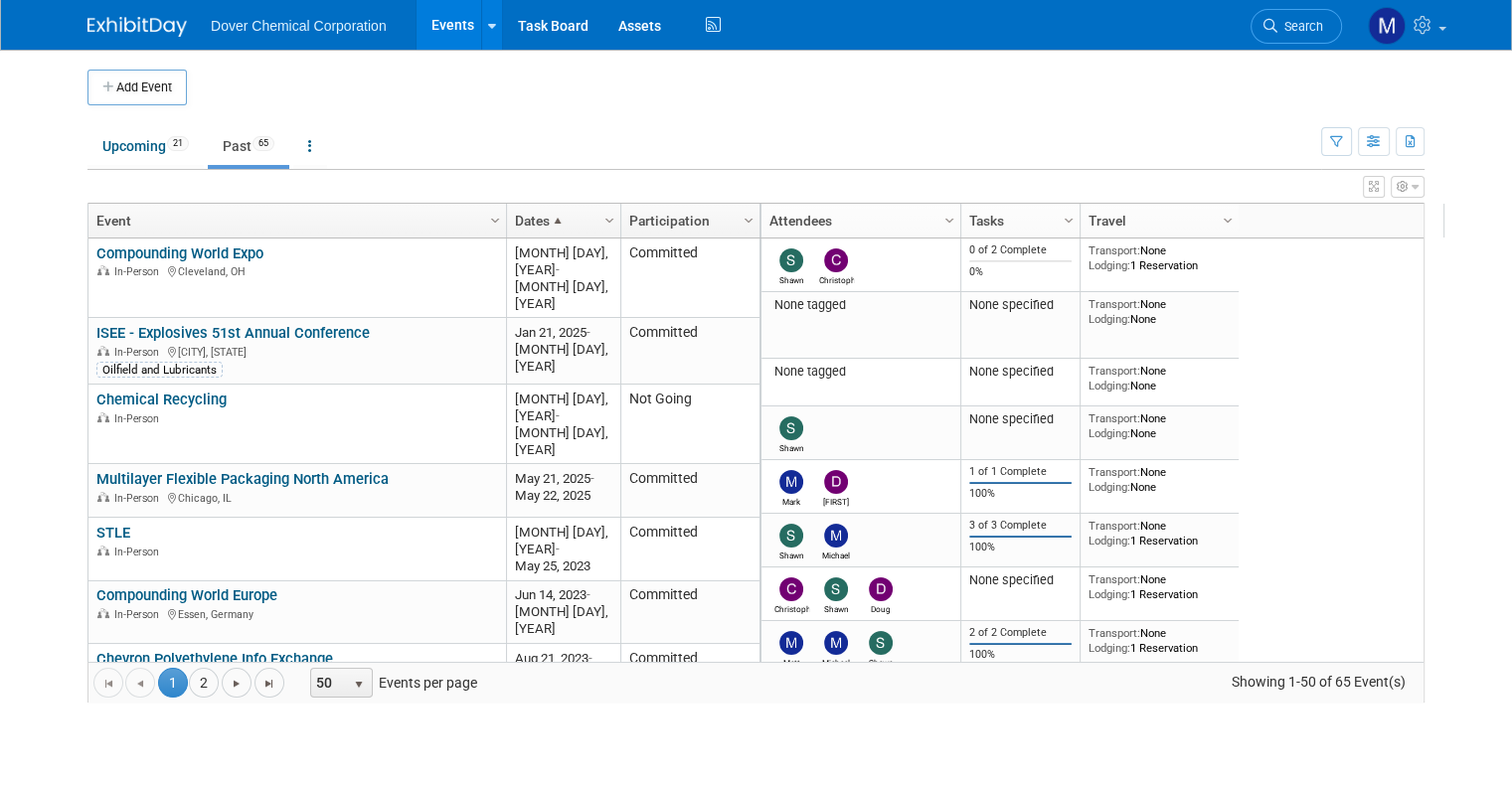 click at bounding box center (558, 221) 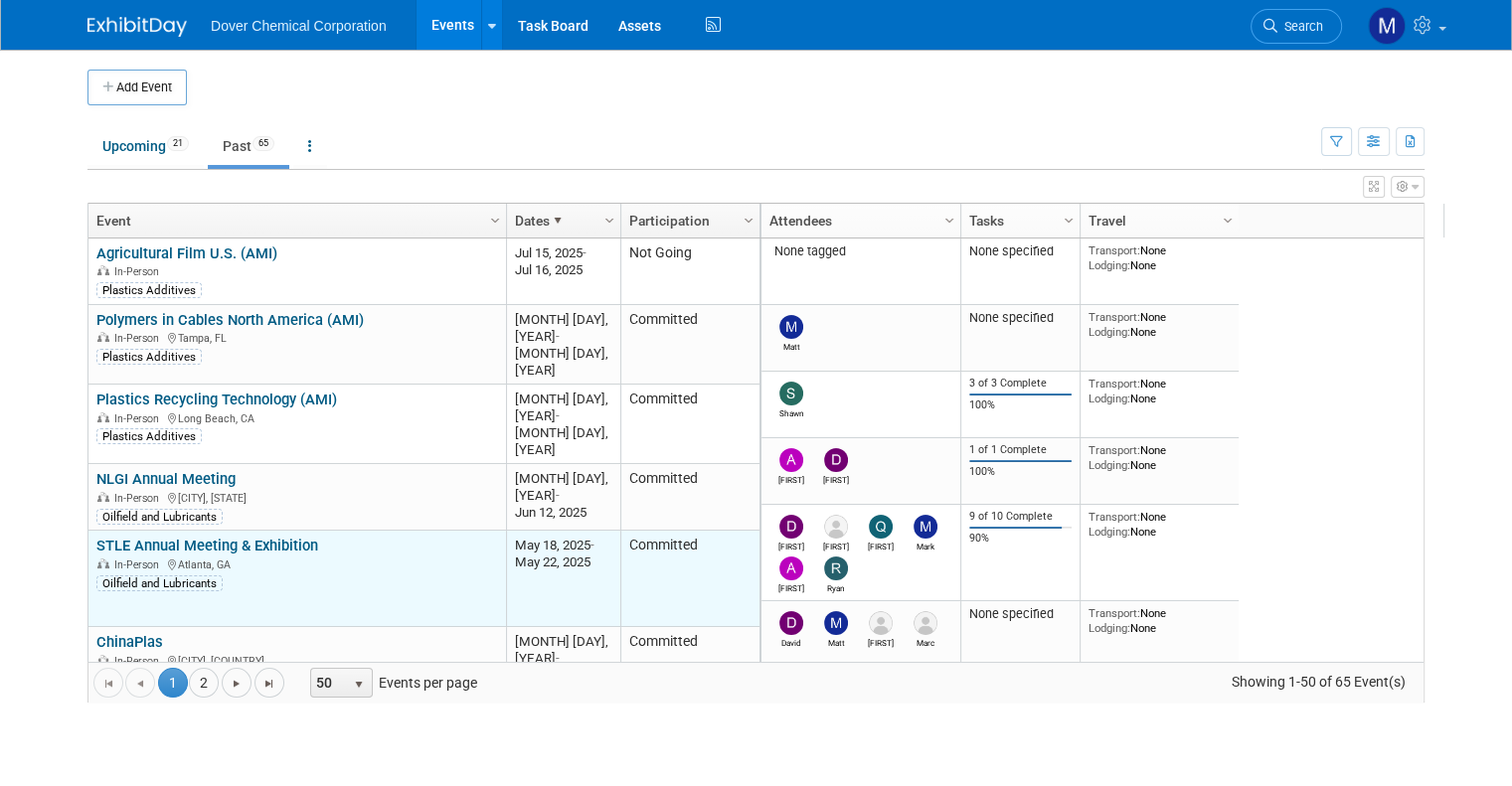 scroll, scrollTop: 109, scrollLeft: 0, axis: vertical 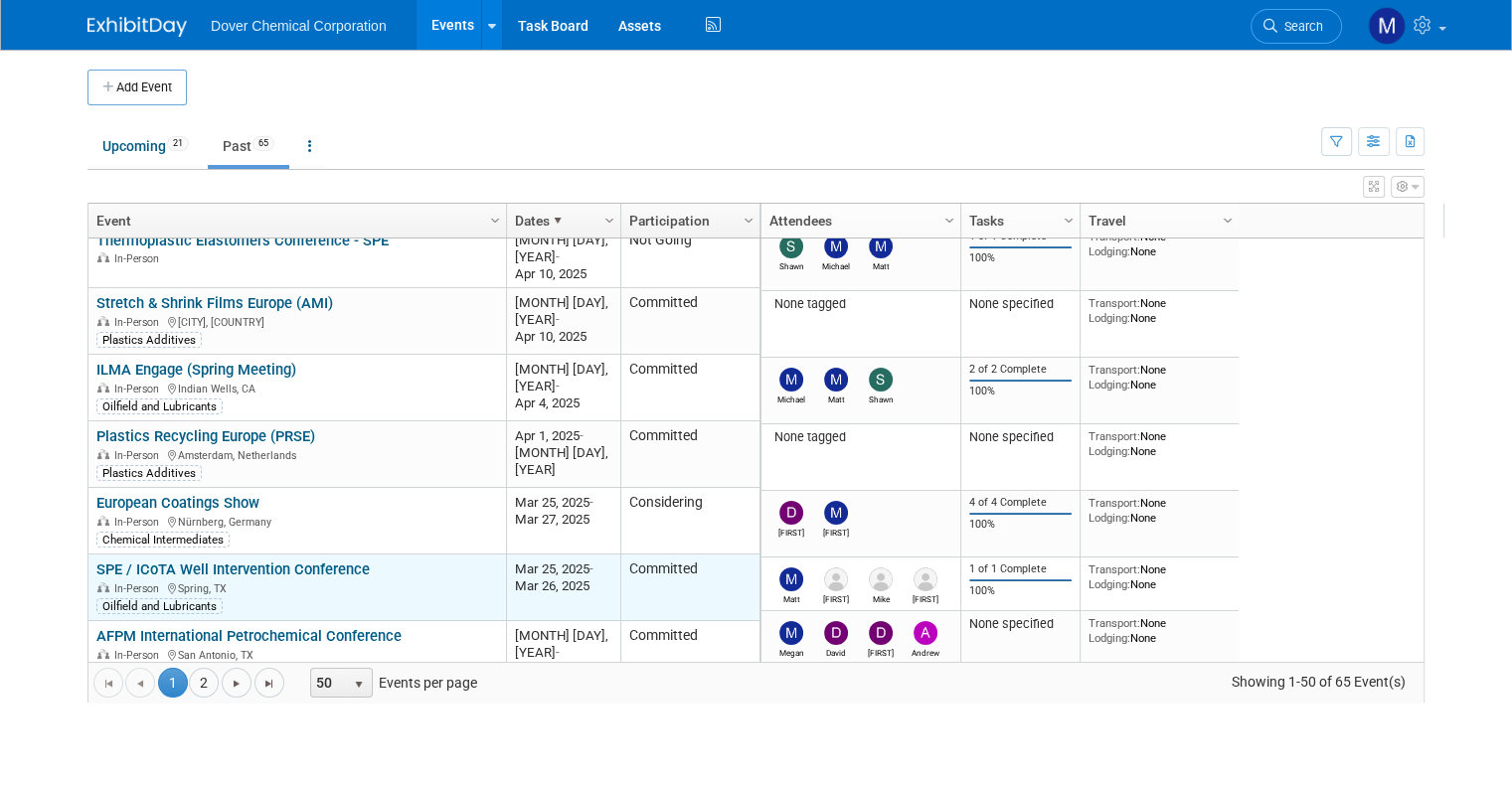 click on "SPE / ICoTA Well Intervention Conference" at bounding box center [233, 569] 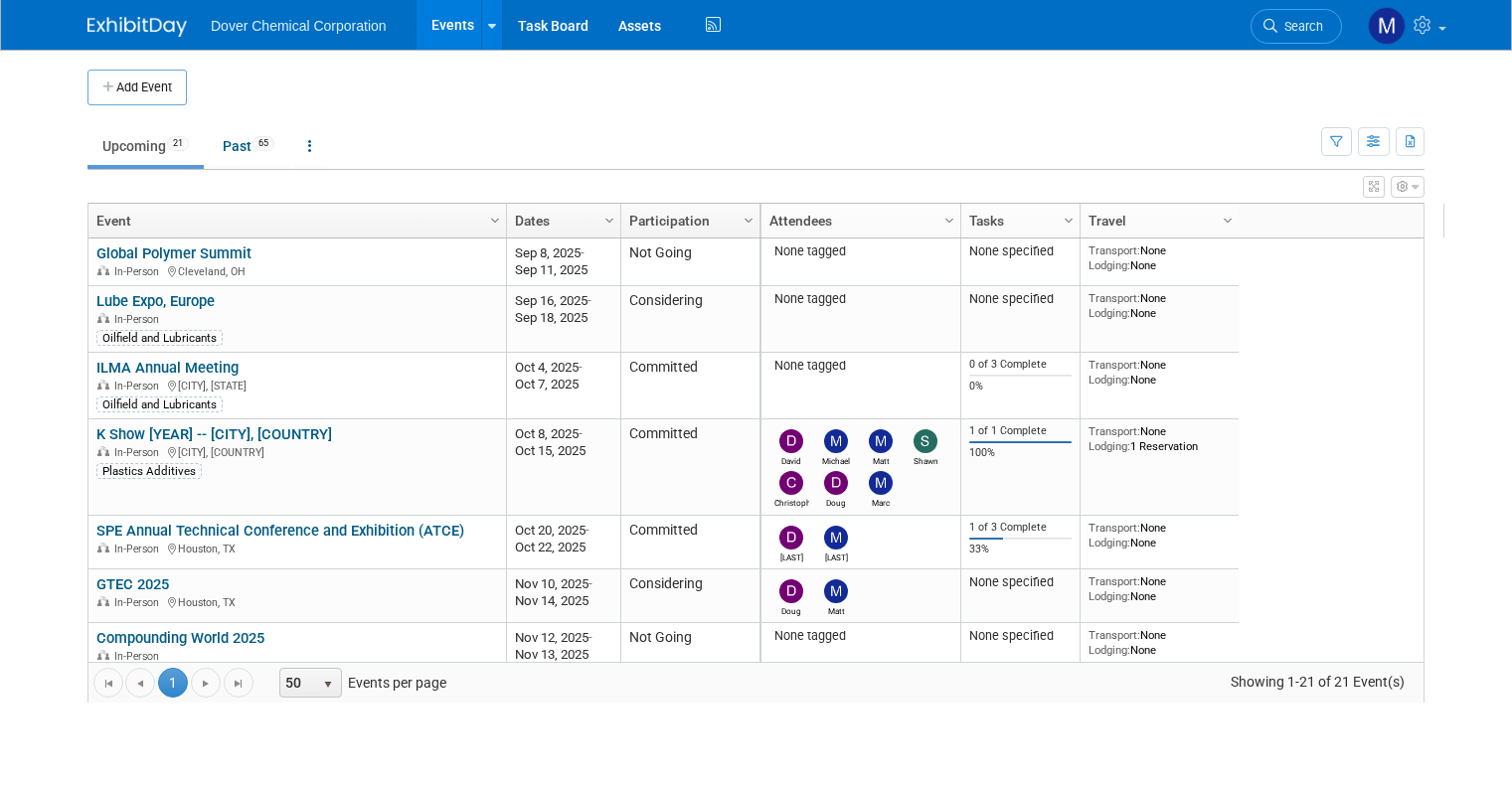scroll, scrollTop: 0, scrollLeft: 0, axis: both 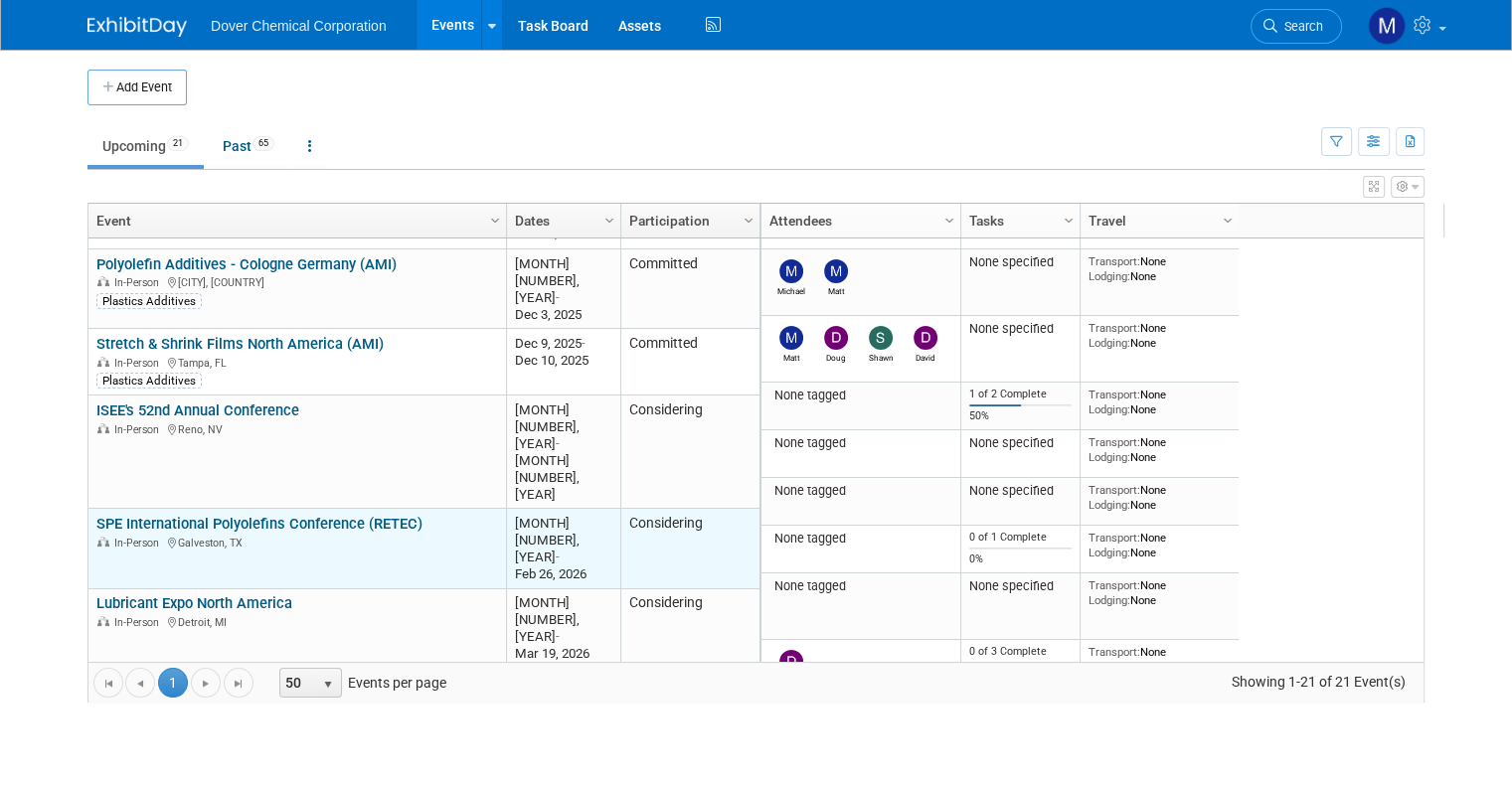 click on "SPE International Polyolefins Conference (RETEC)" at bounding box center (259, 524) 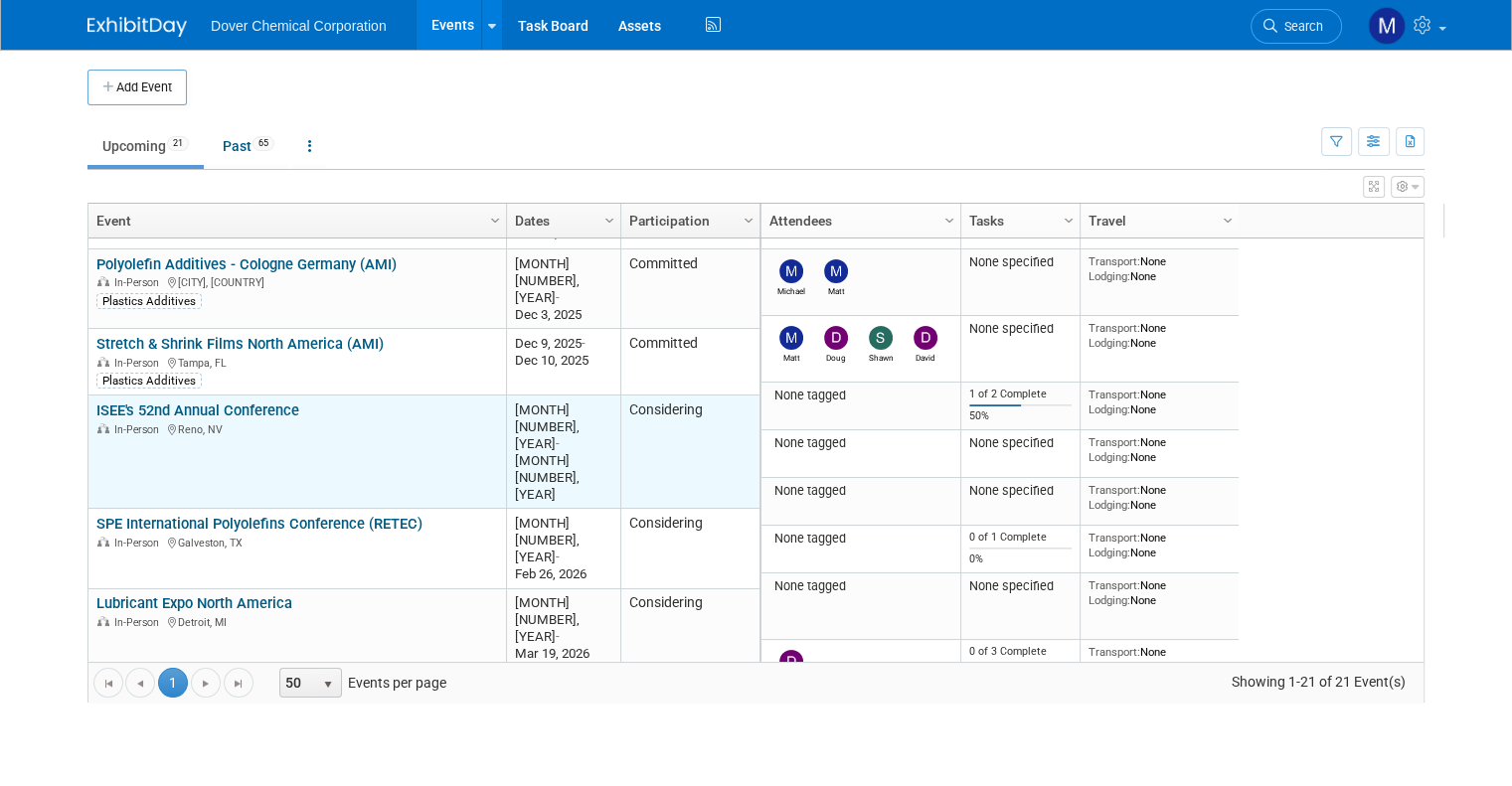 scroll, scrollTop: 444, scrollLeft: 0, axis: vertical 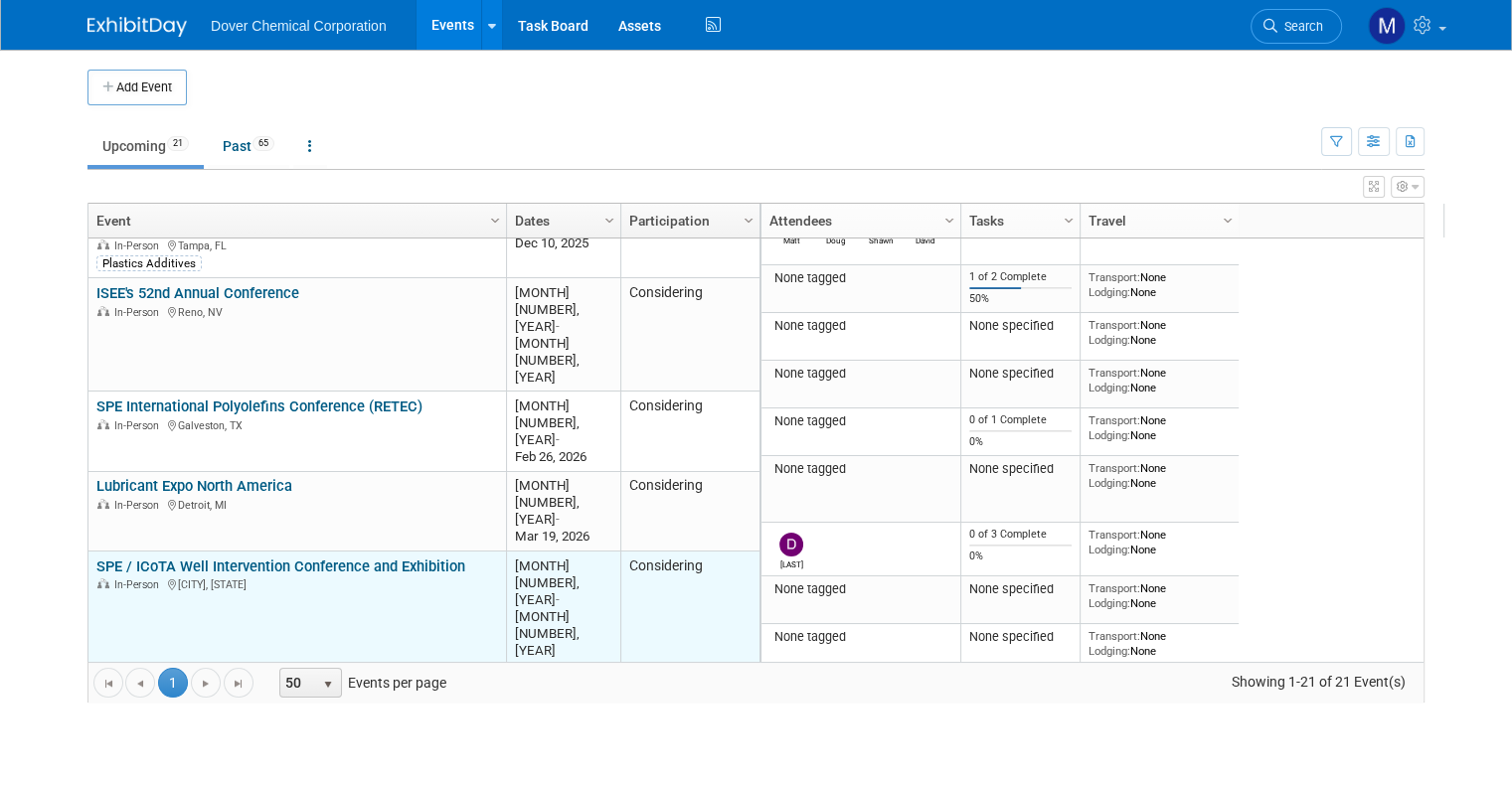 click on "SPE / ICoTA Well Intervention Conference and Exhibition" at bounding box center (280, 566) 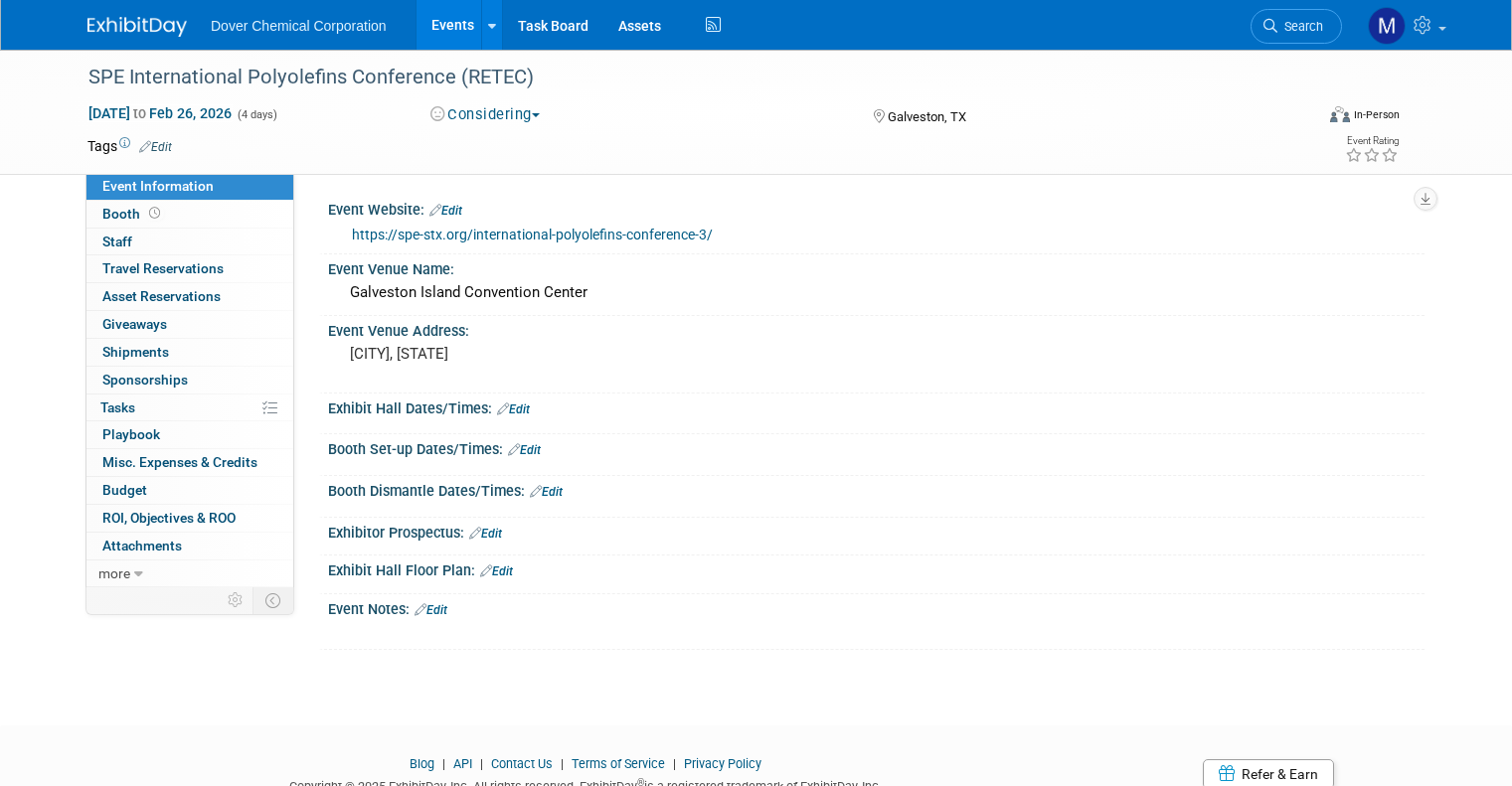 scroll, scrollTop: 0, scrollLeft: 0, axis: both 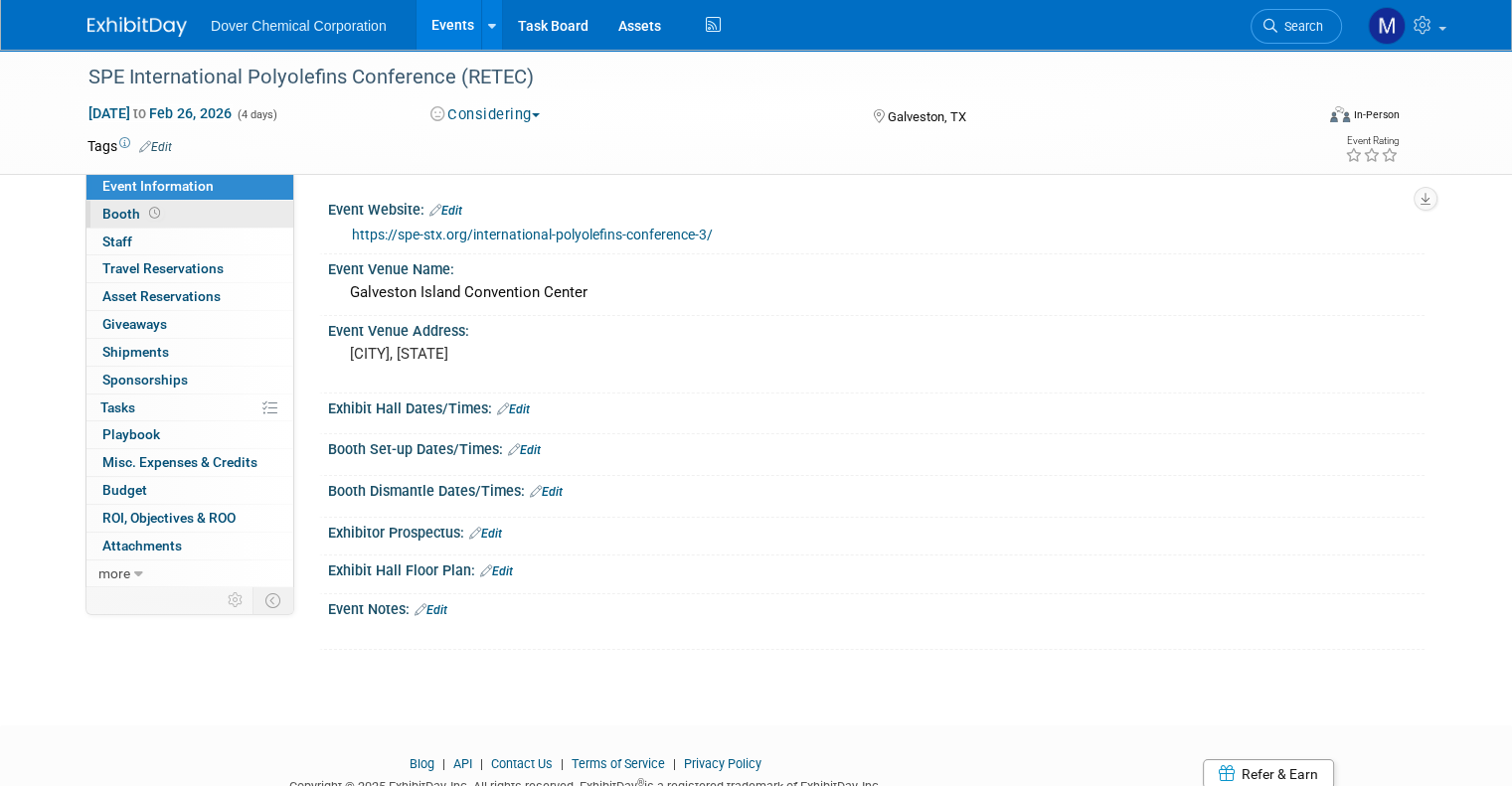 click on "Booth" at bounding box center (190, 214) 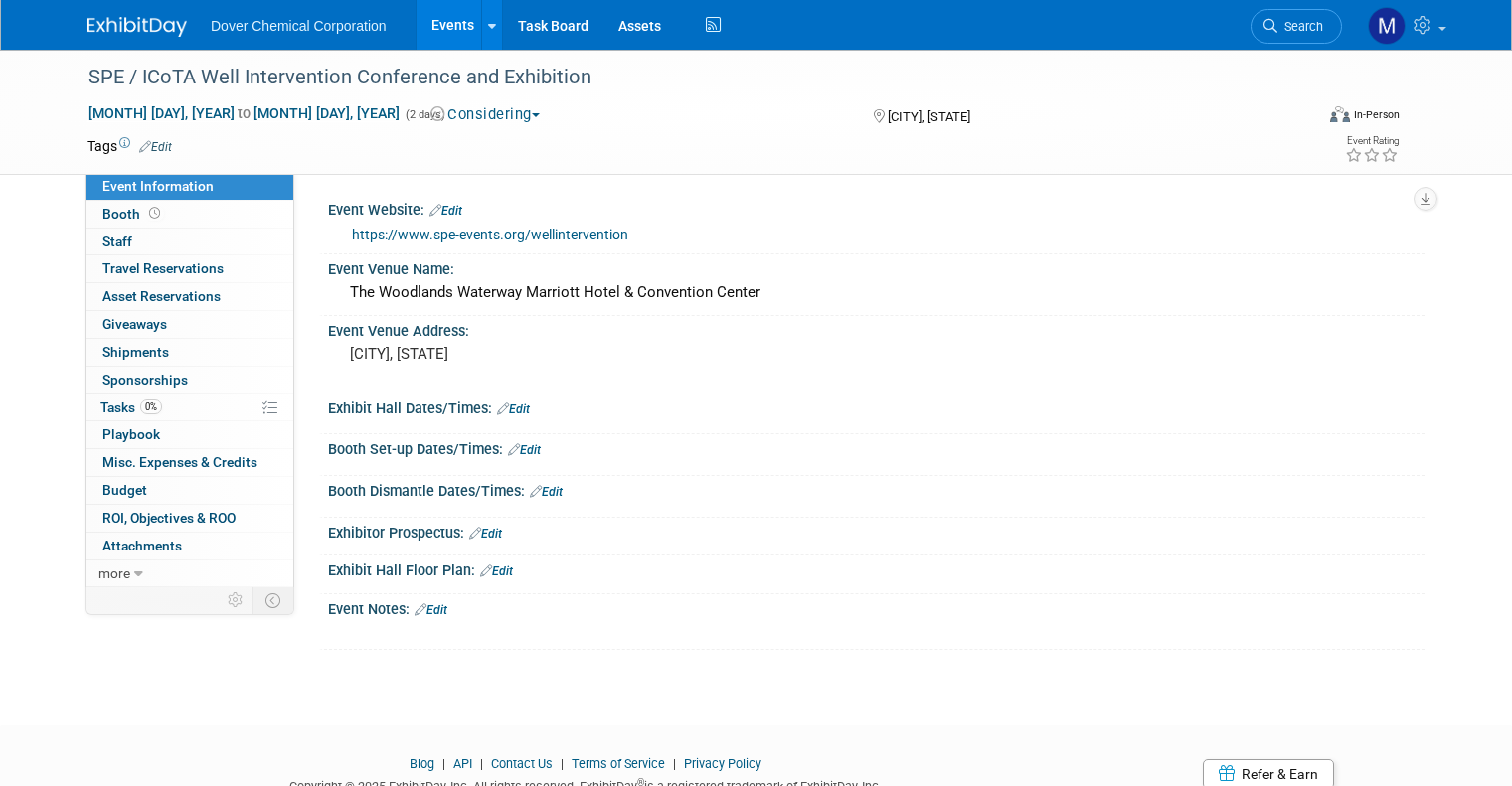 scroll, scrollTop: 0, scrollLeft: 0, axis: both 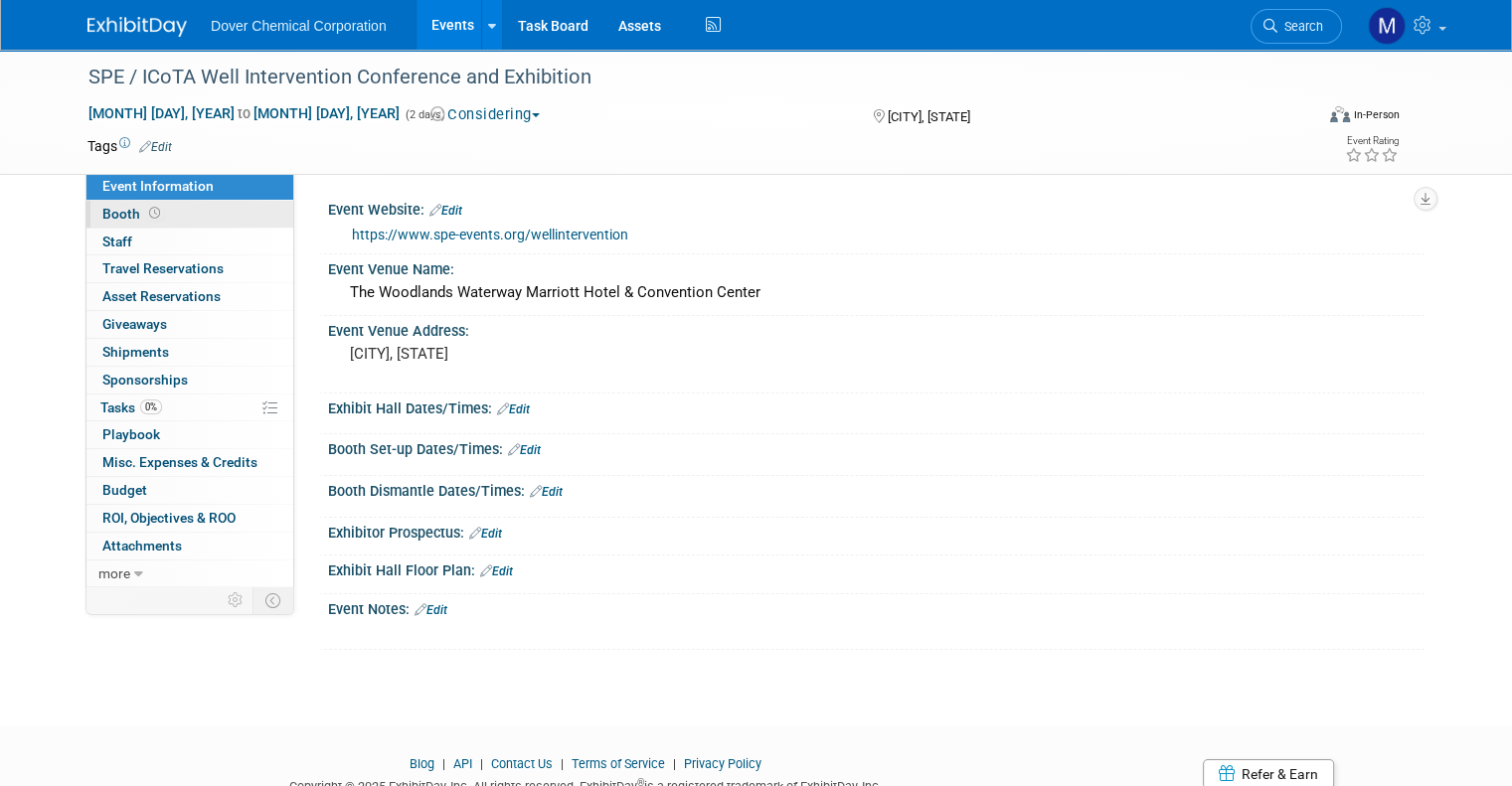 click at bounding box center [154, 213] 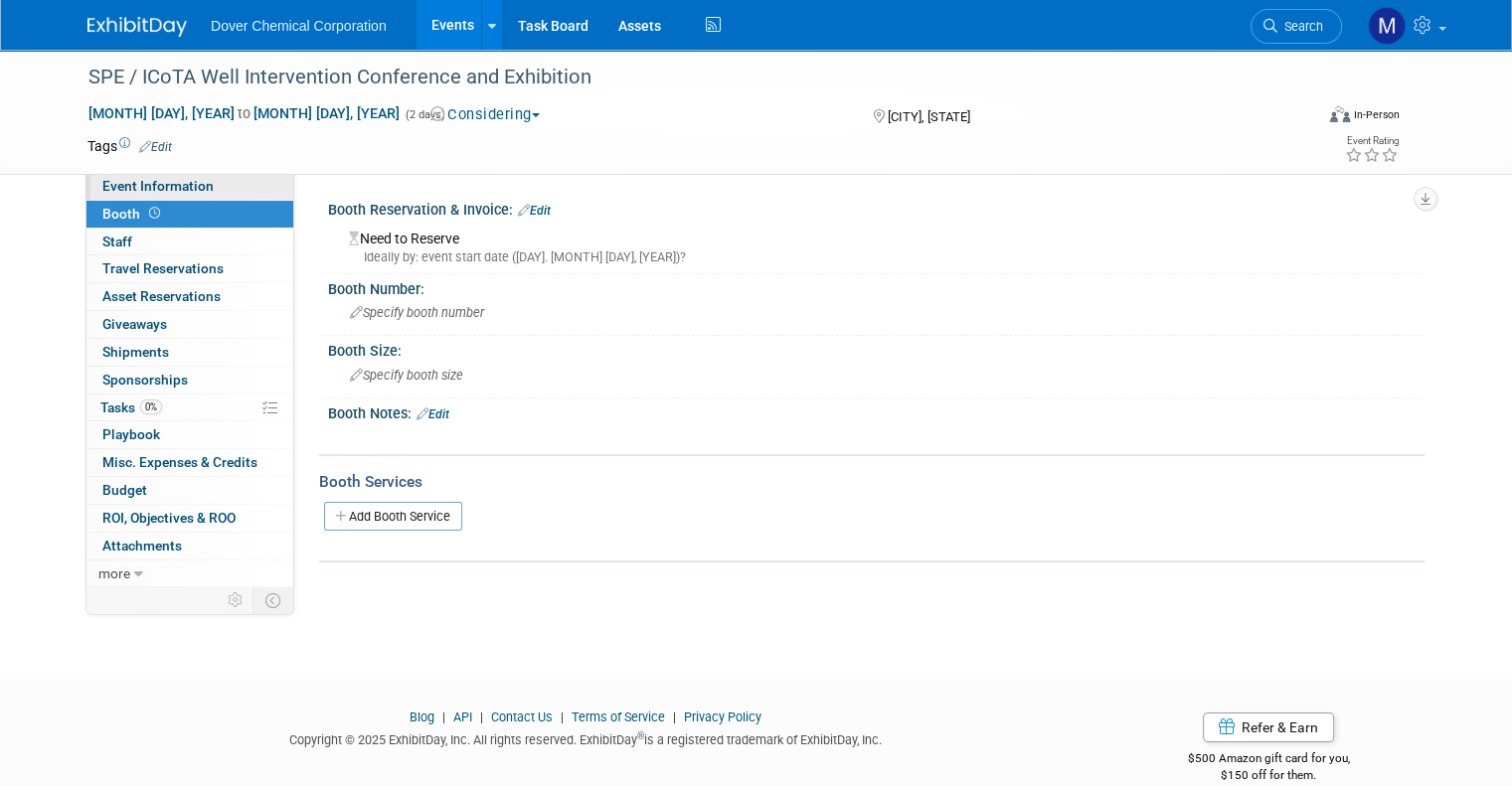 click on "Event Information" at bounding box center [158, 186] 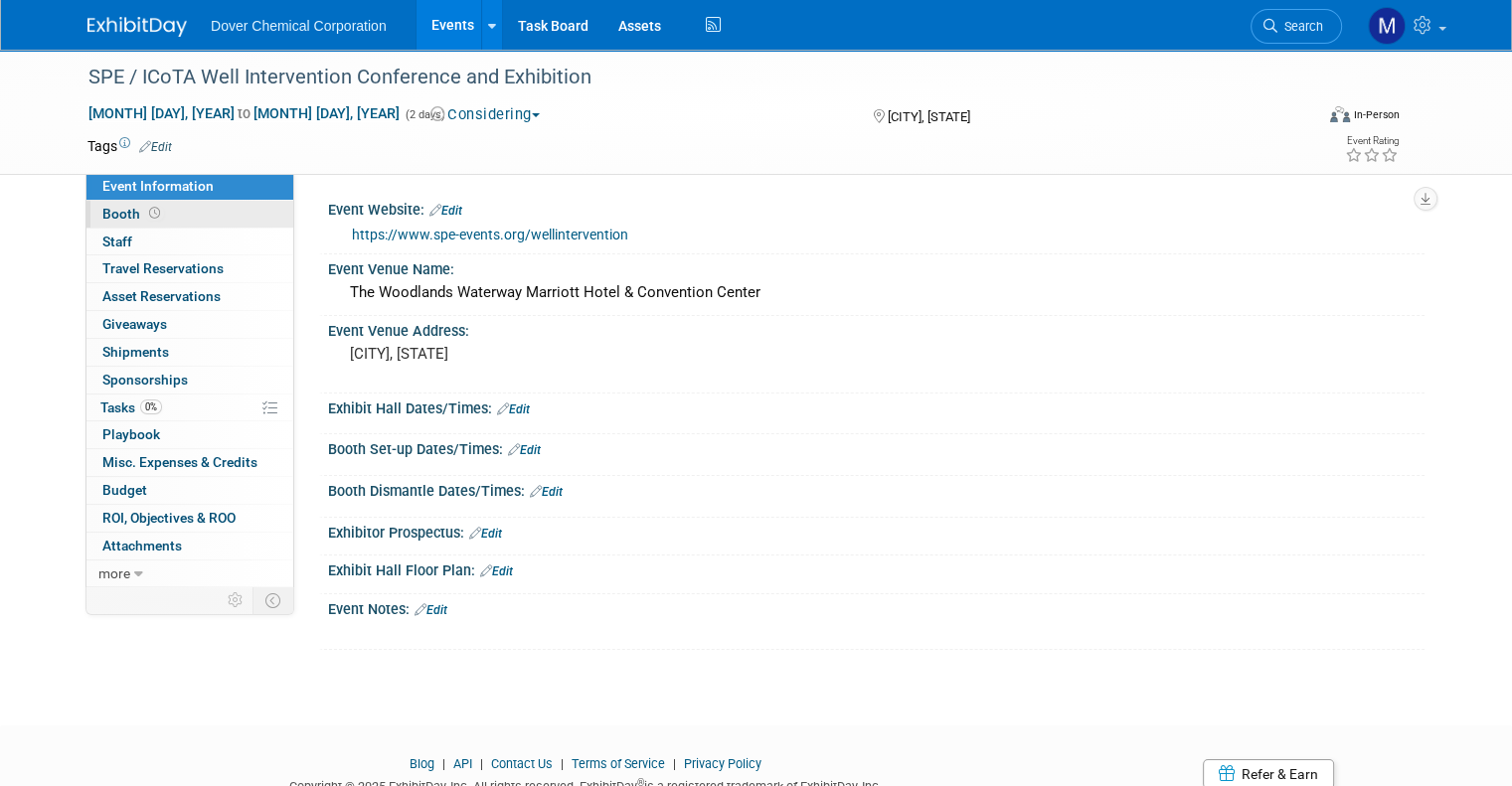 click on "Booth" at bounding box center [133, 214] 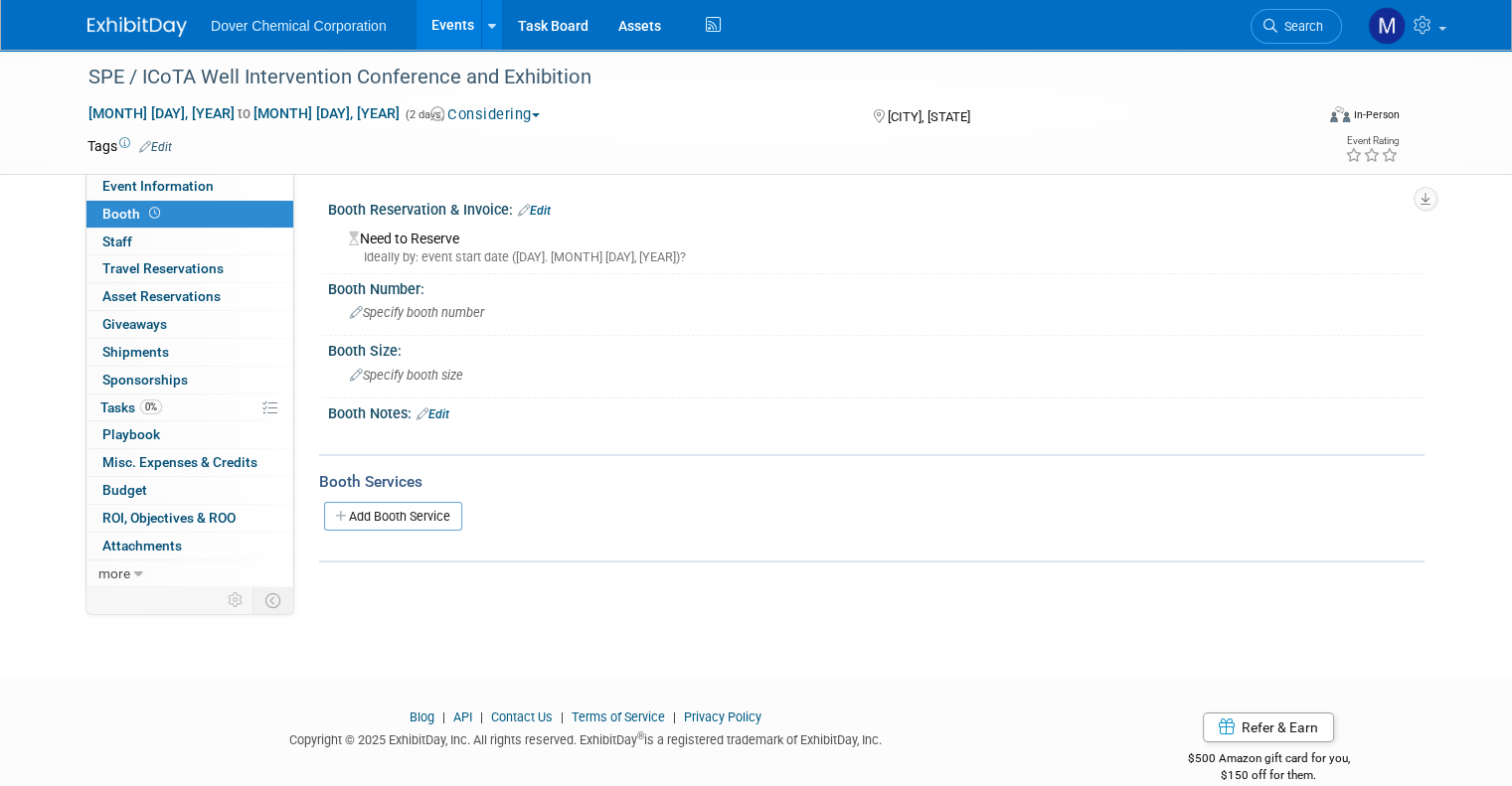 click on "Need to Reserve                 Ideally by: event start date (Tue. Mar 24, 2026)?" at bounding box center [876, 244] 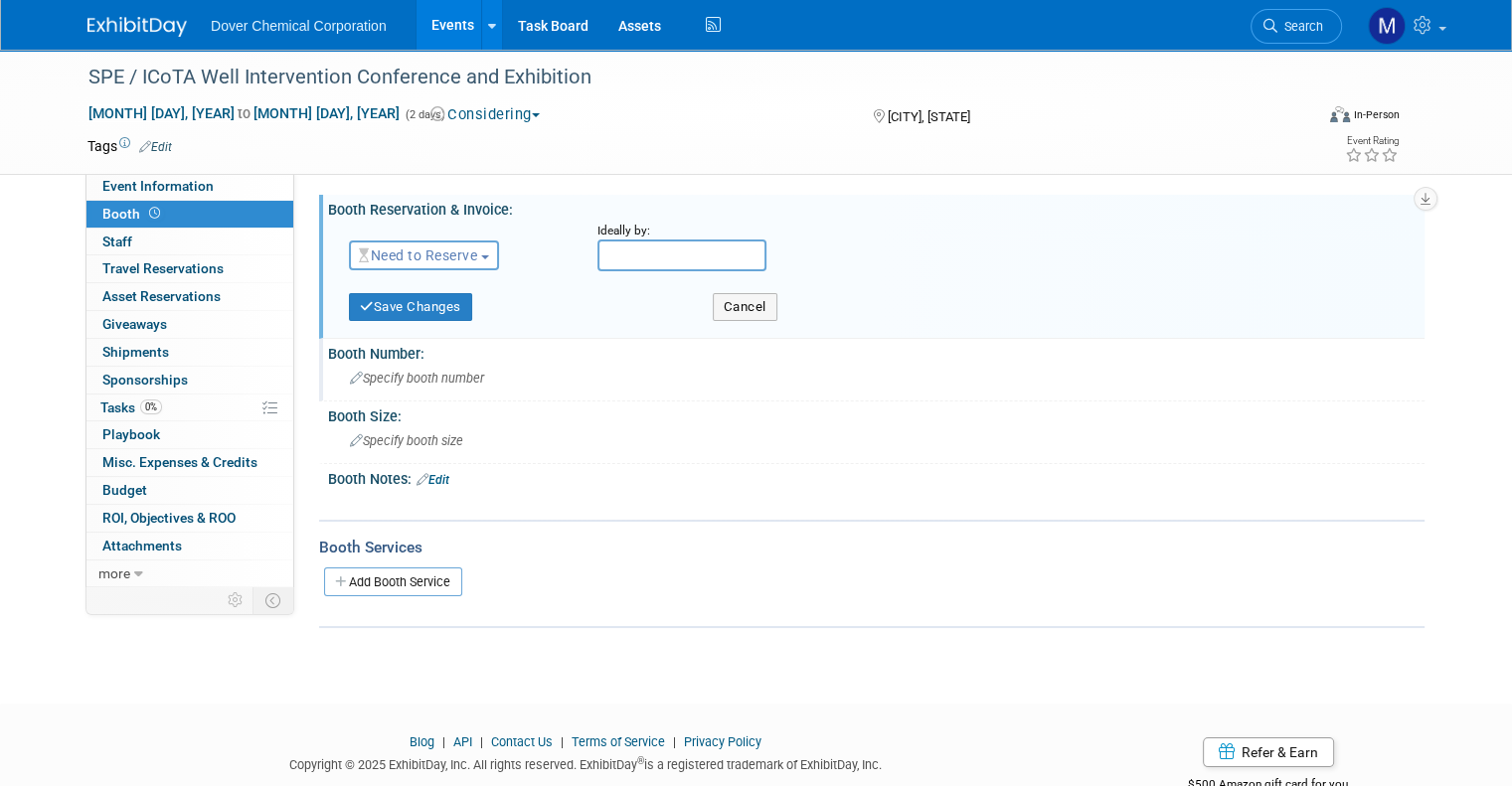 click on "Specify booth number" at bounding box center [417, 378] 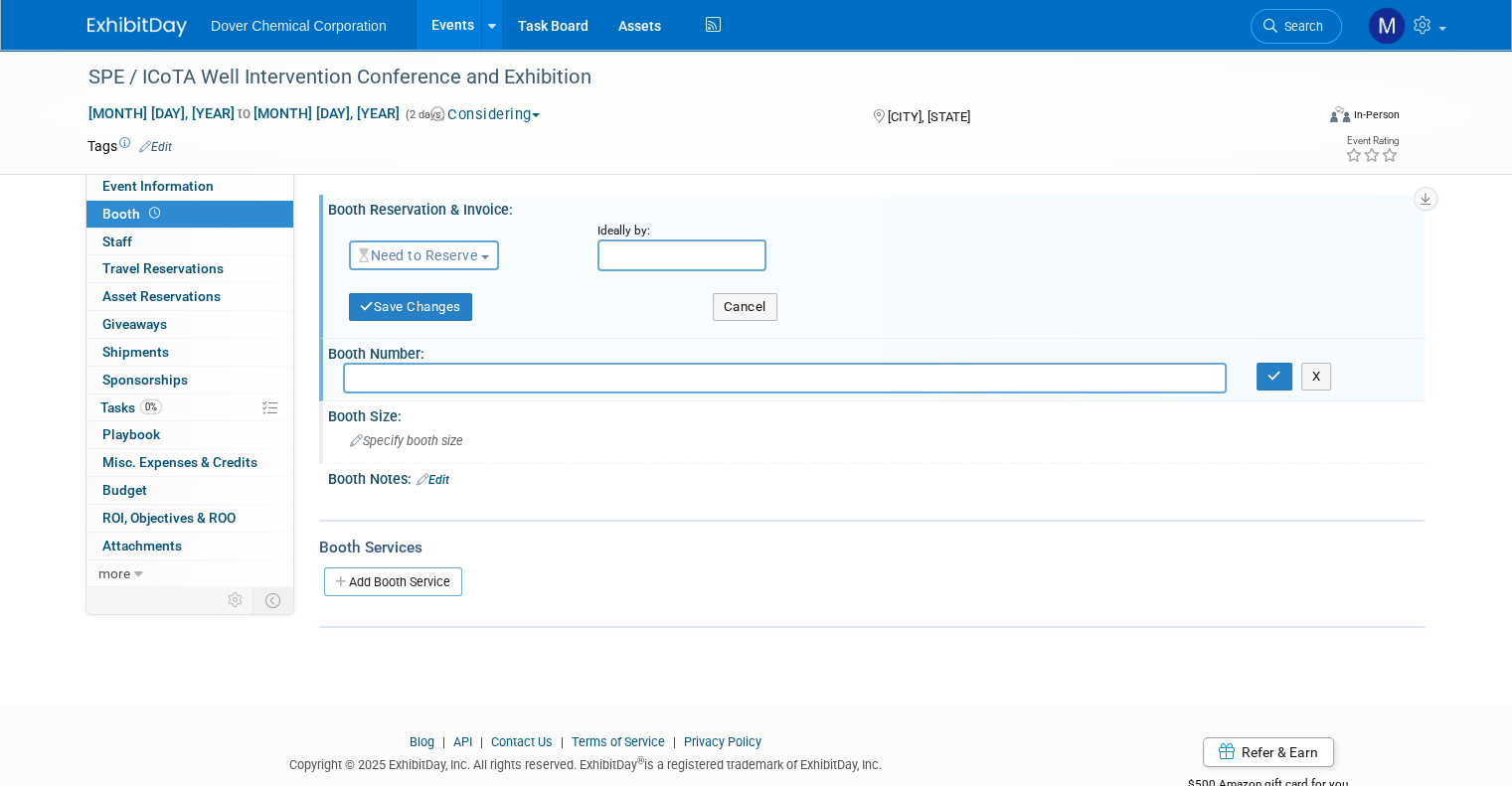 click on "Specify booth size" at bounding box center [407, 440] 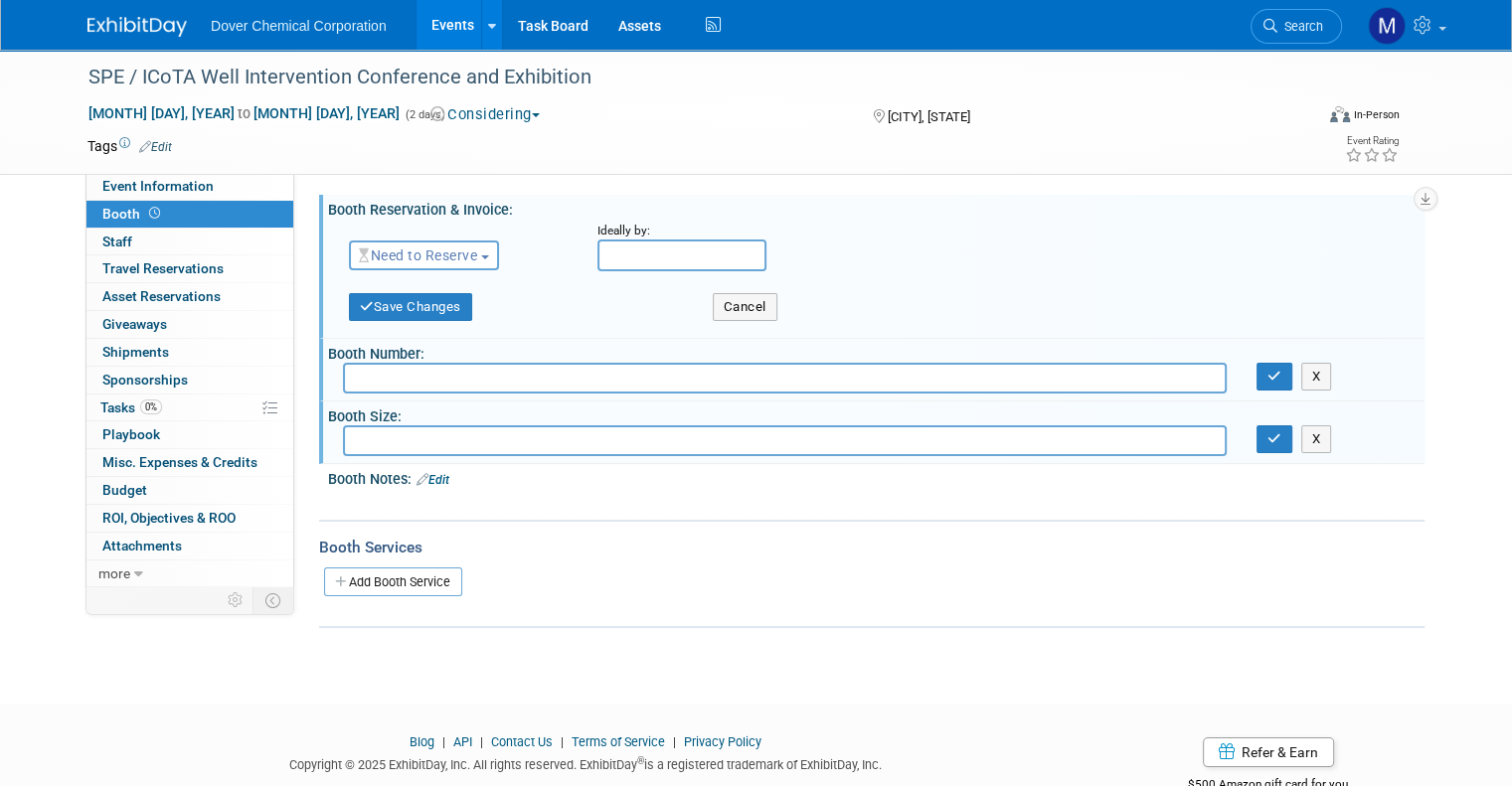 click at bounding box center [778, 503] 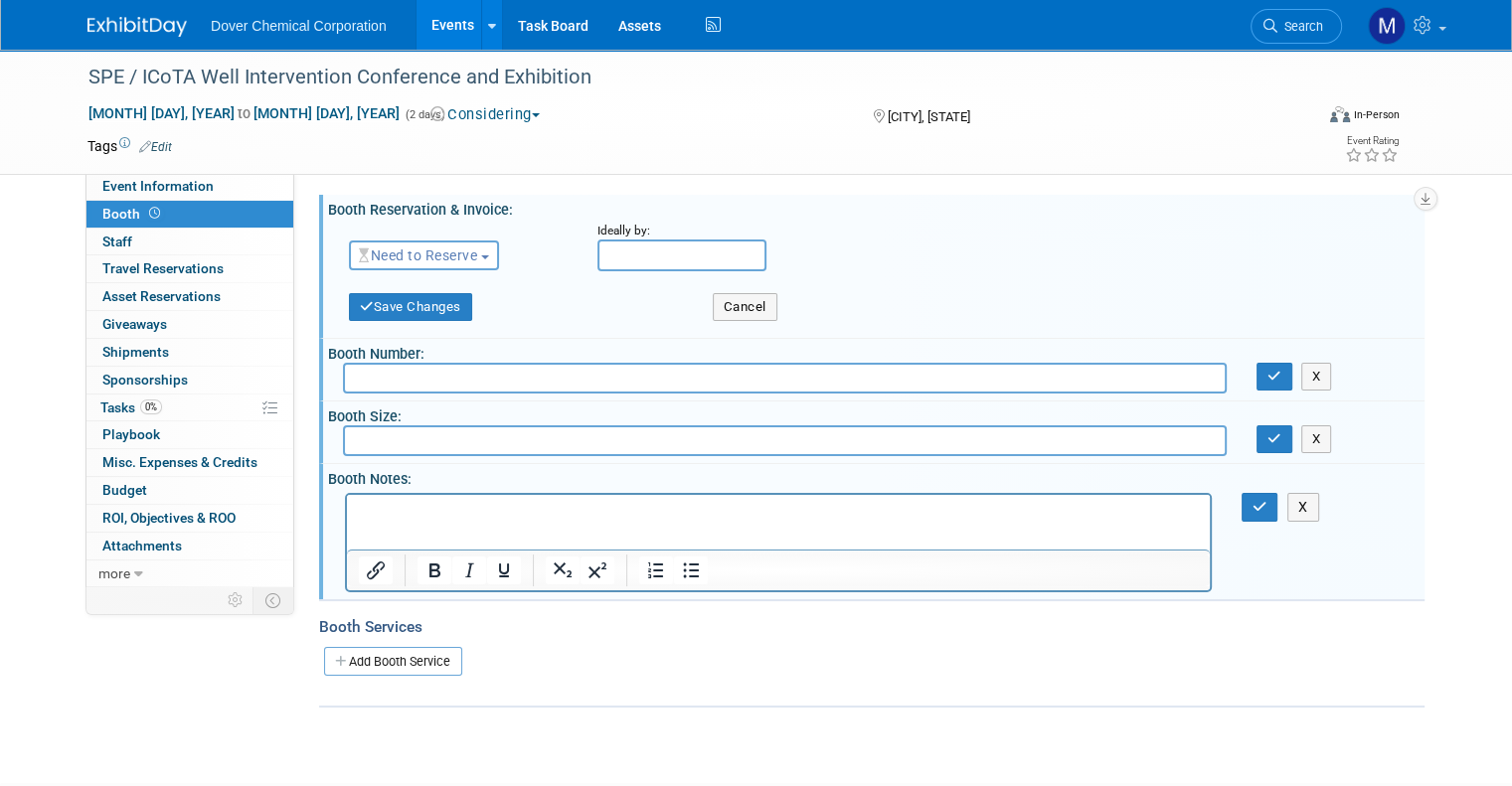 scroll, scrollTop: 0, scrollLeft: 0, axis: both 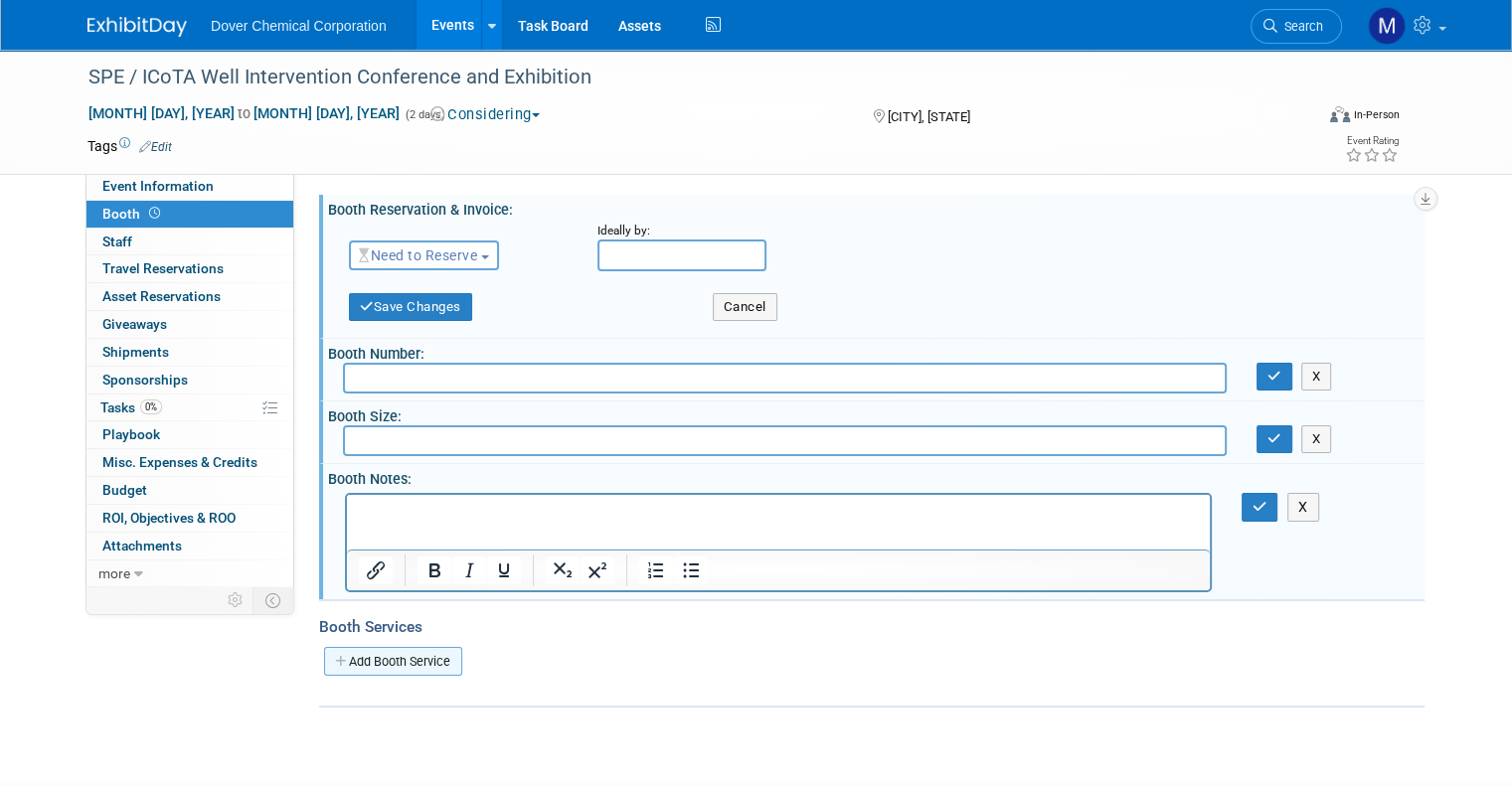 click on "Add Booth Service" at bounding box center [393, 661] 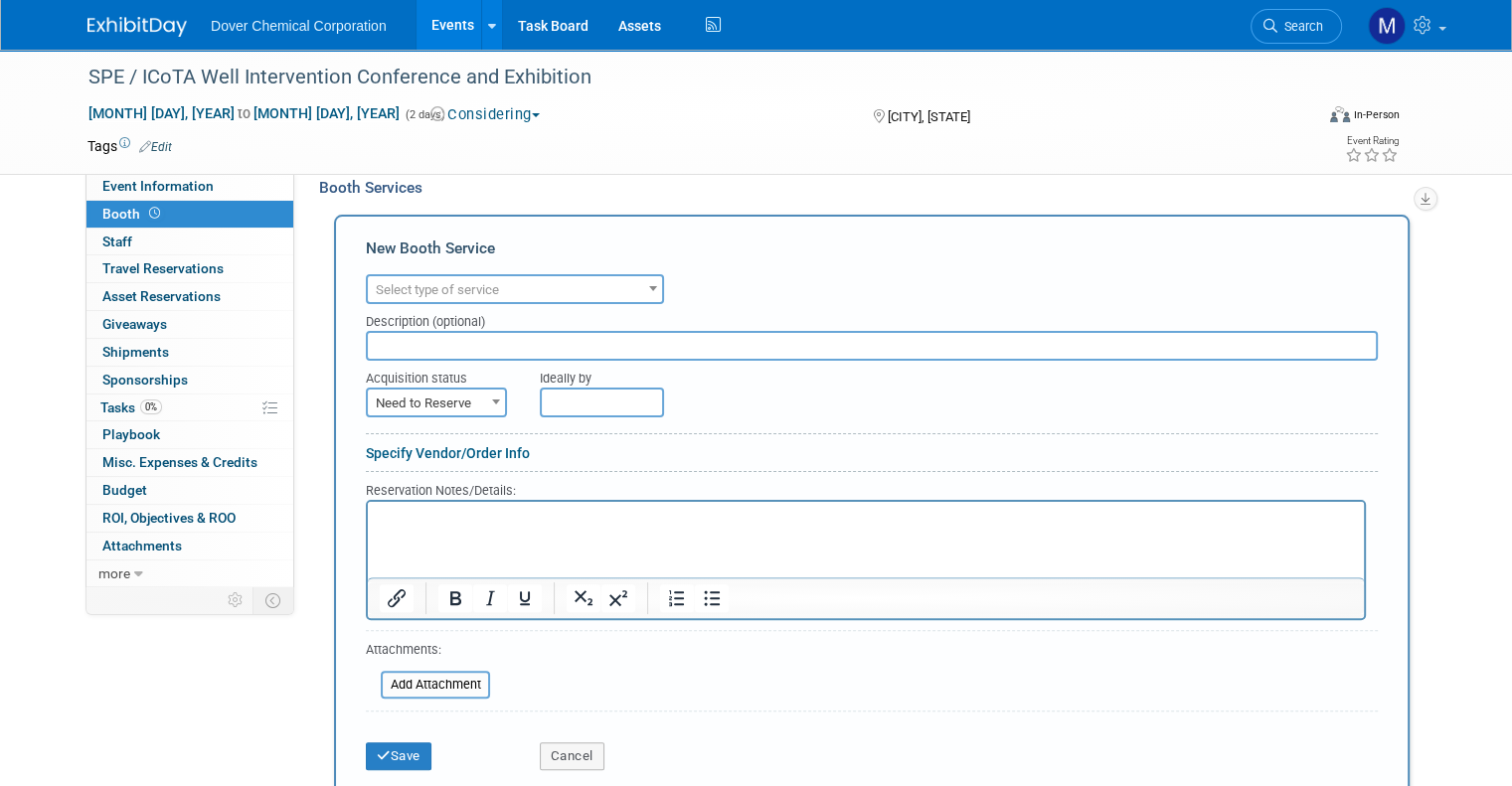 scroll, scrollTop: 436, scrollLeft: 0, axis: vertical 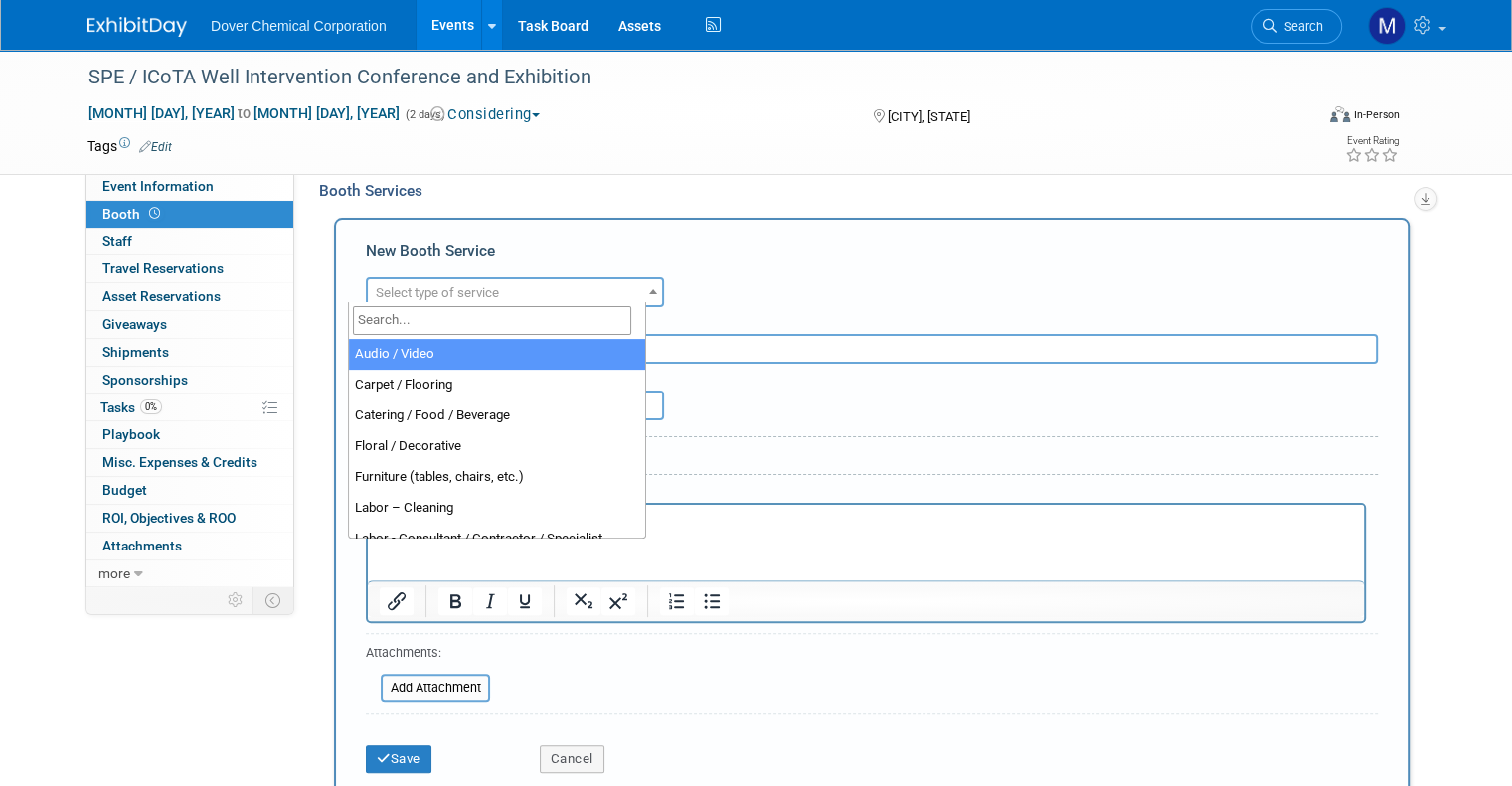click on "Select type of service" at bounding box center [515, 293] 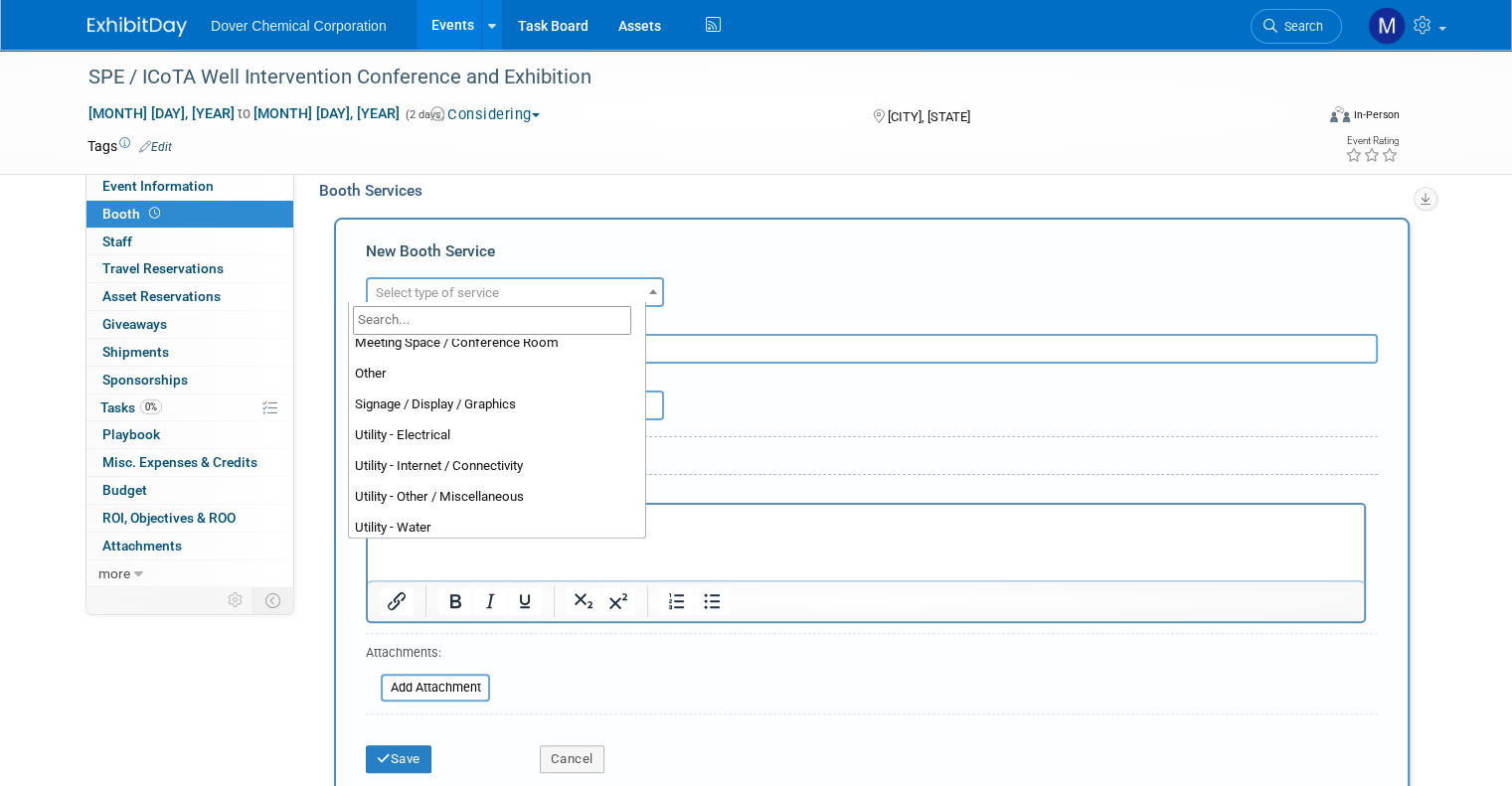 scroll, scrollTop: 509, scrollLeft: 0, axis: vertical 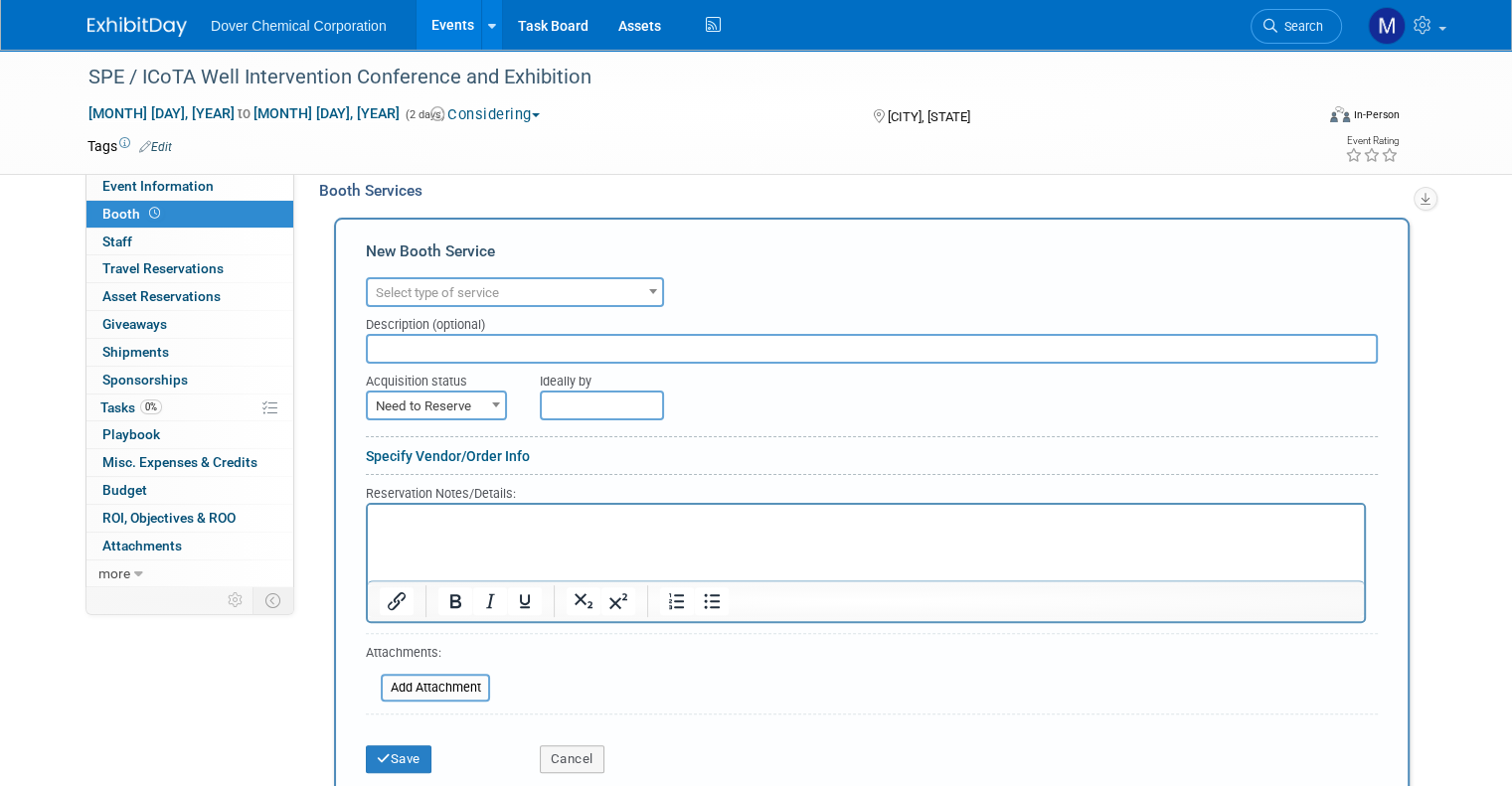 click on "Audio / Video
Carpet / Flooring
Catering / Food / Beverage
Floral / Decorative
Furniture (tables, chairs, etc.)
Labor – Cleaning
Labor - Consultant / Contractor / Specialist
Labor – Forklift
Labor - Installation / Dismantle
Labor - Other / Miscellaneous
Labor - Rigging
Labor - Security
Labor - Temp Staff
Labor – Transportation
Lead Retrieval
Material Handling Other Utility - Water" at bounding box center [872, 289] 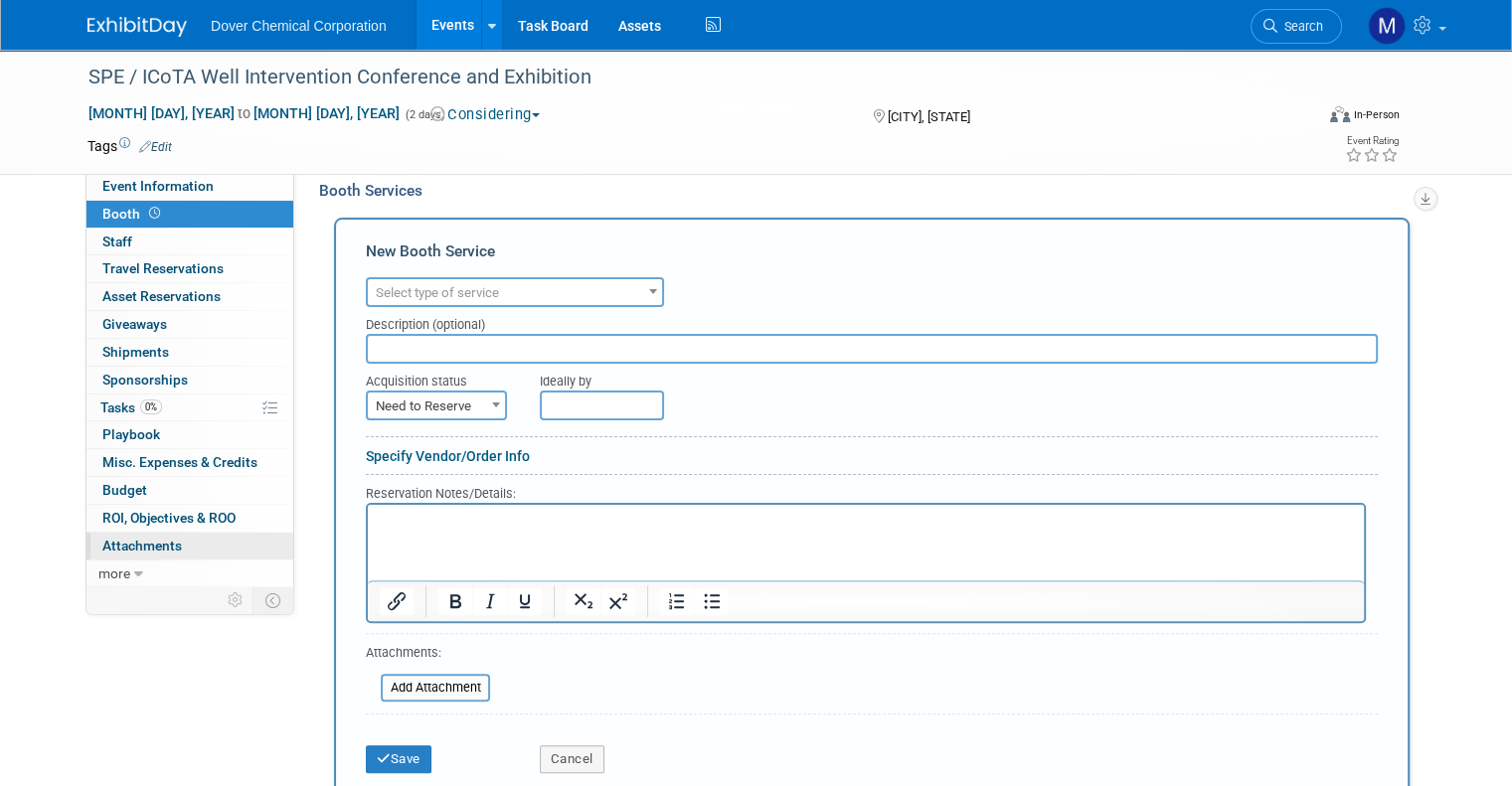 click on "Attachments 0" at bounding box center (142, 546) 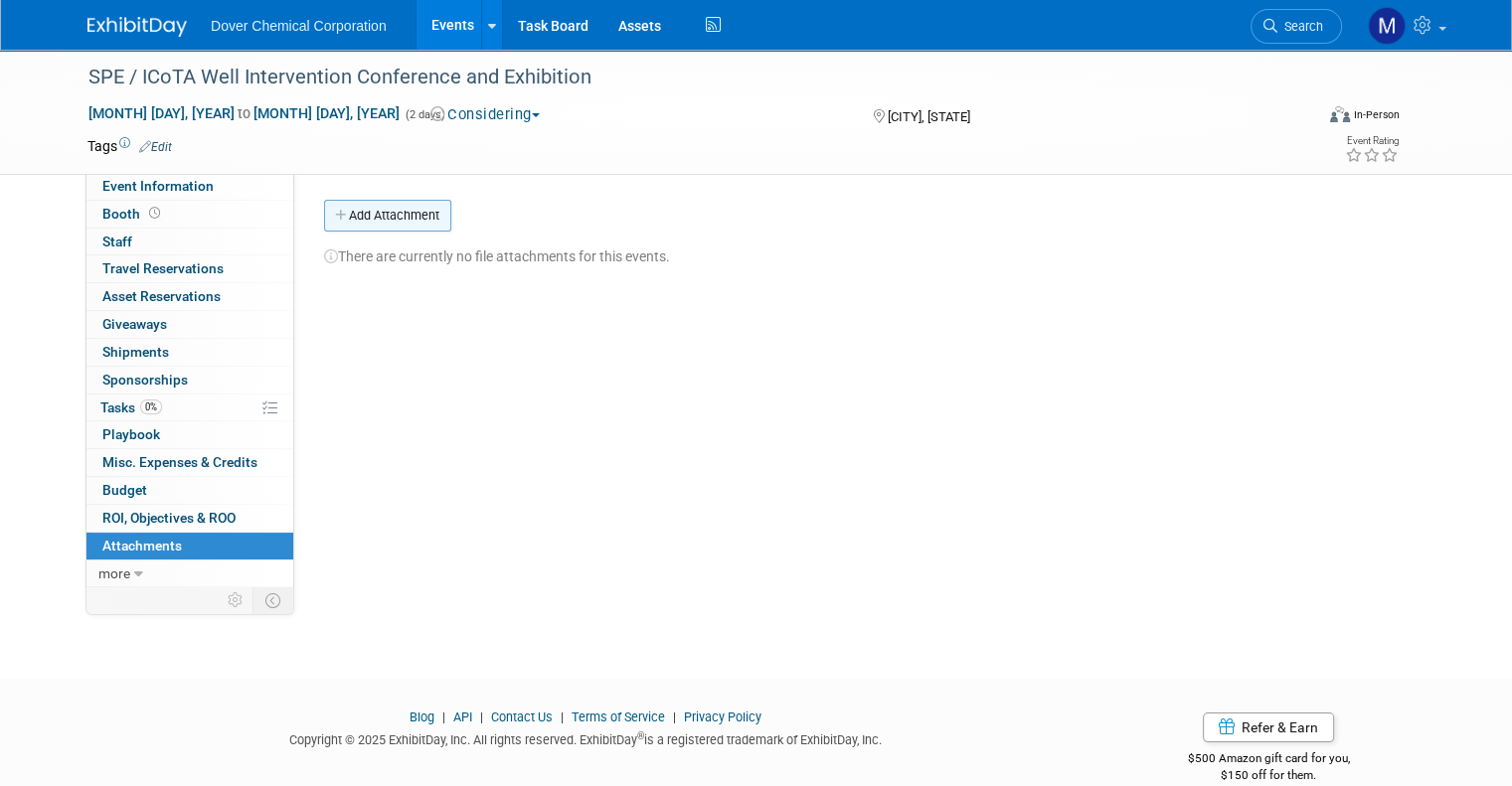 click on "Add Attachment" at bounding box center (388, 216) 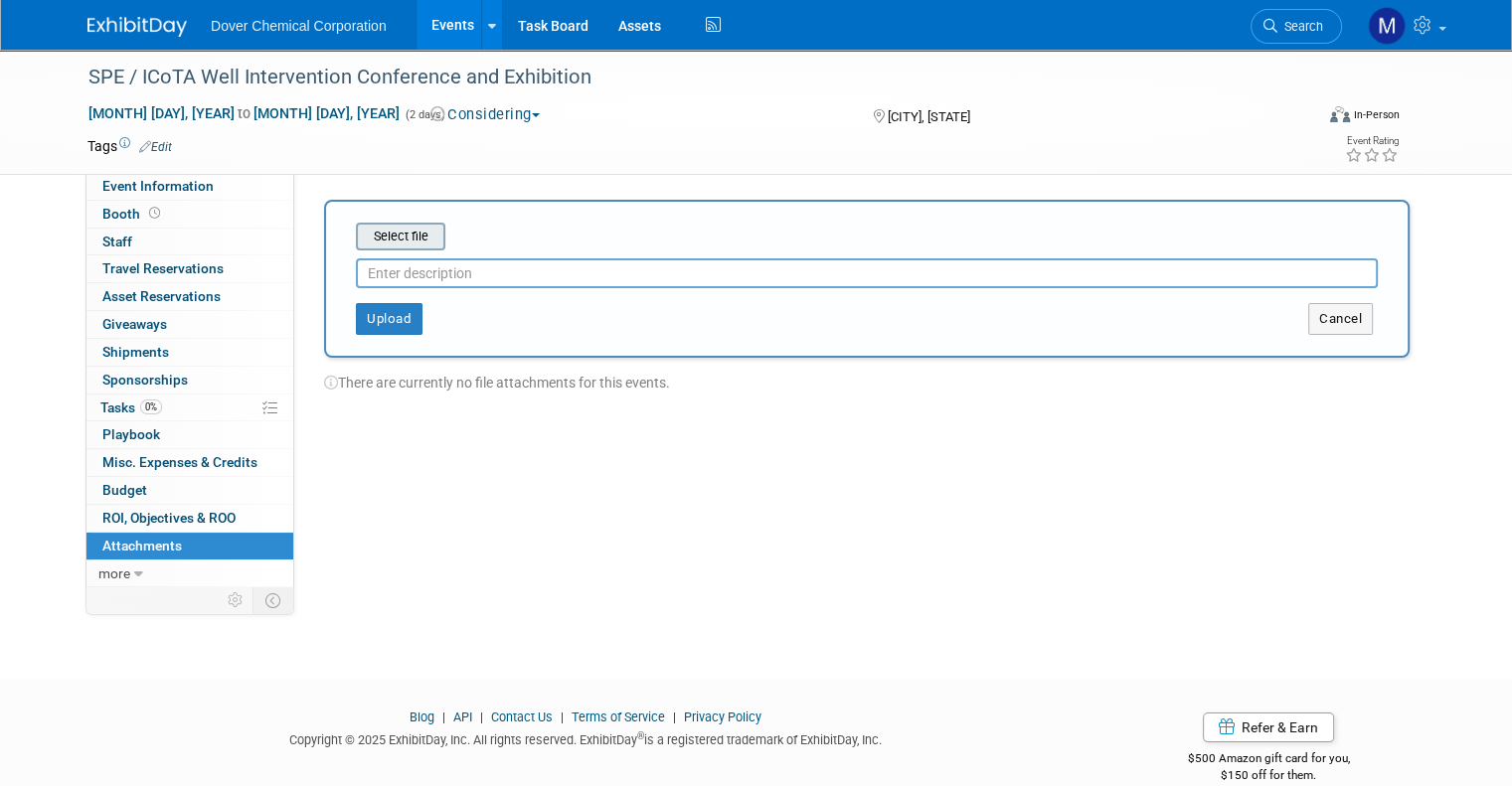 click at bounding box center [325, 236] 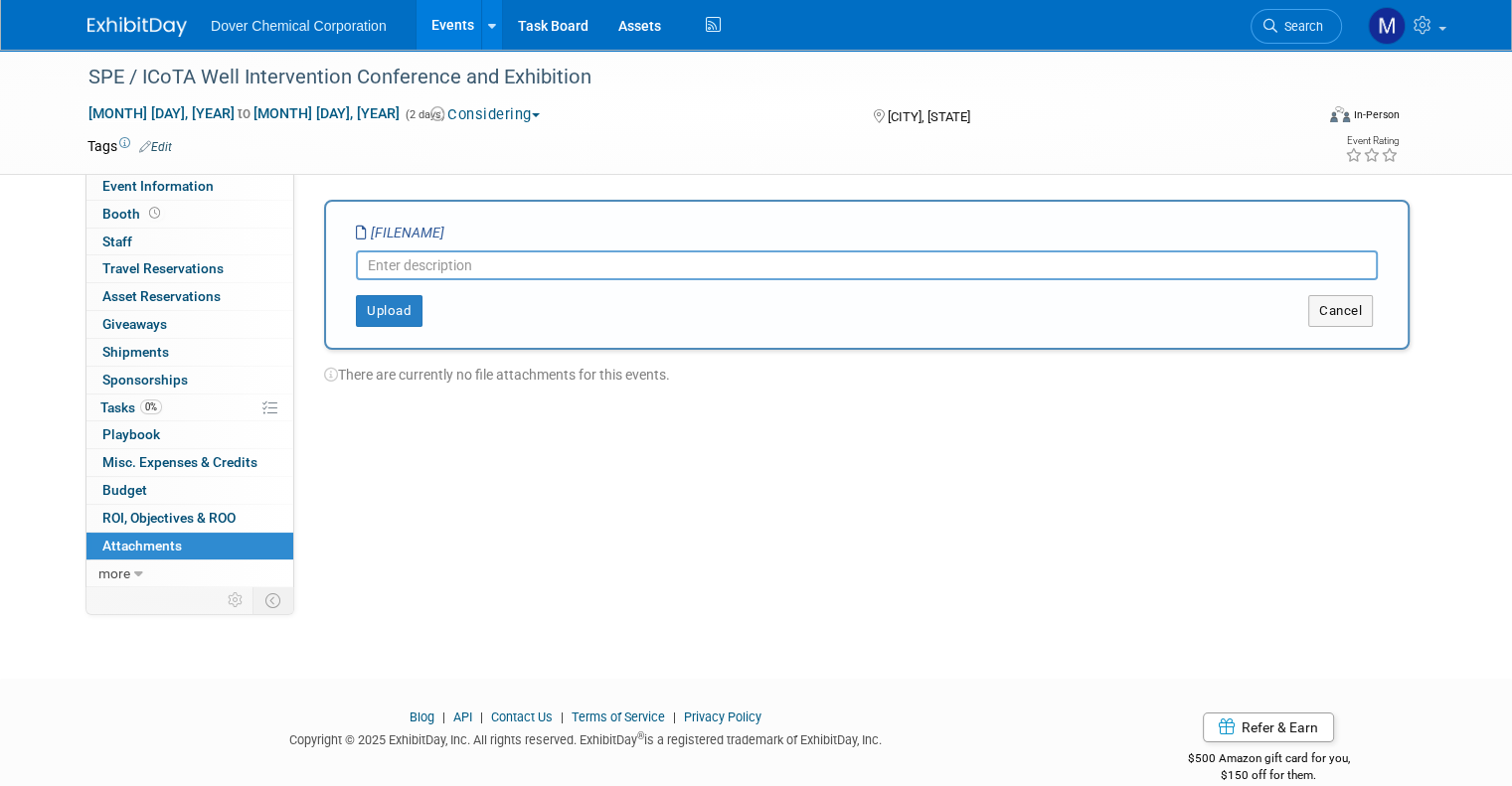 click at bounding box center (867, 265) 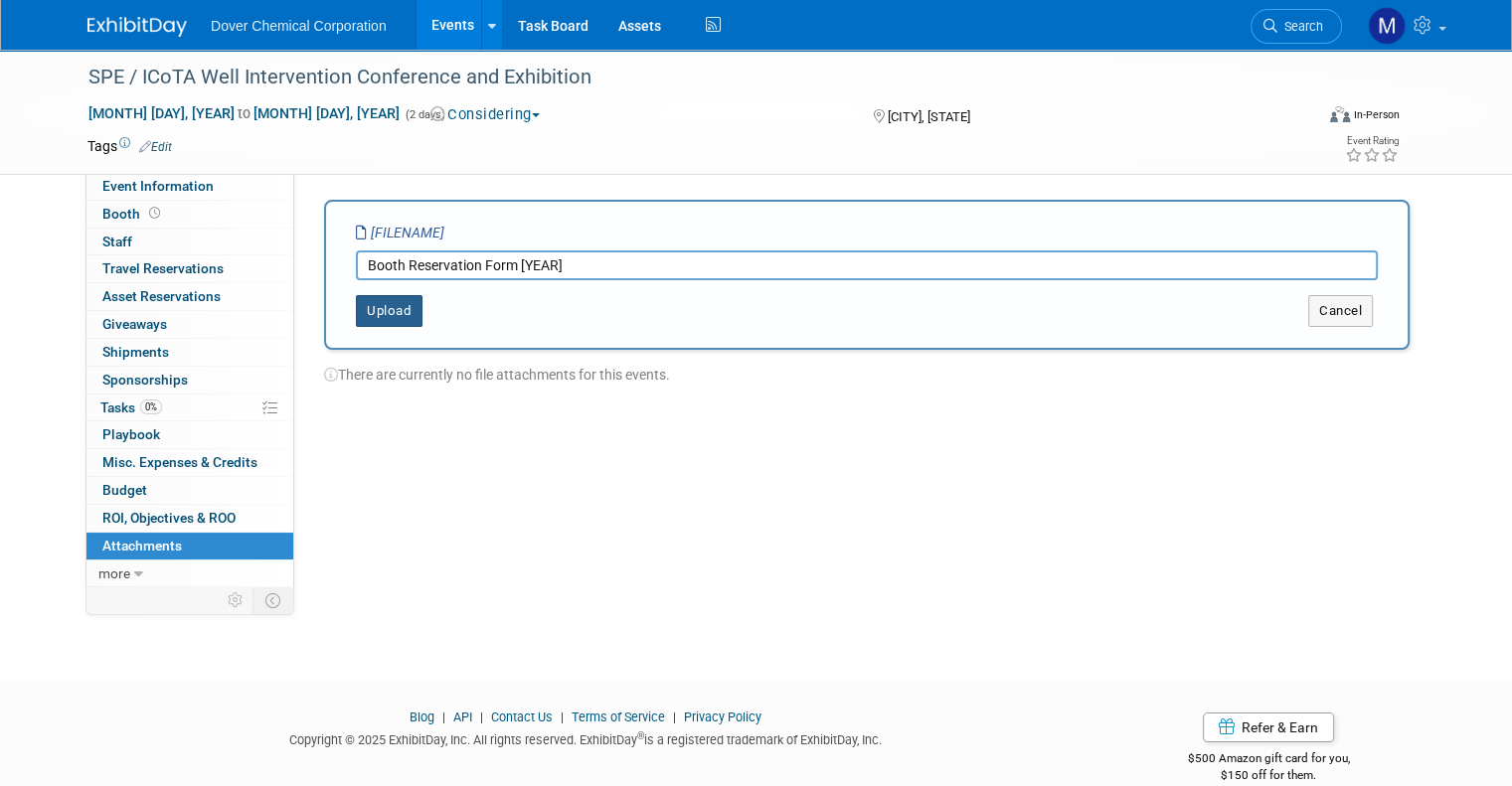 type on "Booth Reservation Form 2026" 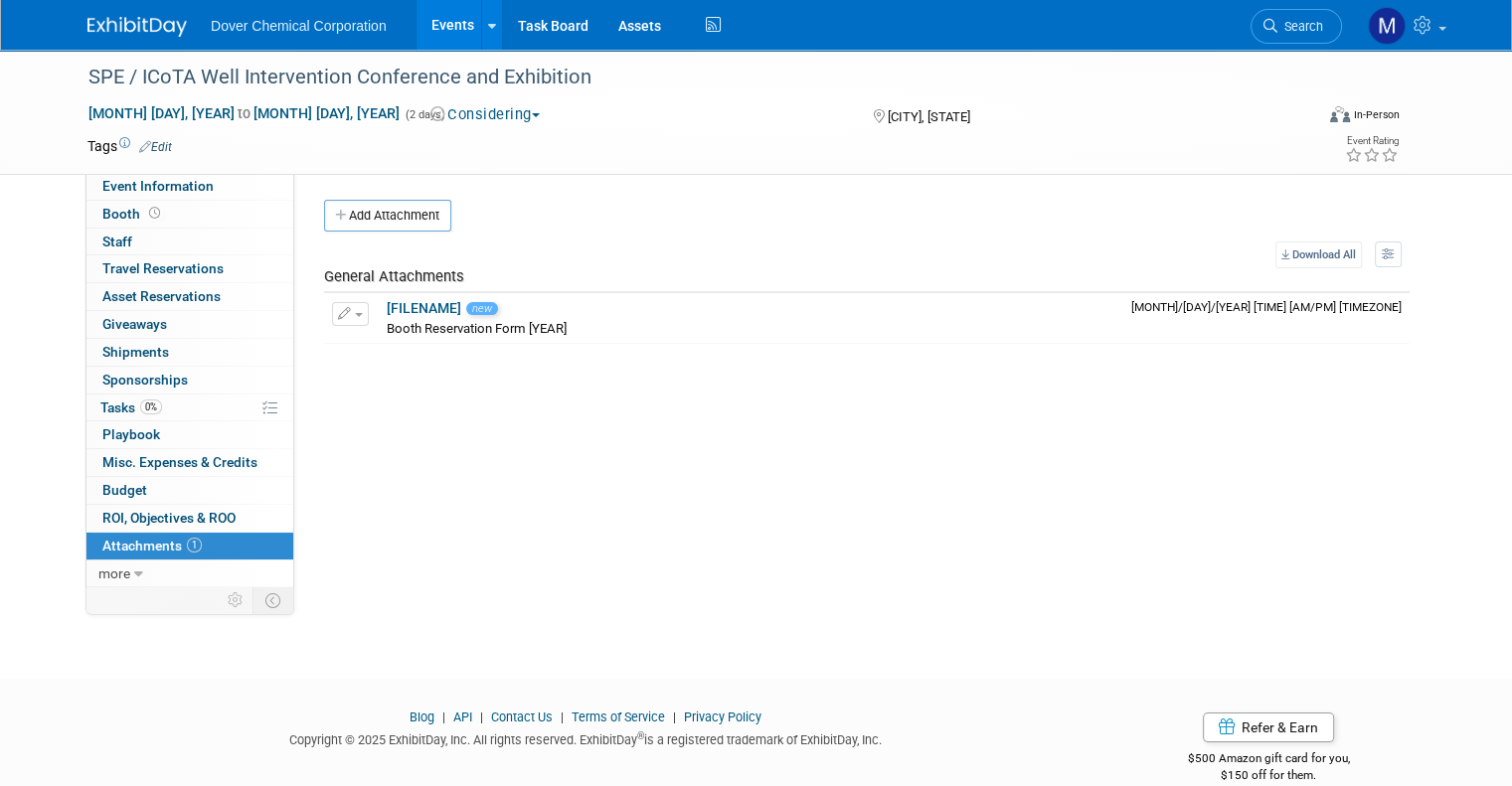 click at bounding box center (756, 696) 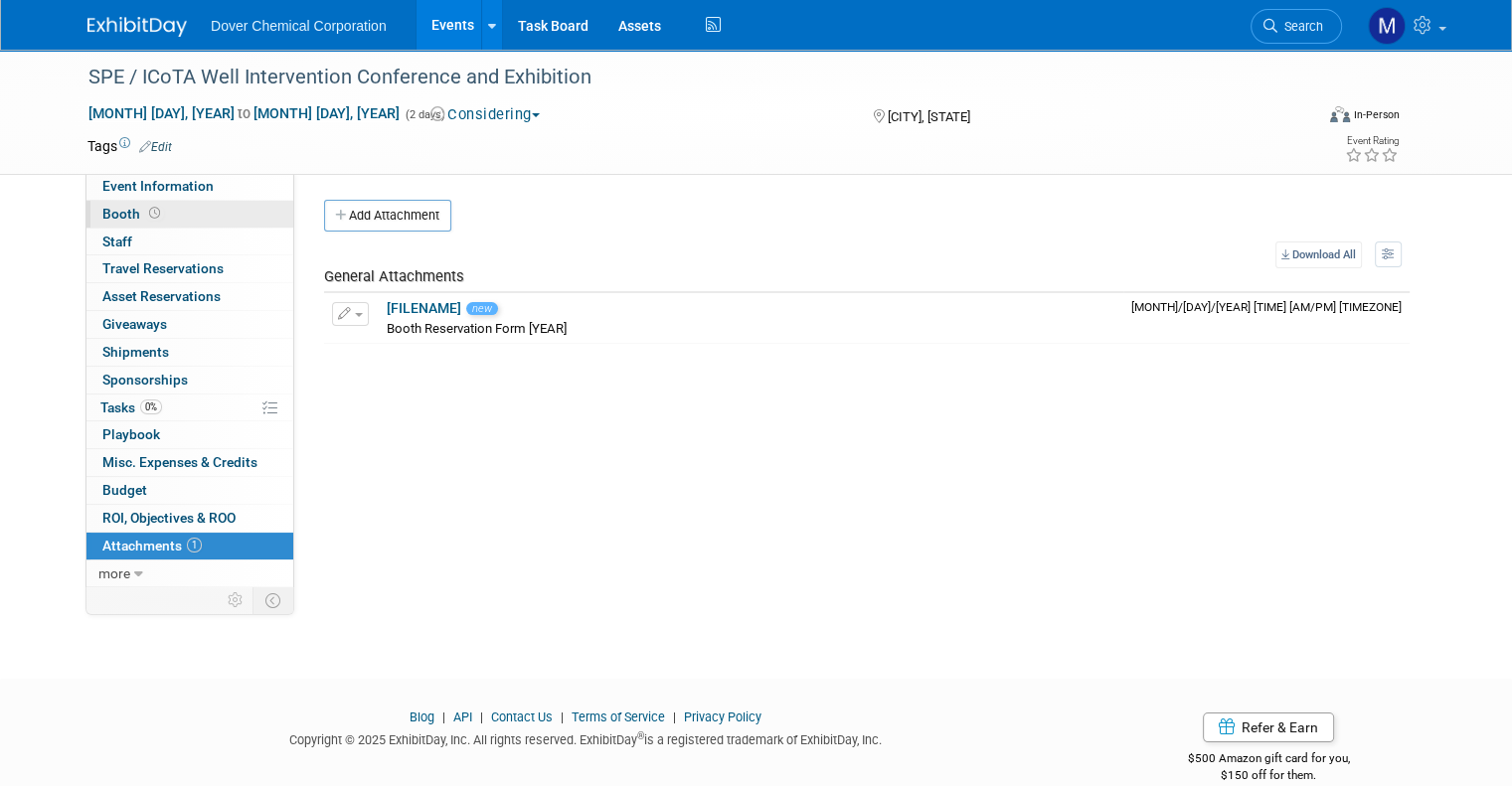 click on "Booth" at bounding box center (133, 214) 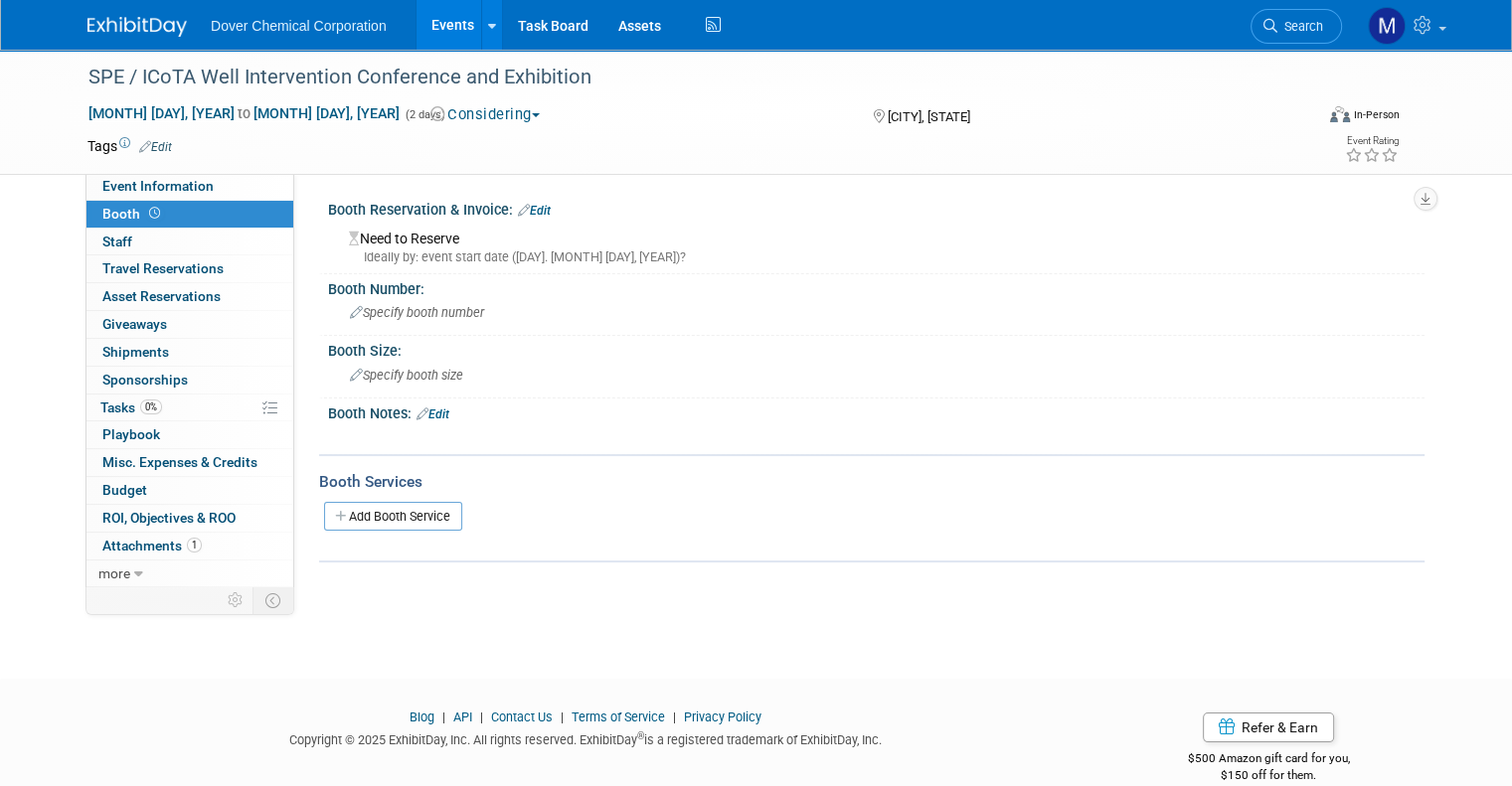 click on "Ideally by: event start date (Tue. Mar 24, 2026)?" at bounding box center (879, 257) 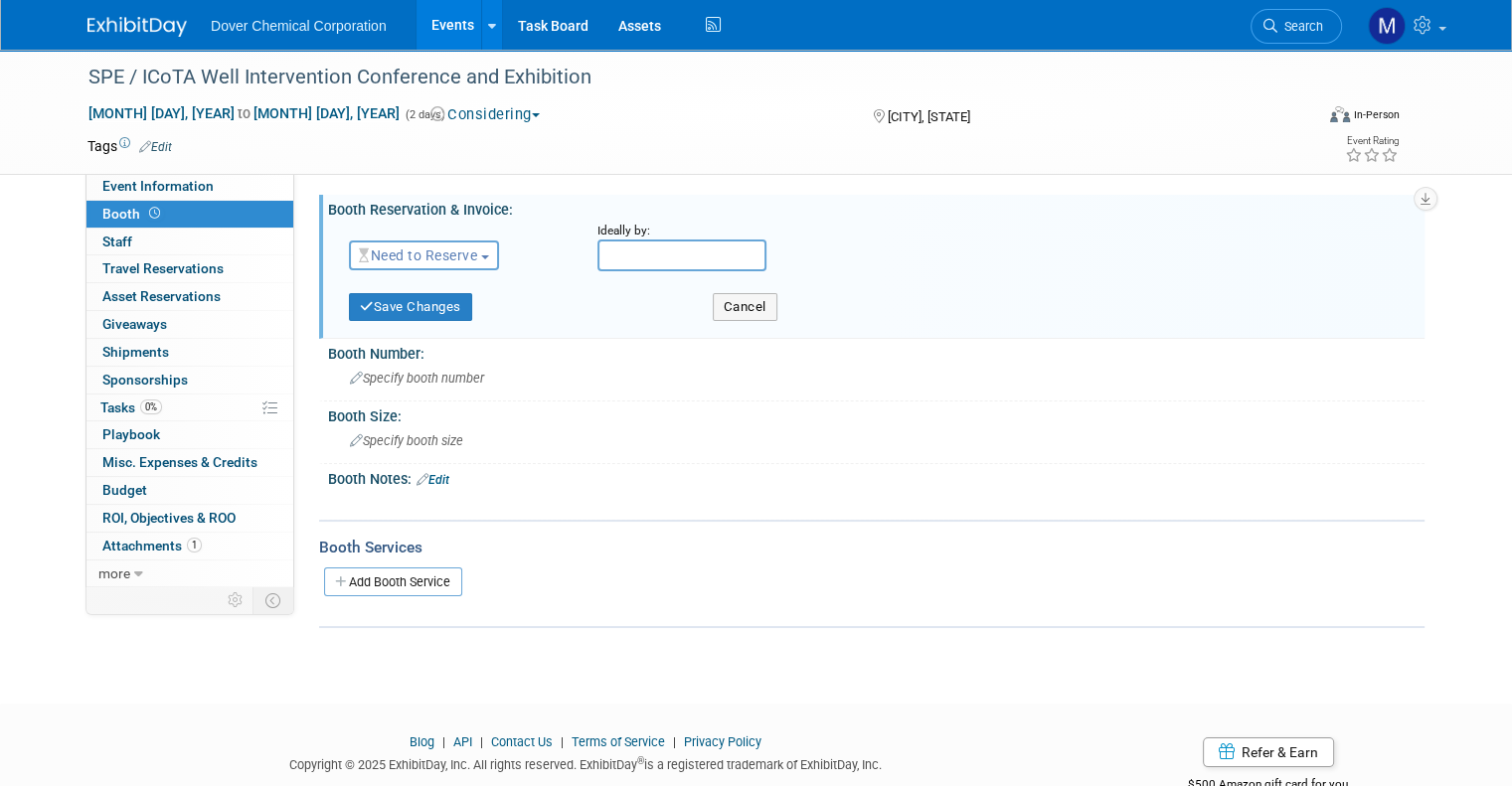 click on "Need to Reserve" at bounding box center (418, 255) 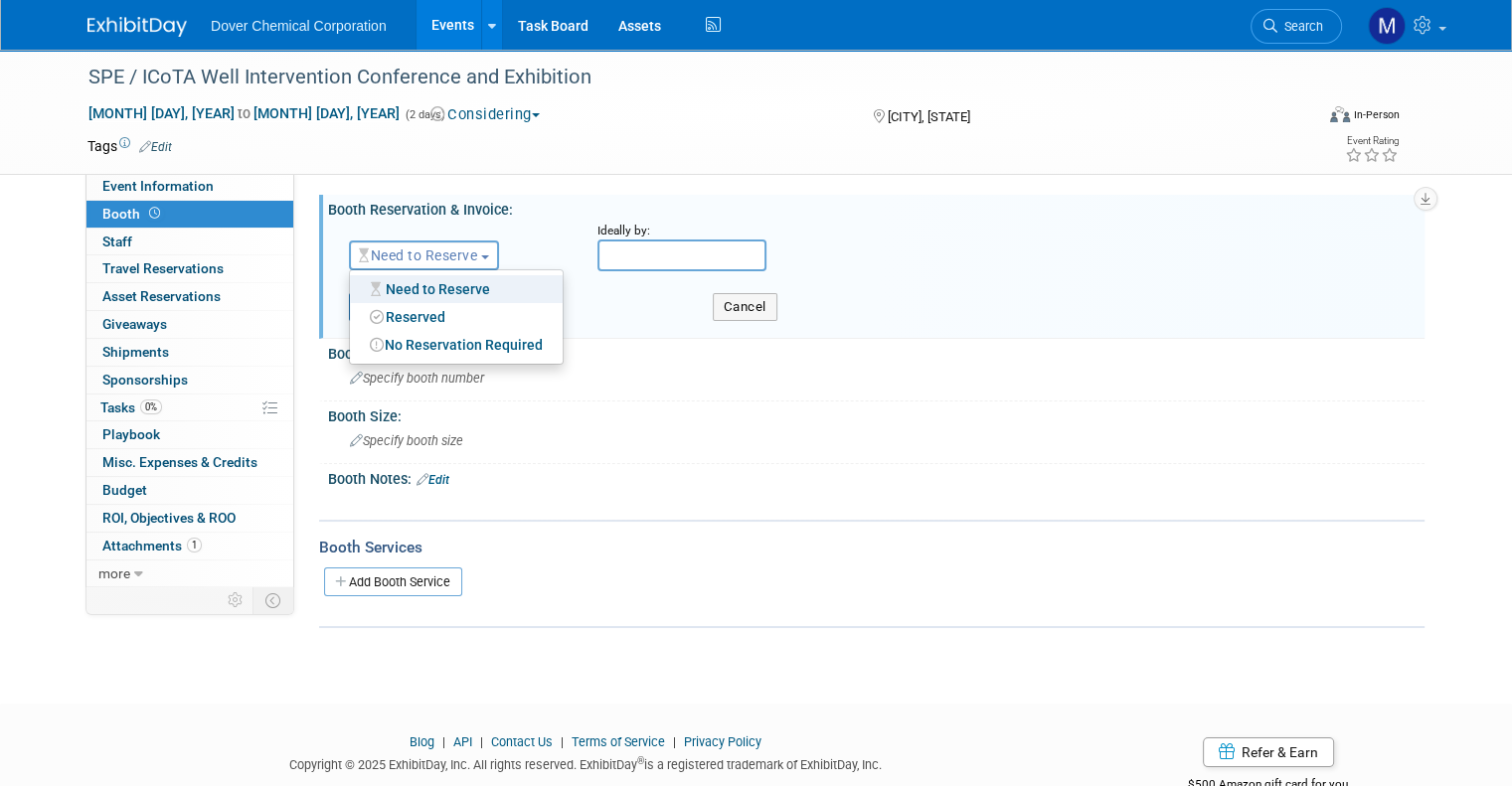 click on "Need to Reserve" at bounding box center [418, 255] 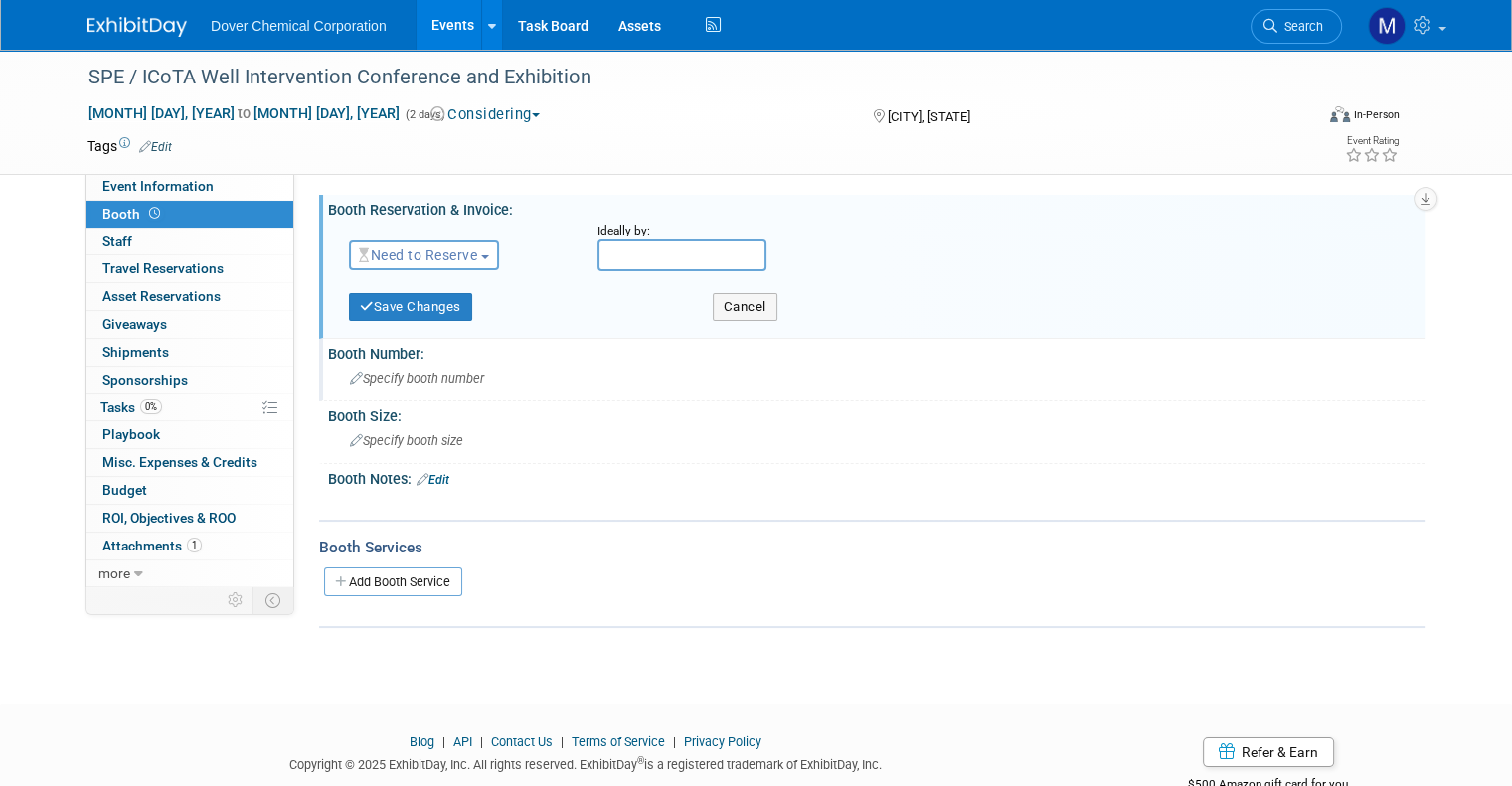 click on "Specify booth number" at bounding box center [417, 378] 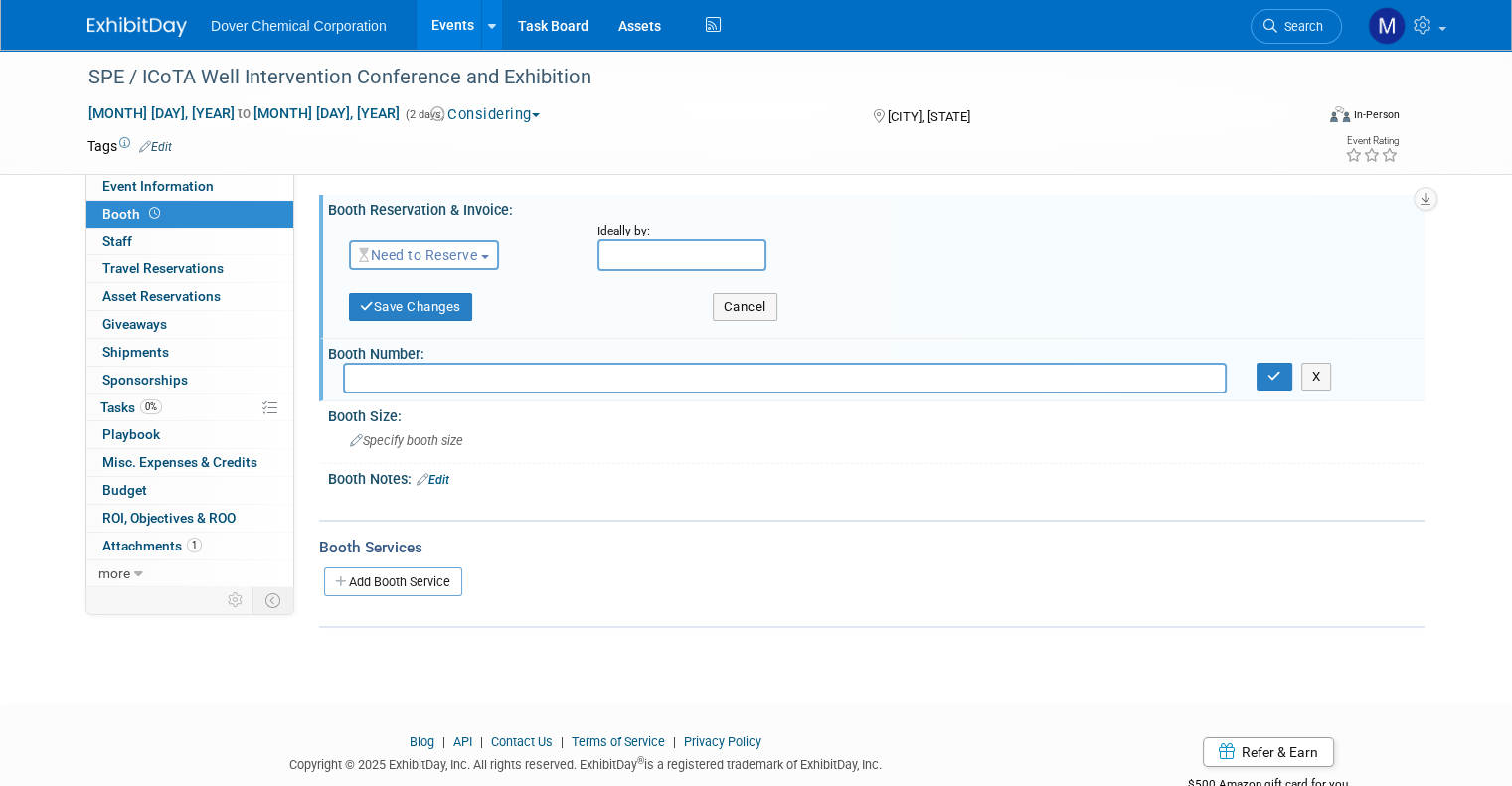 click at bounding box center (784, 378) 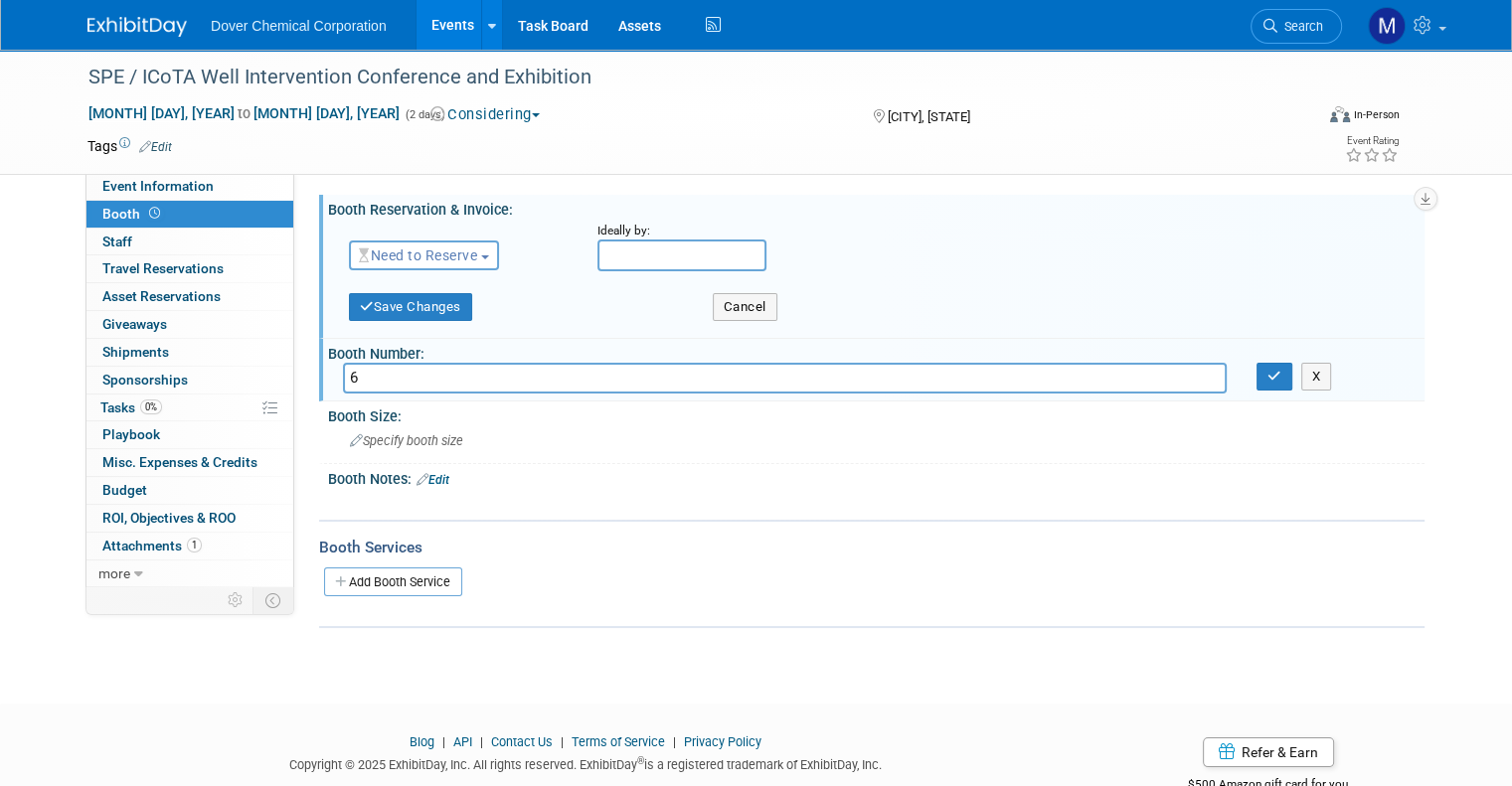 click on "6" at bounding box center [784, 378] 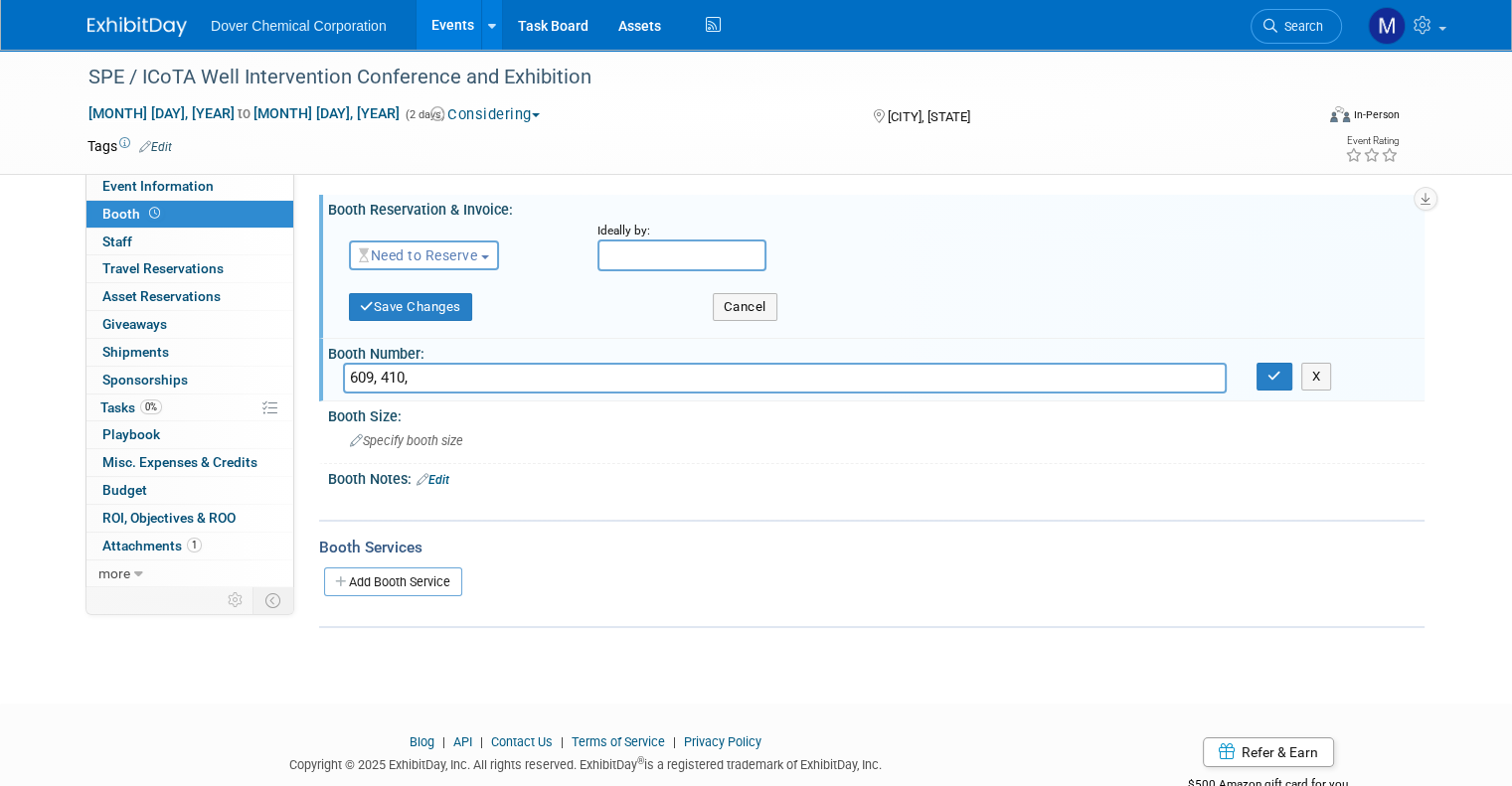 click on "609, 410," at bounding box center (784, 378) 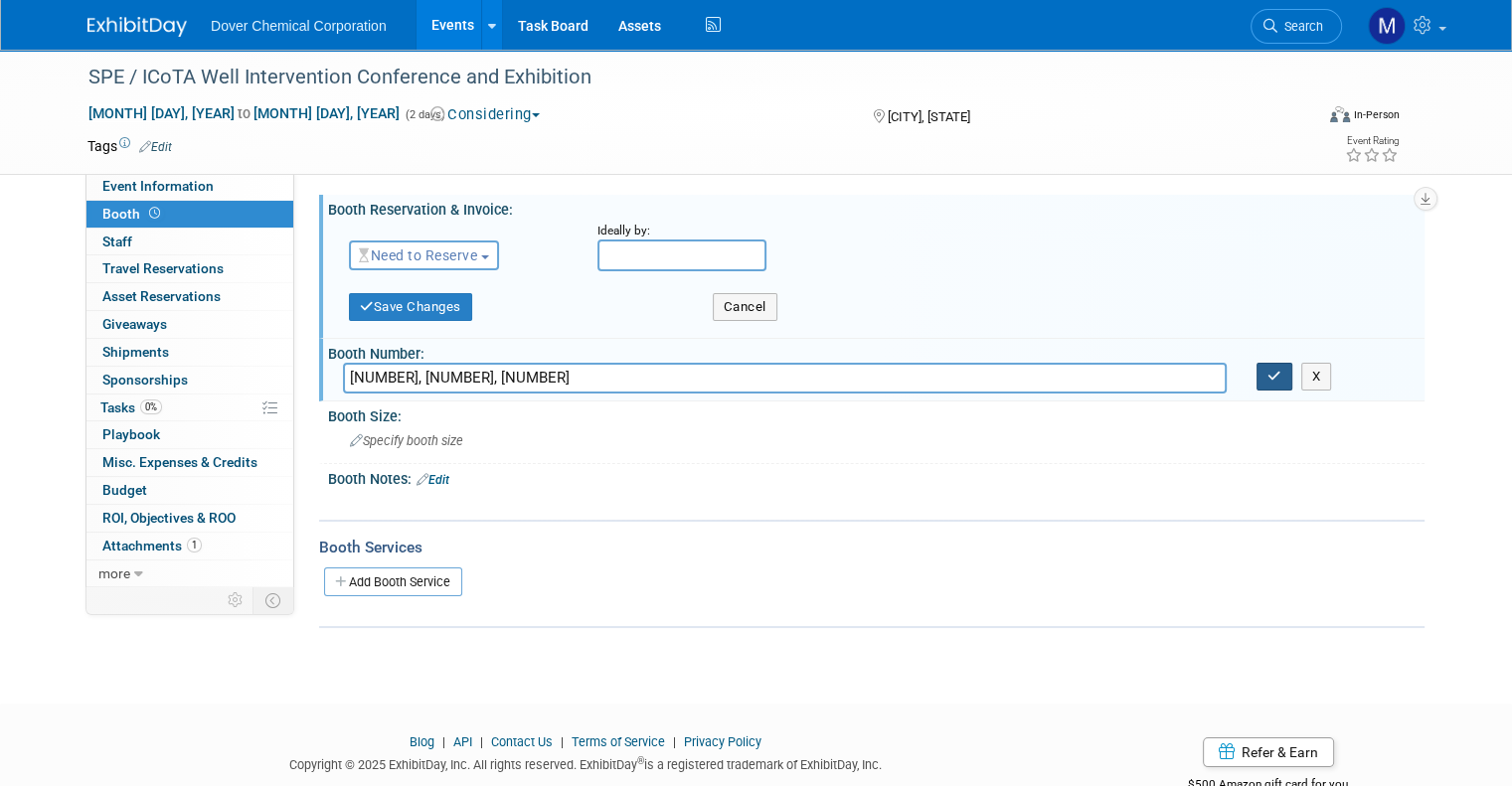type on "609, 410, 615" 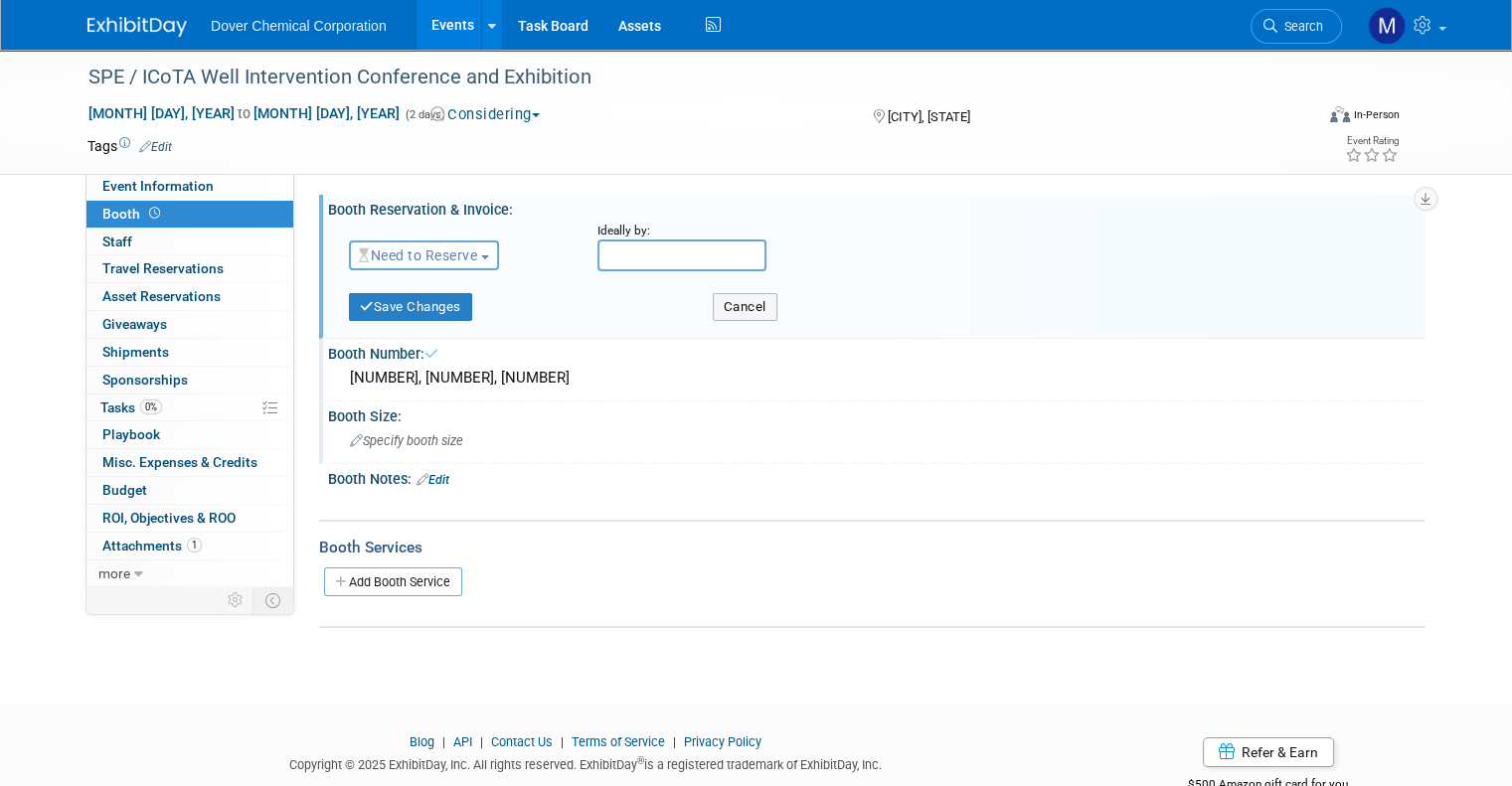 click on "Specify booth size" at bounding box center (407, 440) 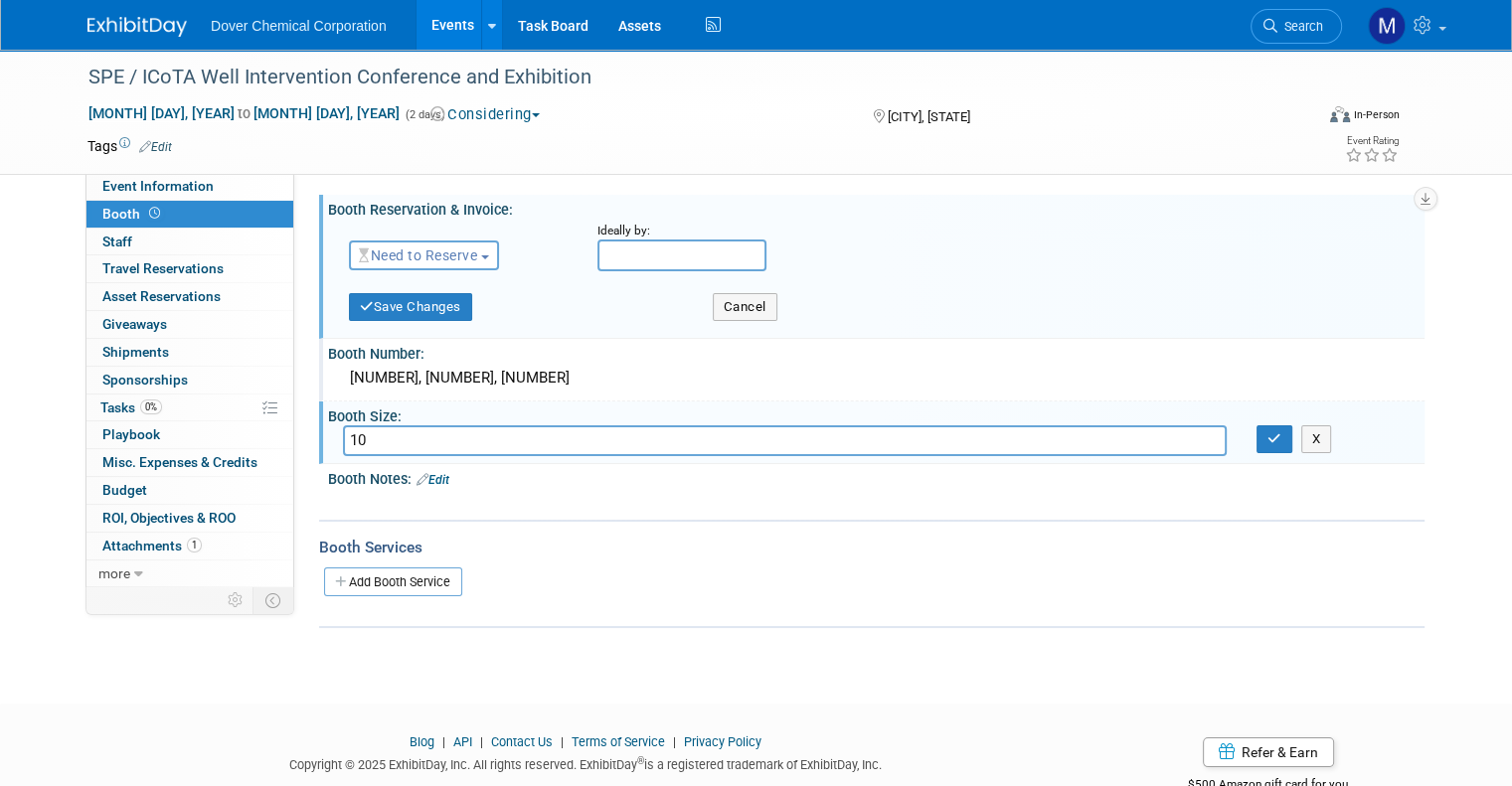 type on "1" 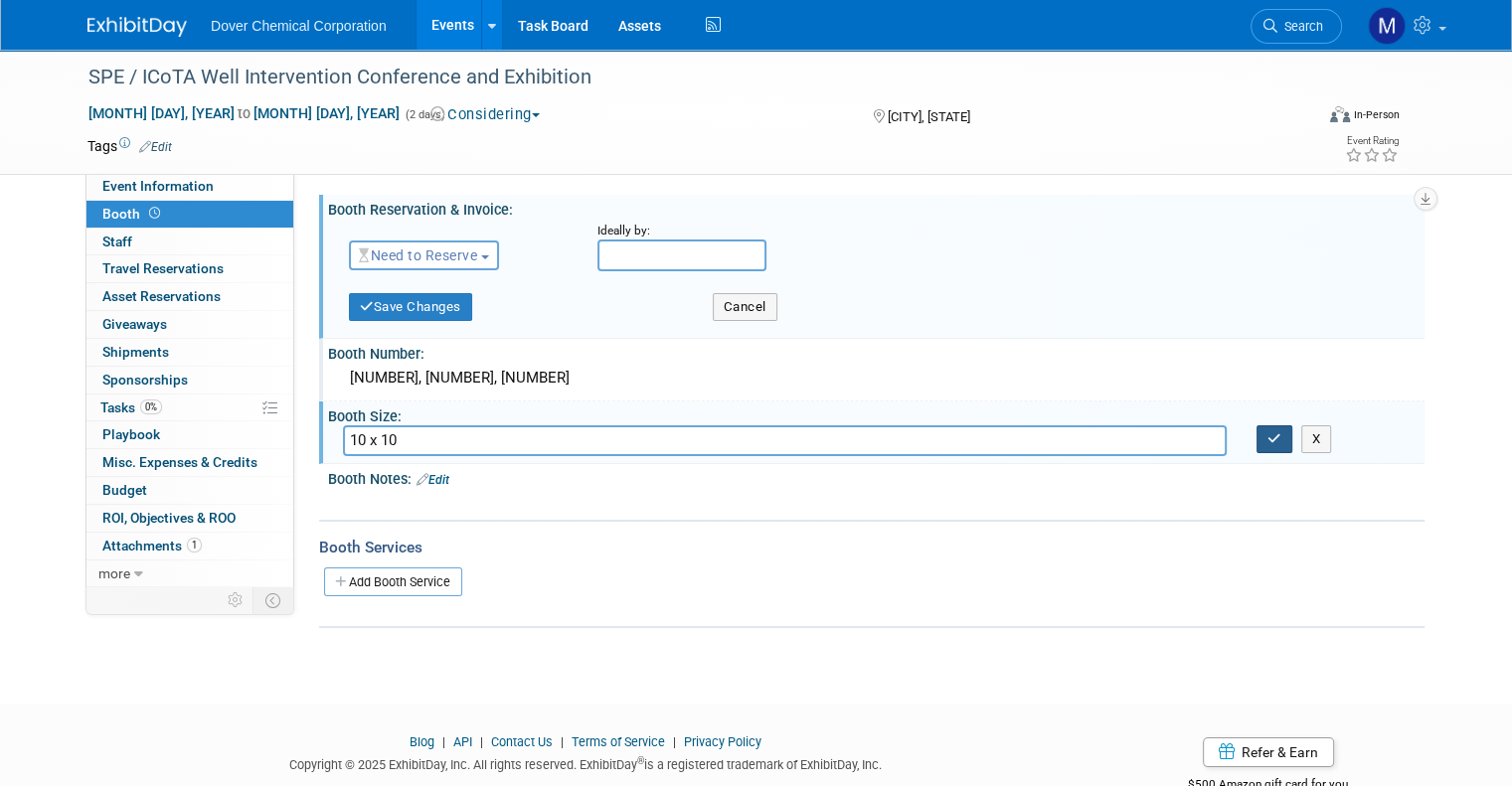 type on "10 x 10" 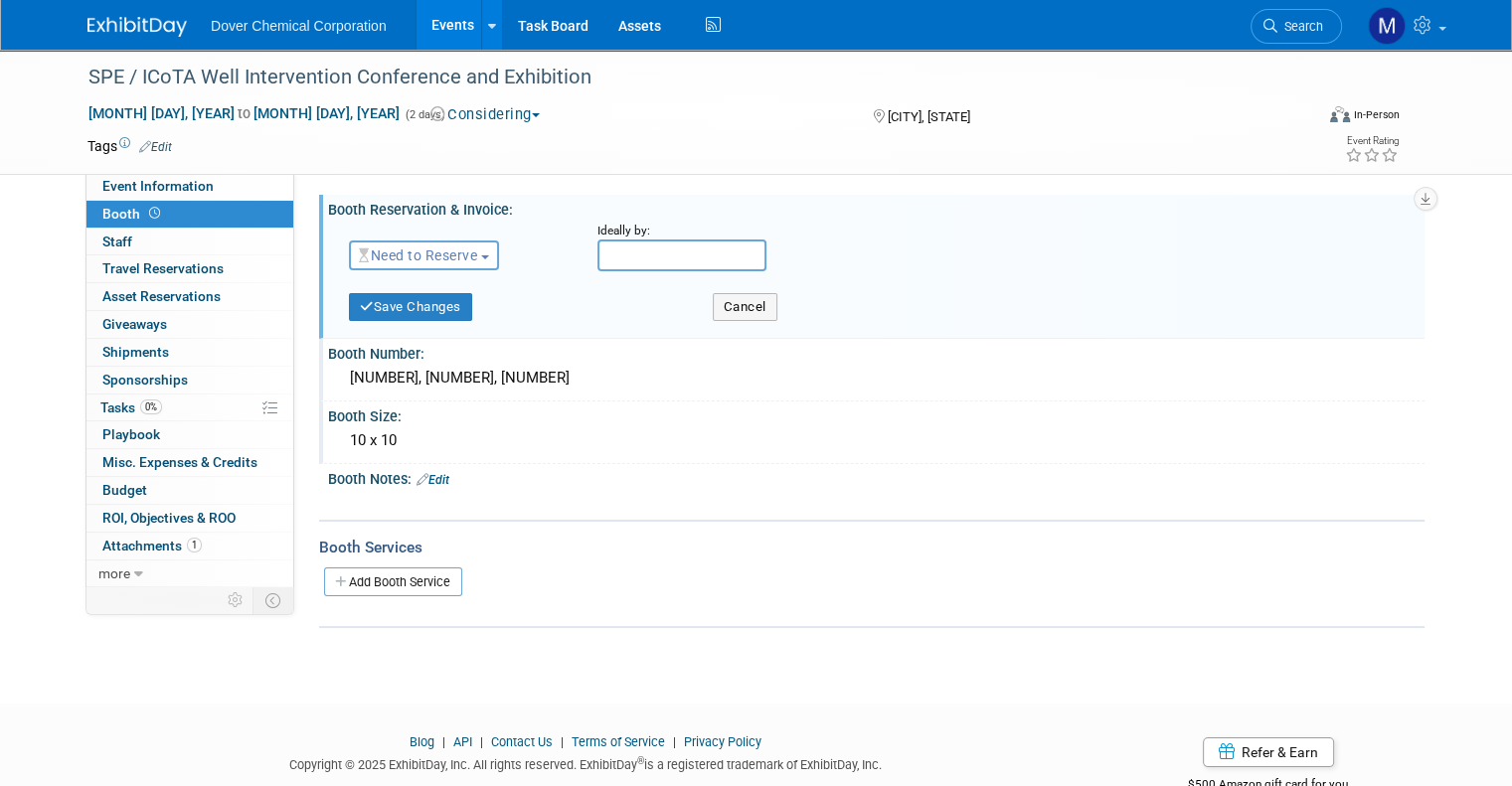 click on "Edit" at bounding box center (432, 480) 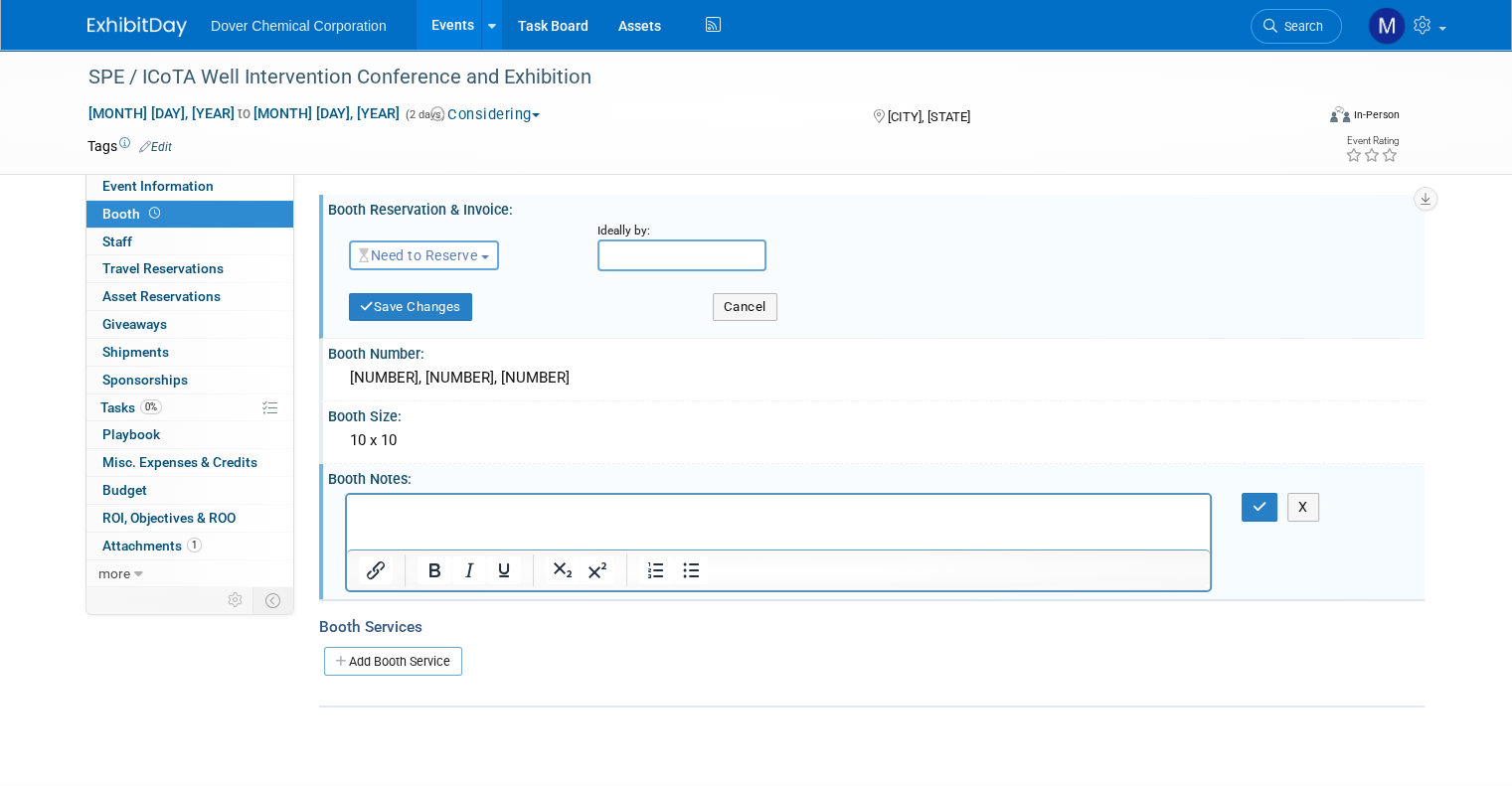 scroll, scrollTop: 0, scrollLeft: 0, axis: both 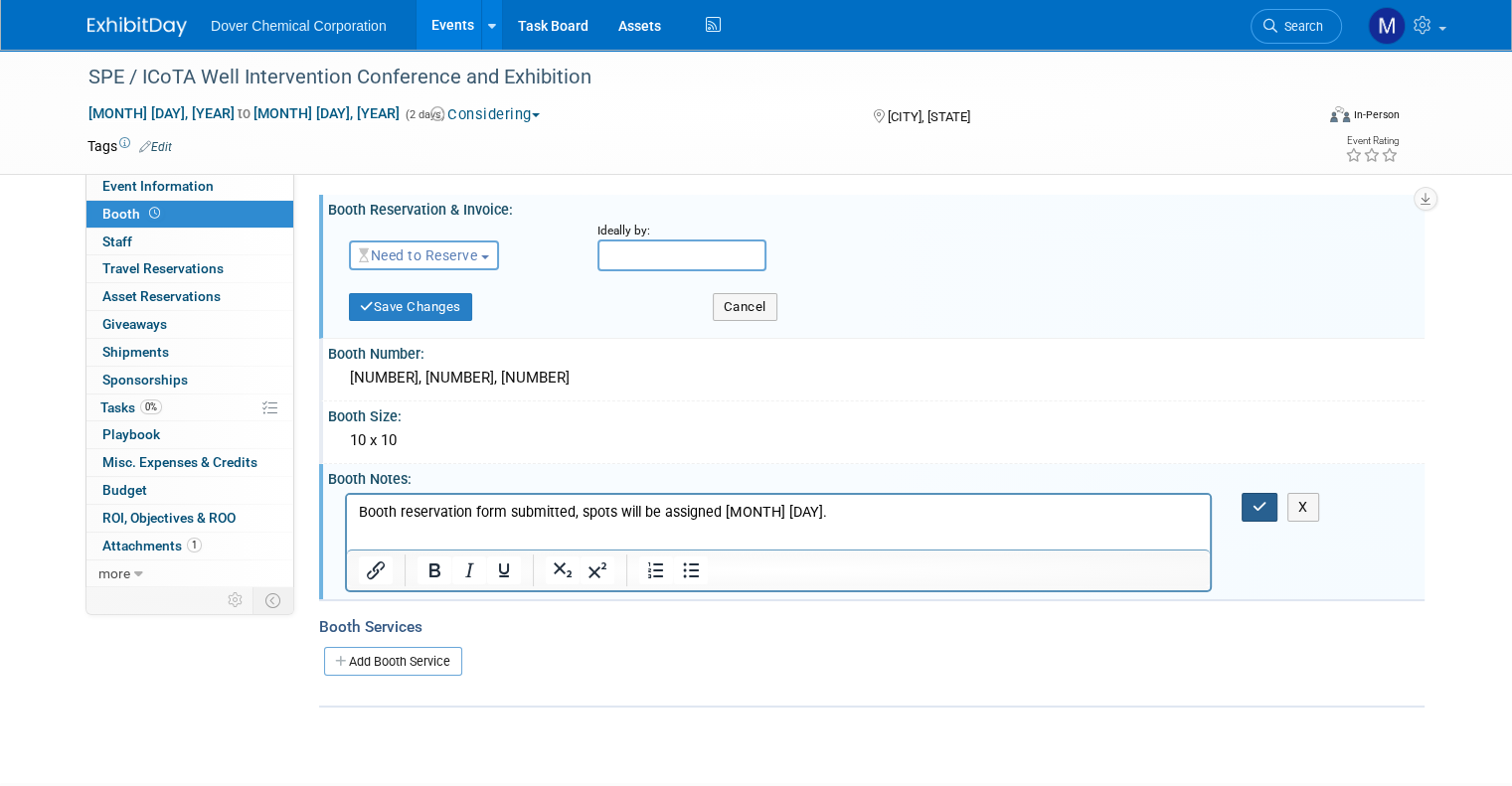 click at bounding box center [1260, 507] 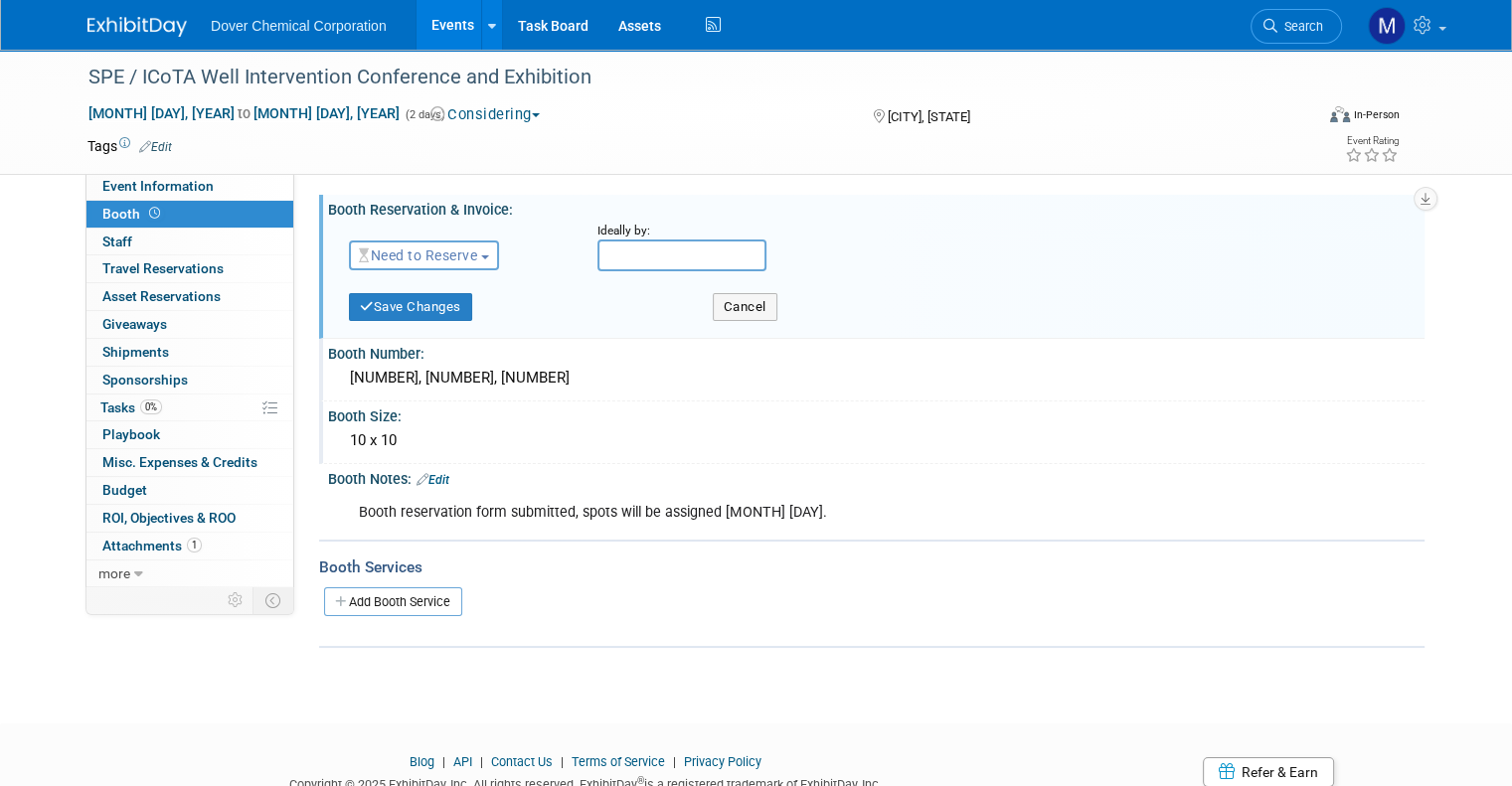 click on "Need to Reserve" at bounding box center (418, 255) 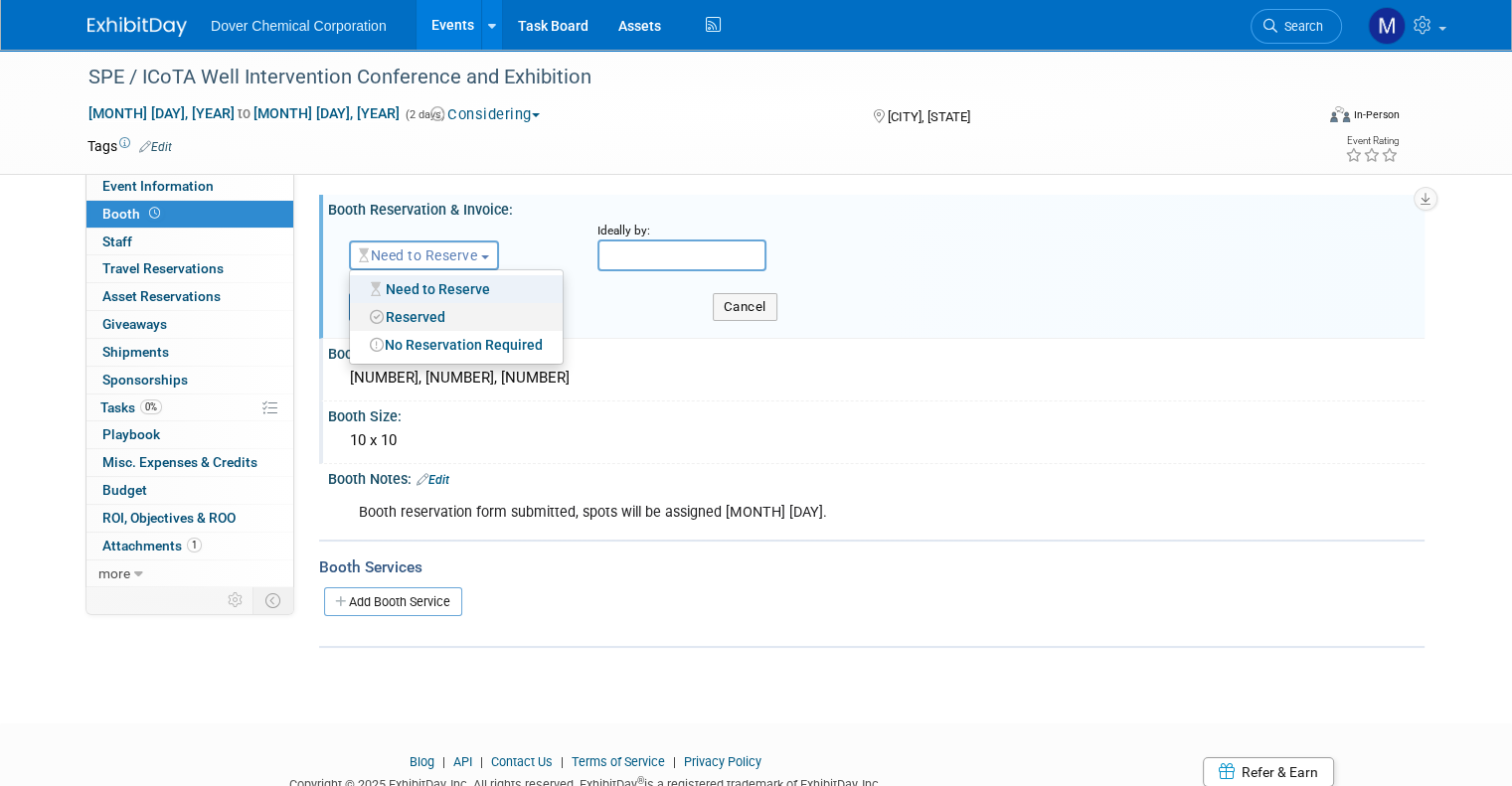 click on "Reserved" at bounding box center (456, 317) 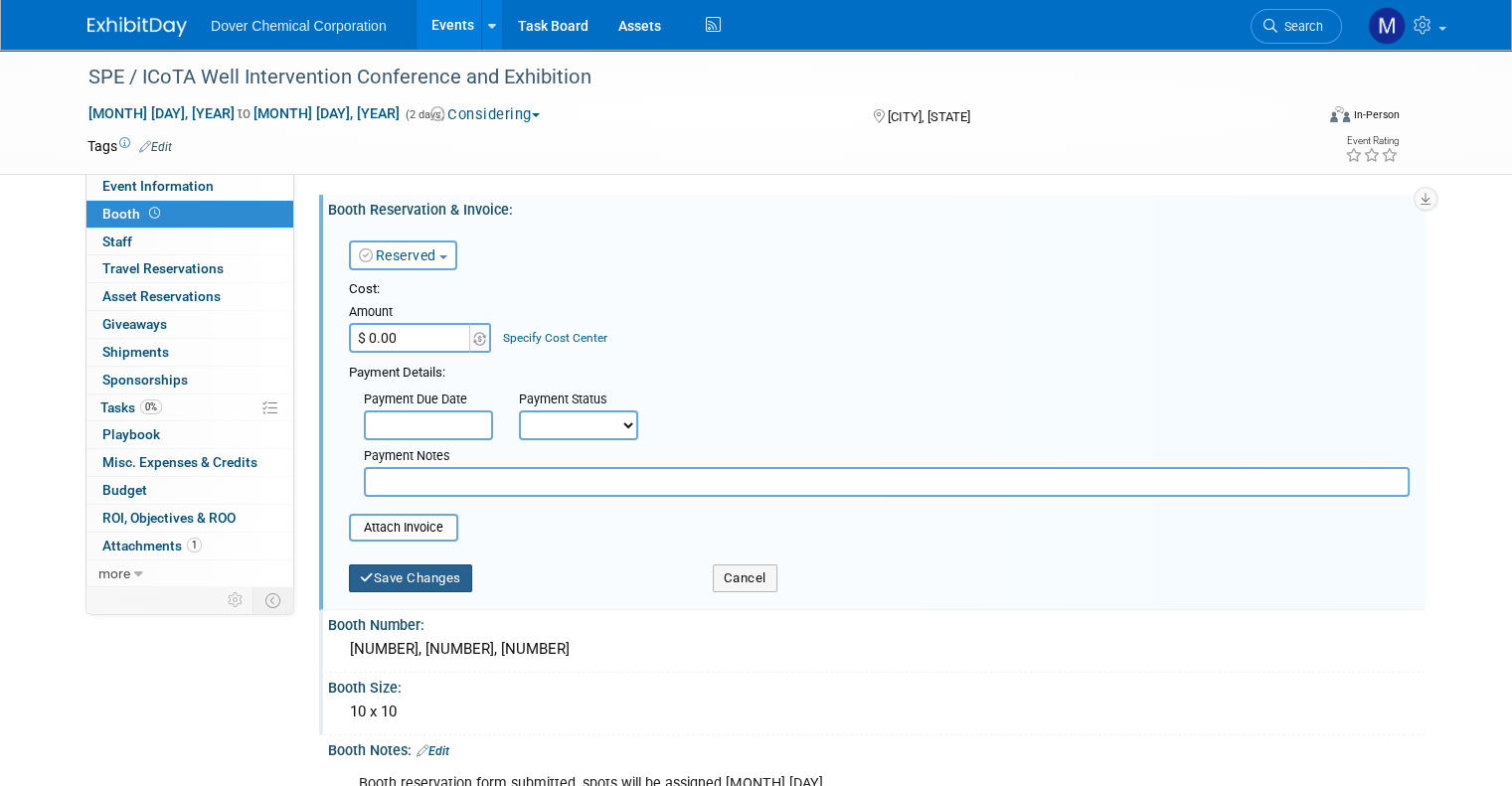 click on "Save Changes" at bounding box center [411, 578] 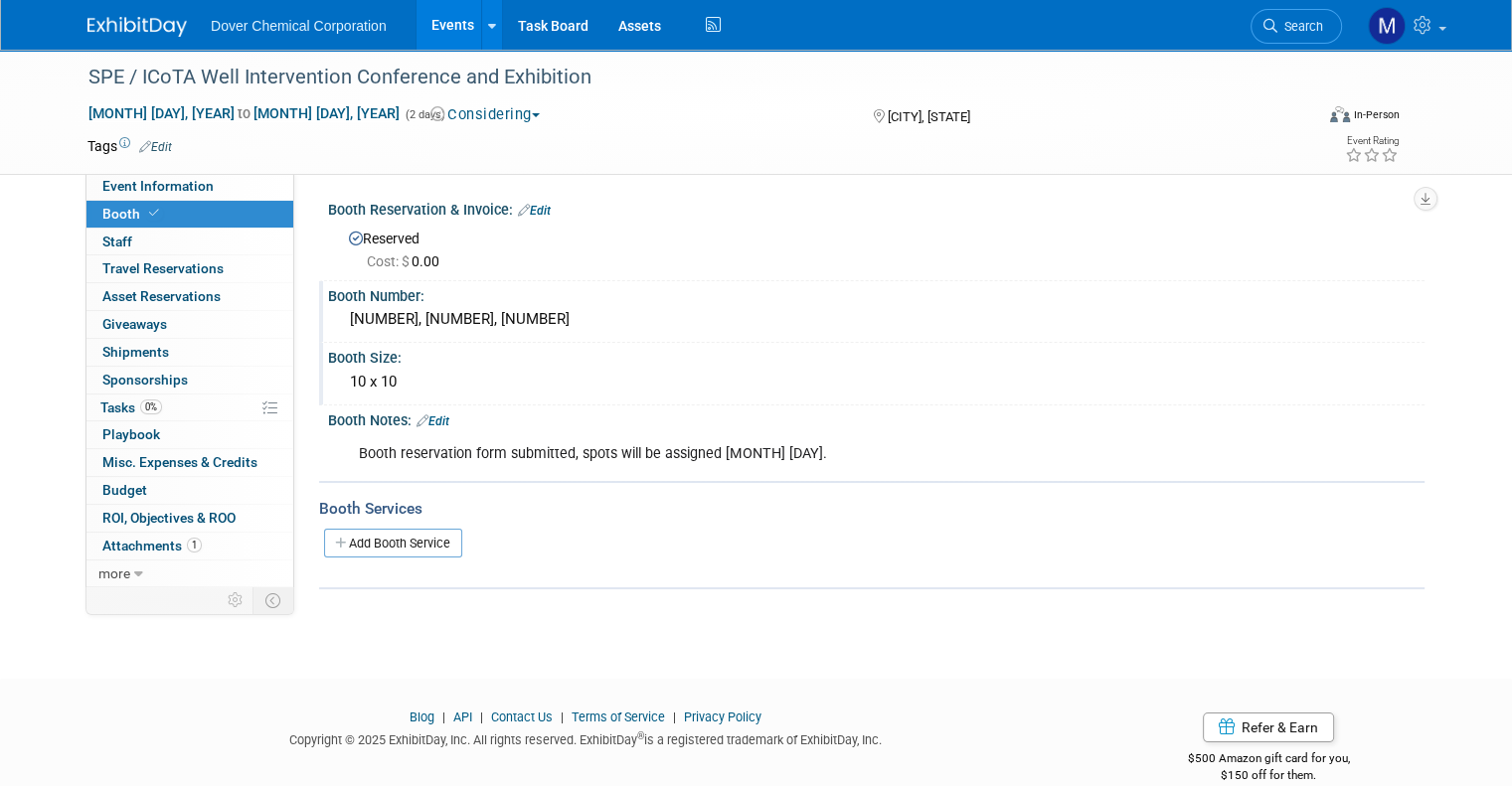 click on "Considering" at bounding box center [485, 114] 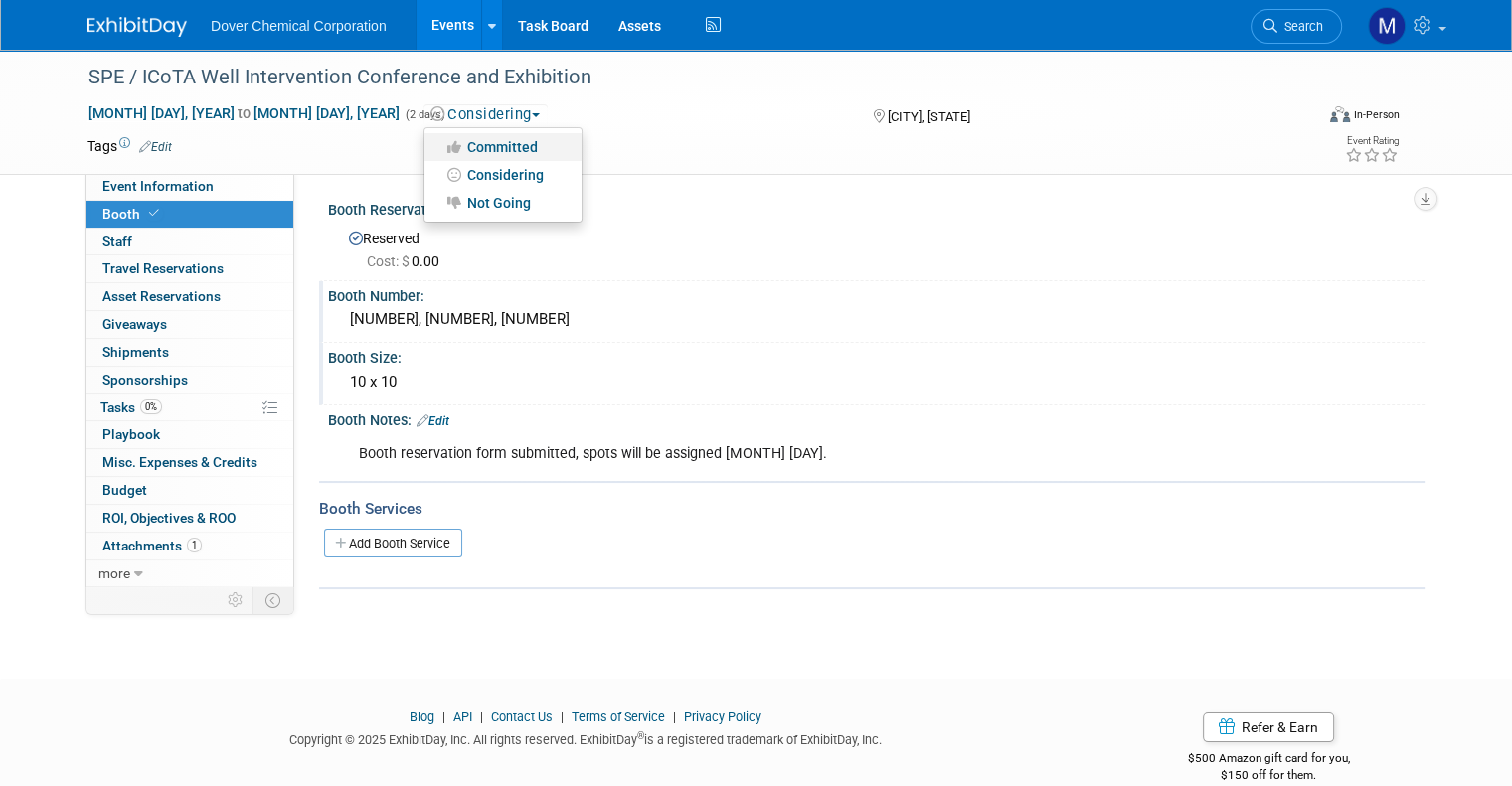 click on "Committed" at bounding box center (503, 147) 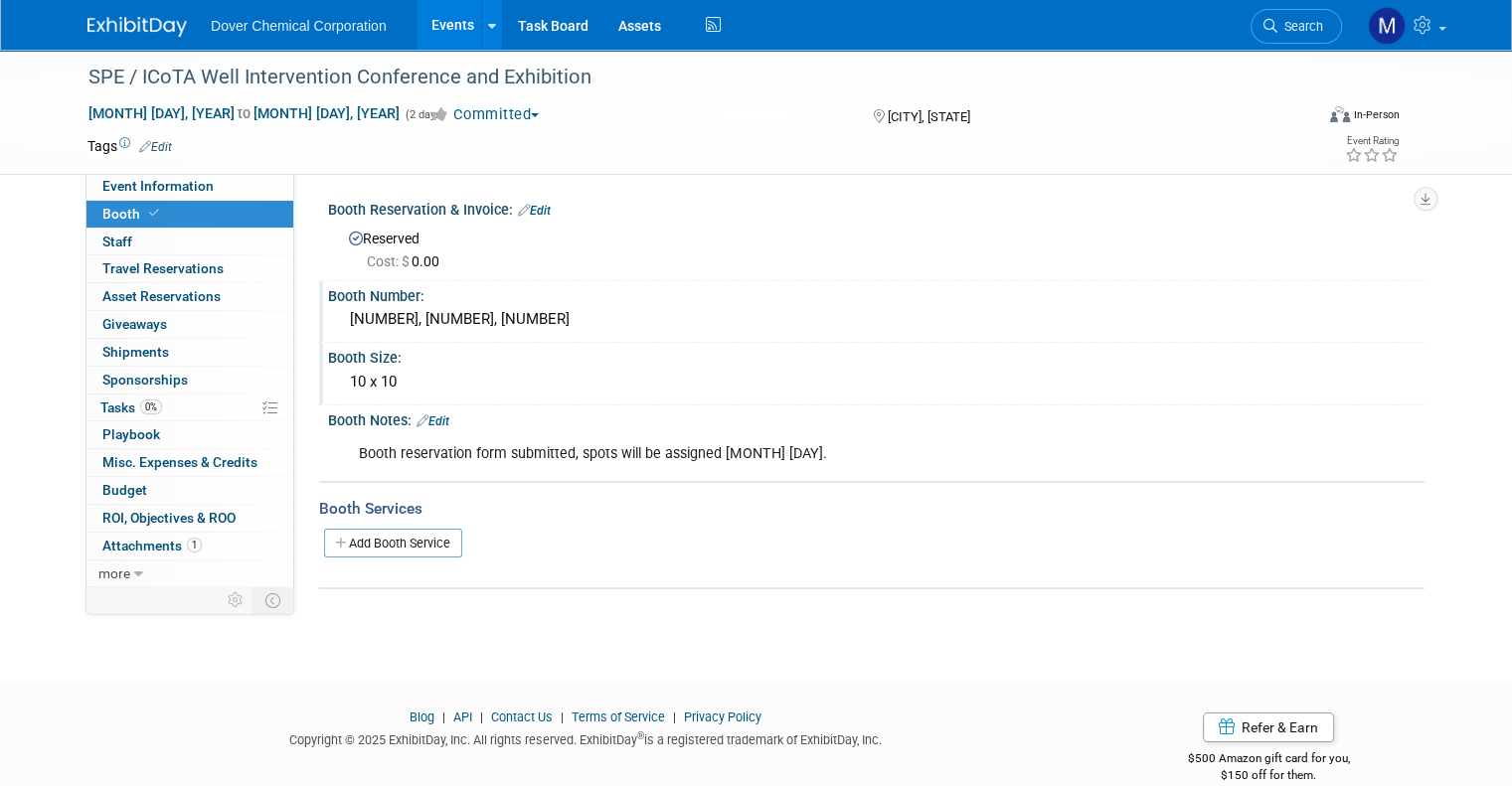 click on "Events" at bounding box center (452, 25) 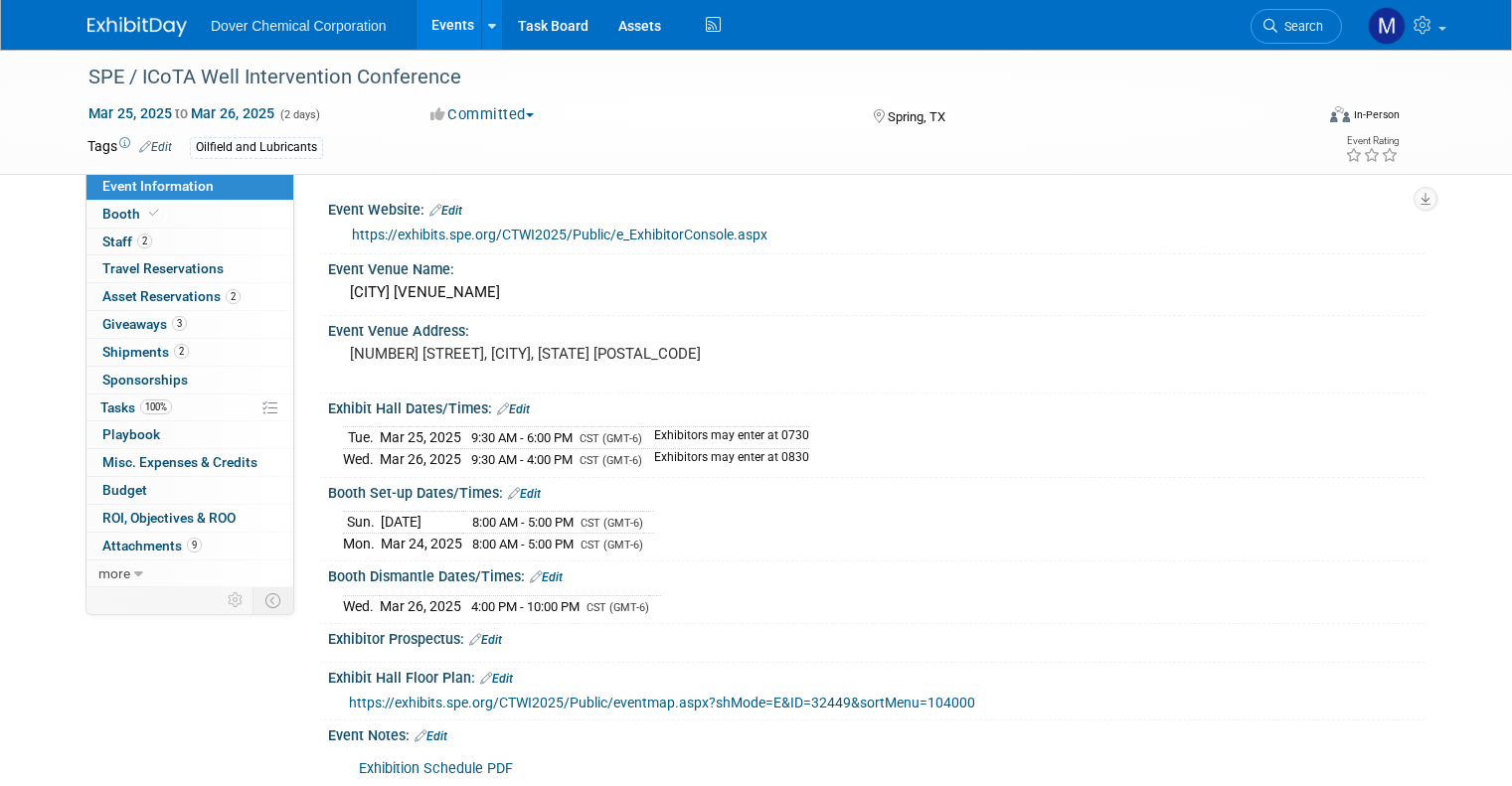 scroll, scrollTop: 0, scrollLeft: 0, axis: both 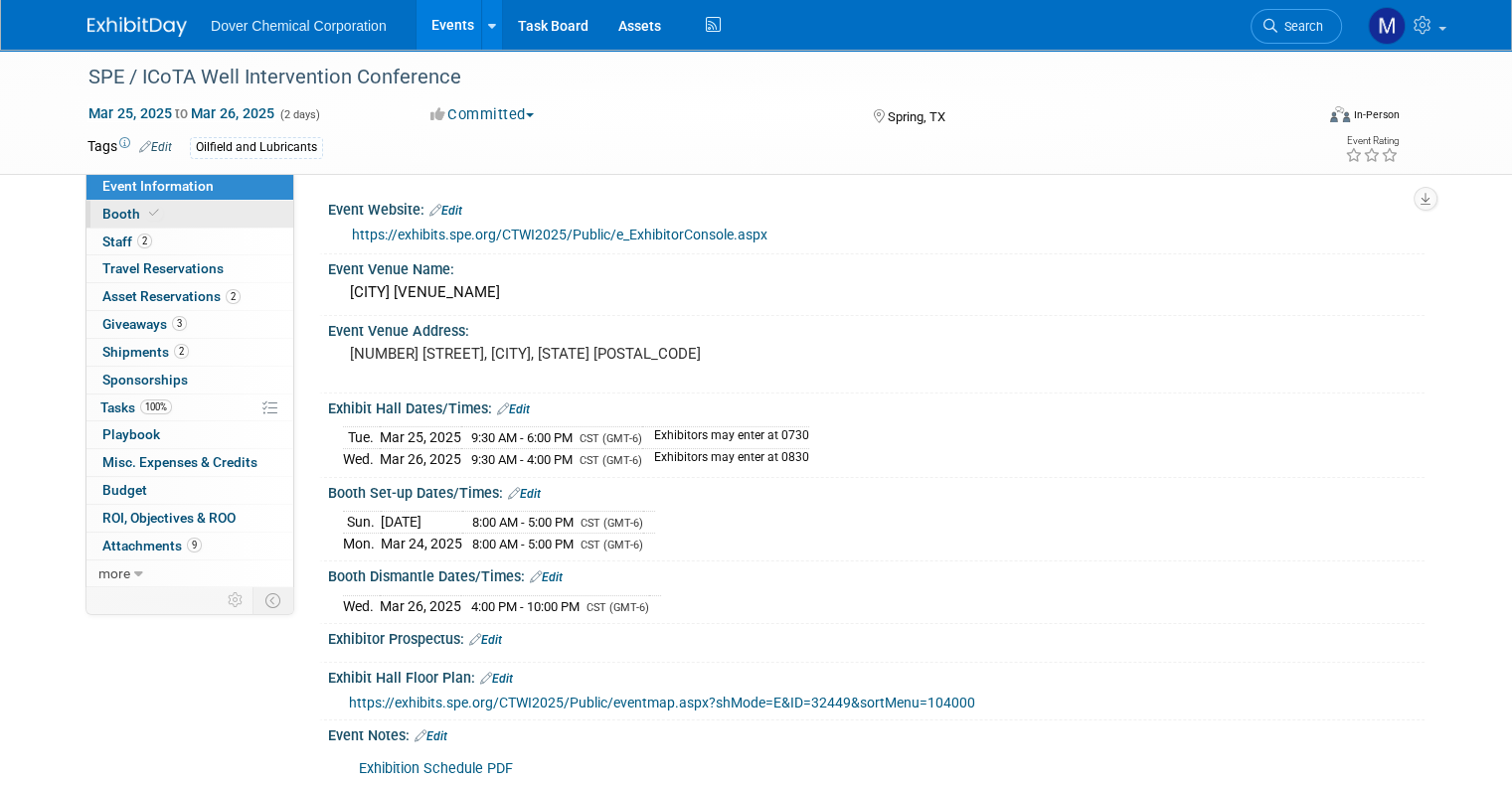 click on "Booth" at bounding box center (132, 214) 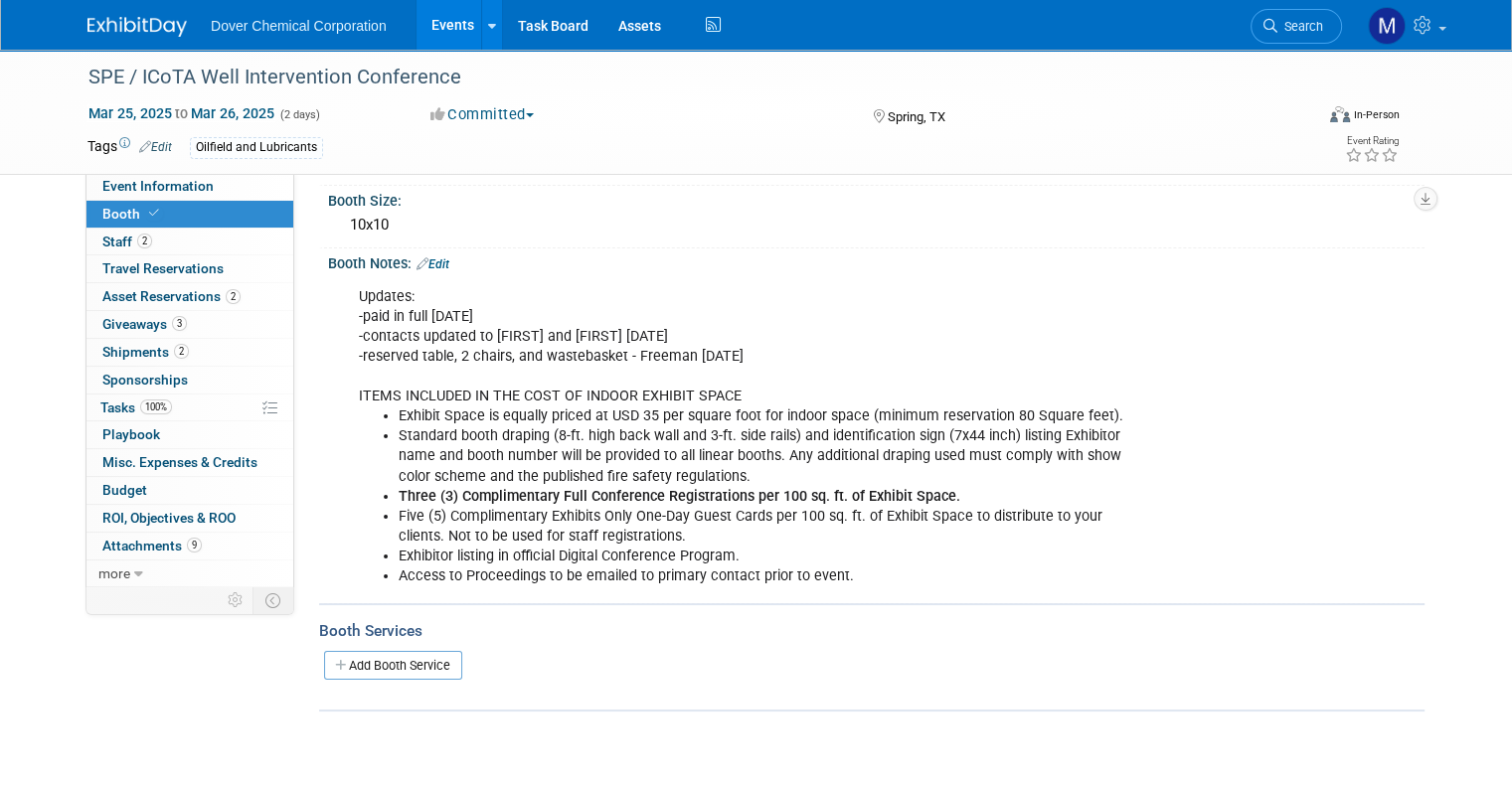 scroll, scrollTop: 155, scrollLeft: 0, axis: vertical 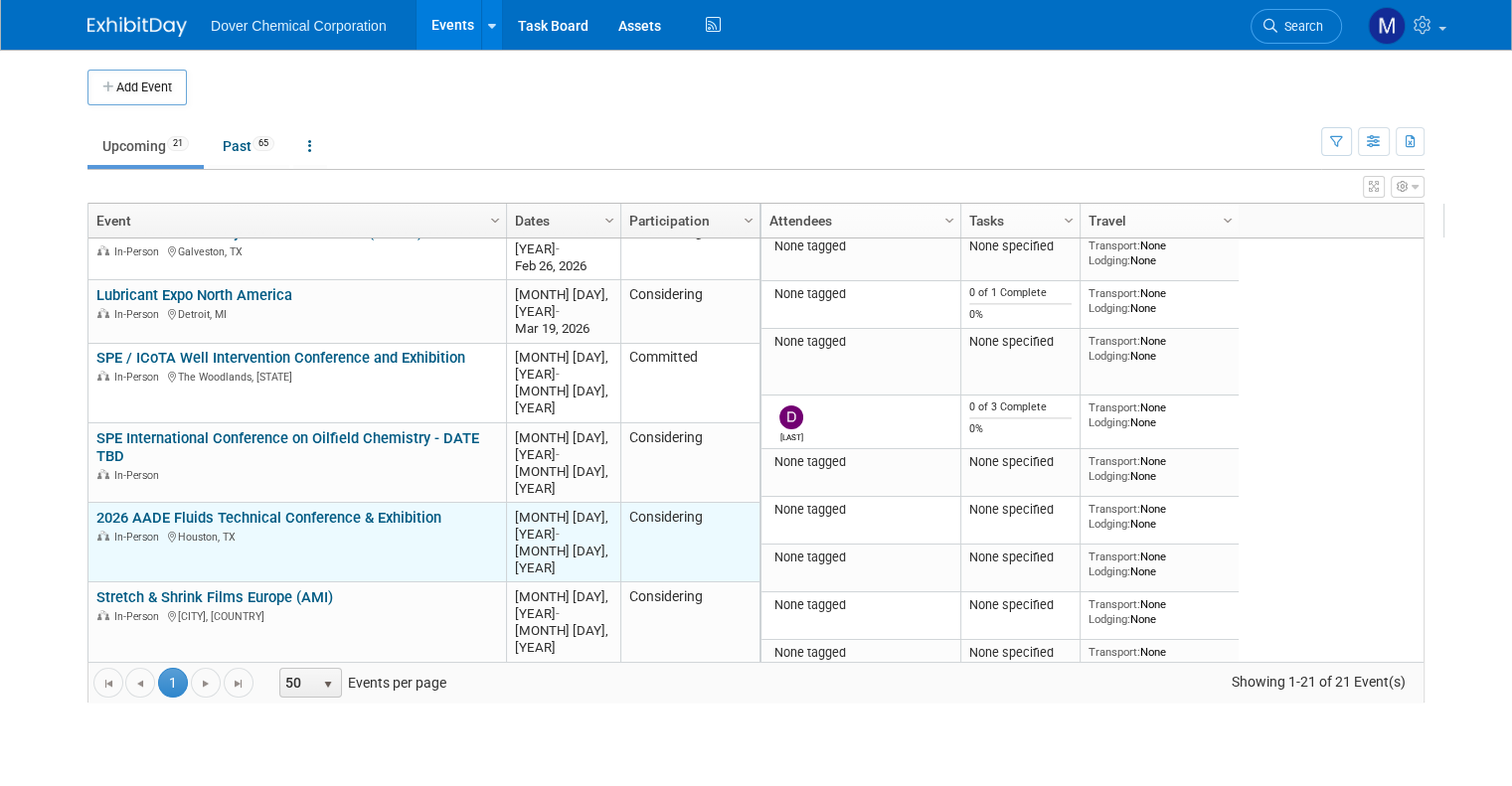 click on "2026 AADE Fluids Technical Conference & Exhibition" at bounding box center (268, 518) 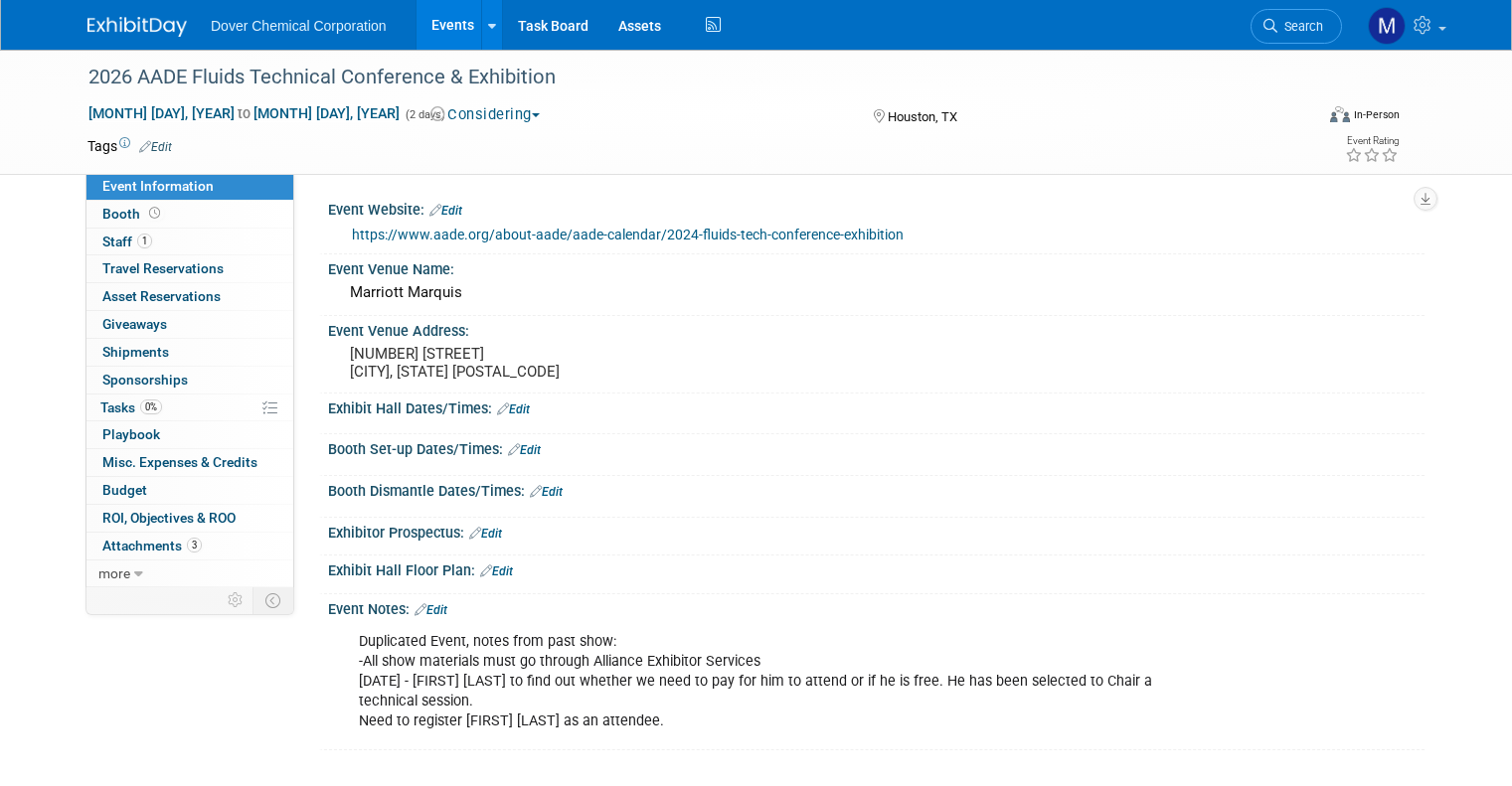 scroll, scrollTop: 0, scrollLeft: 0, axis: both 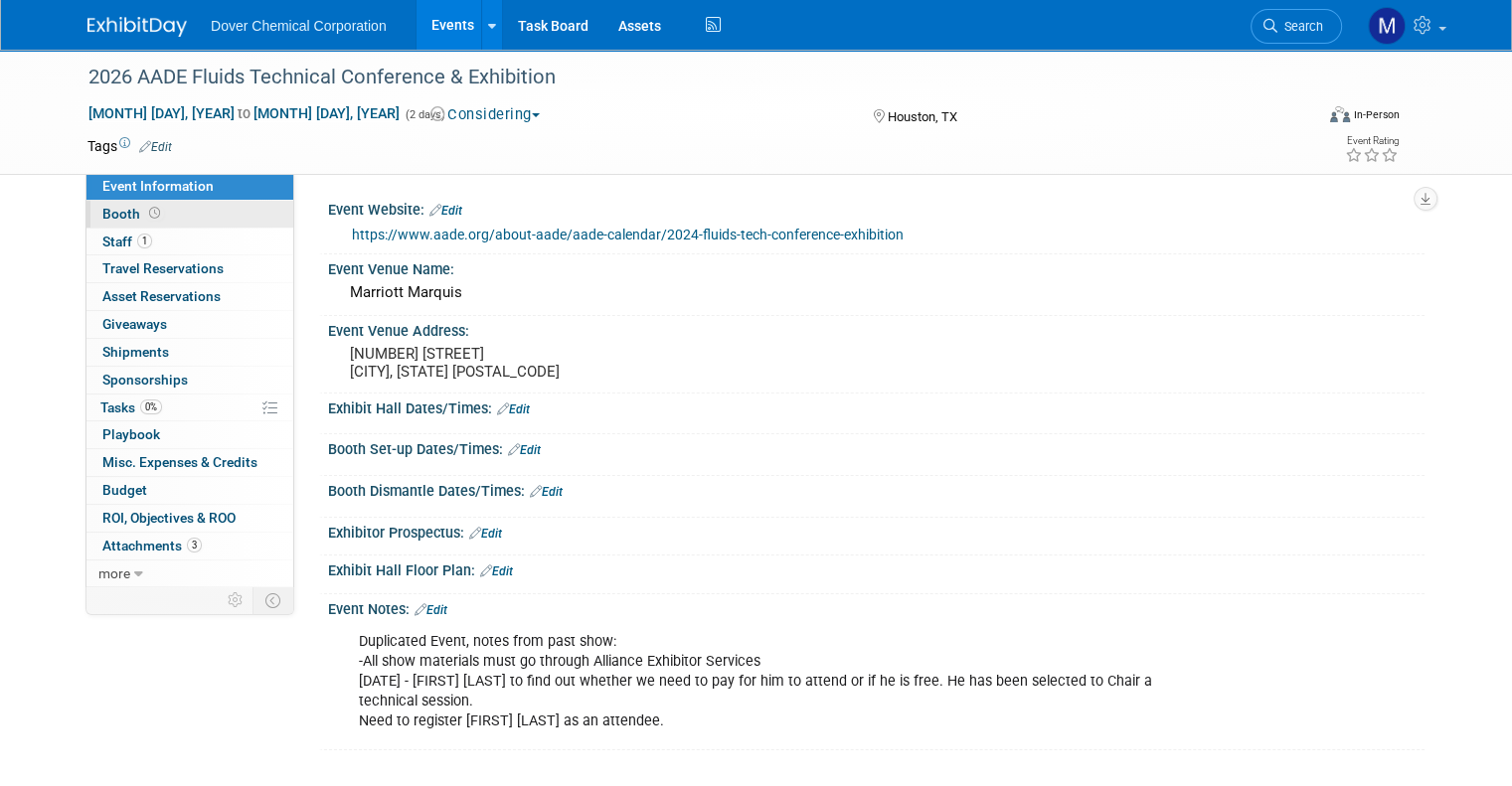 click on "Booth" at bounding box center (133, 214) 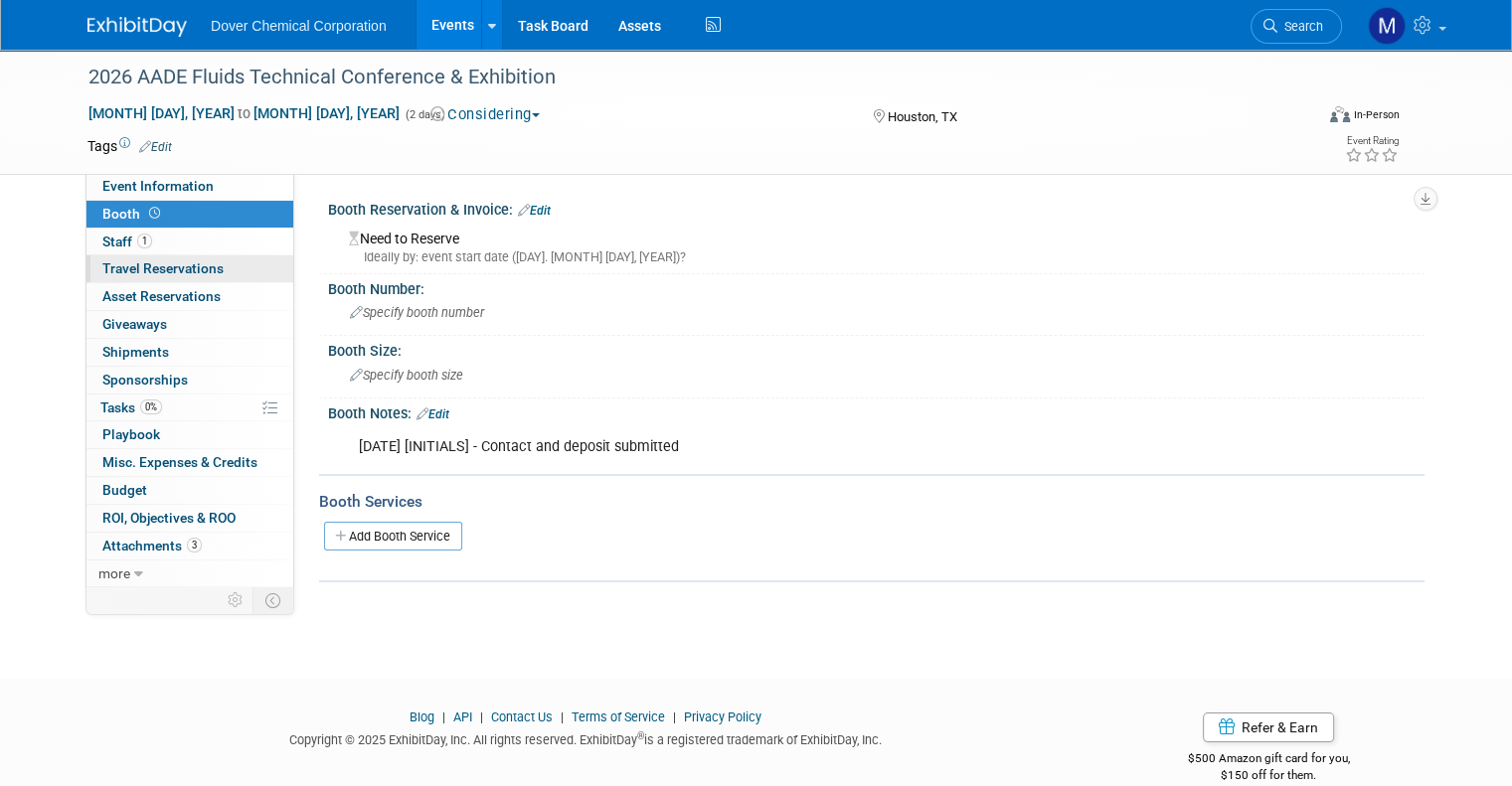 click on "0
Travel Reservations 0" at bounding box center (190, 268) 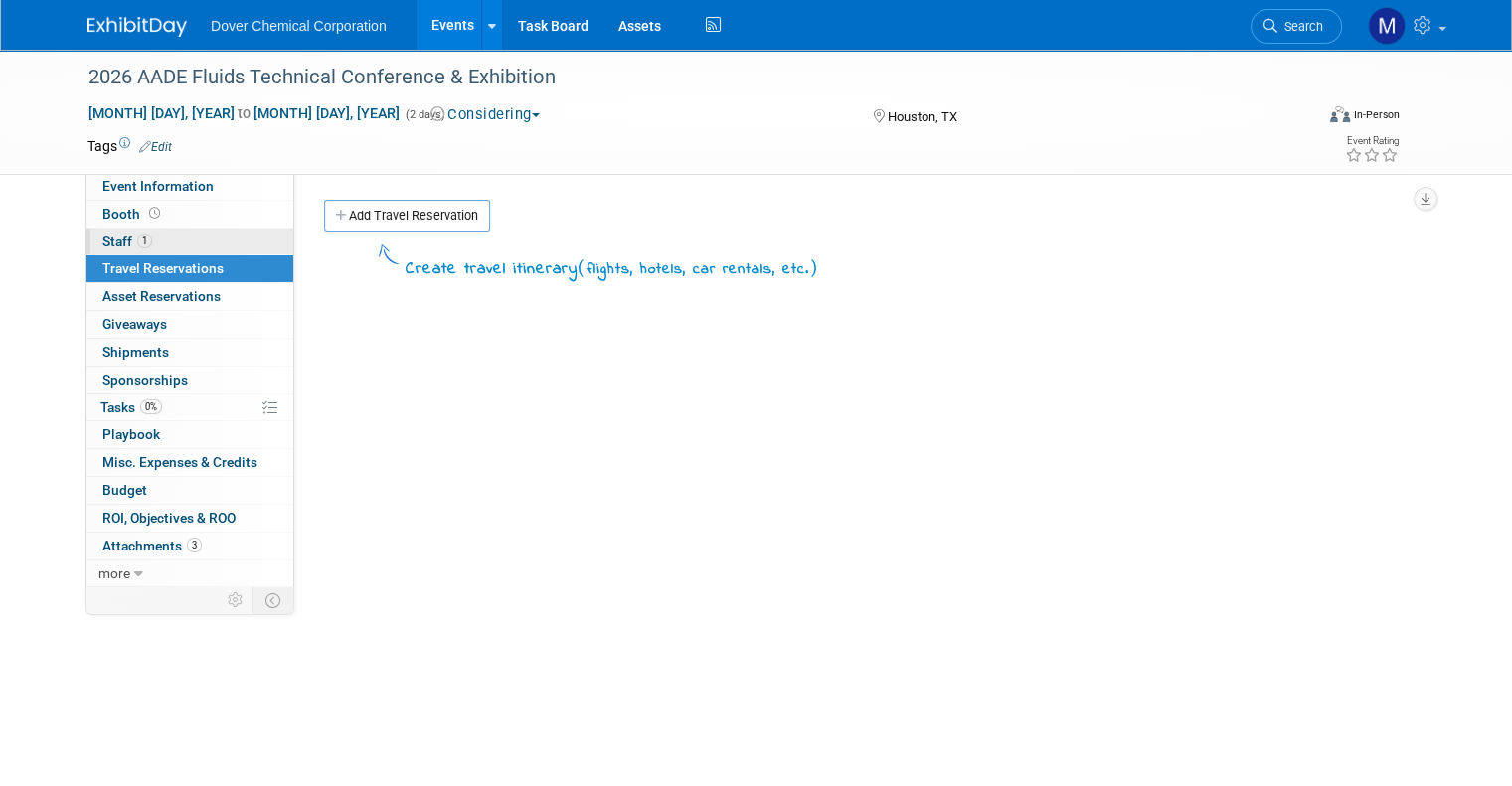 click on "Staff 1" at bounding box center (127, 241) 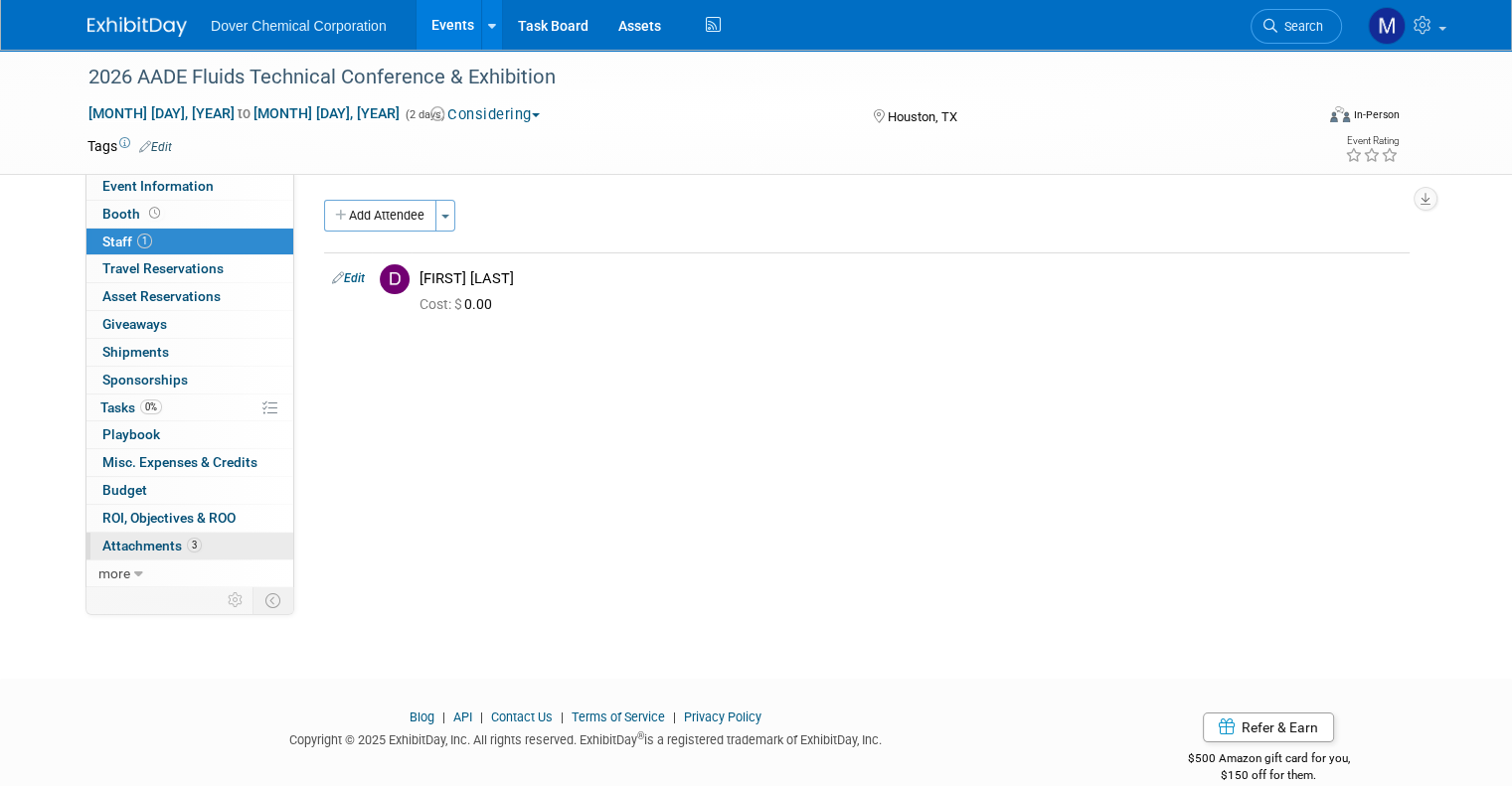 click on "Attachments 3" at bounding box center (152, 546) 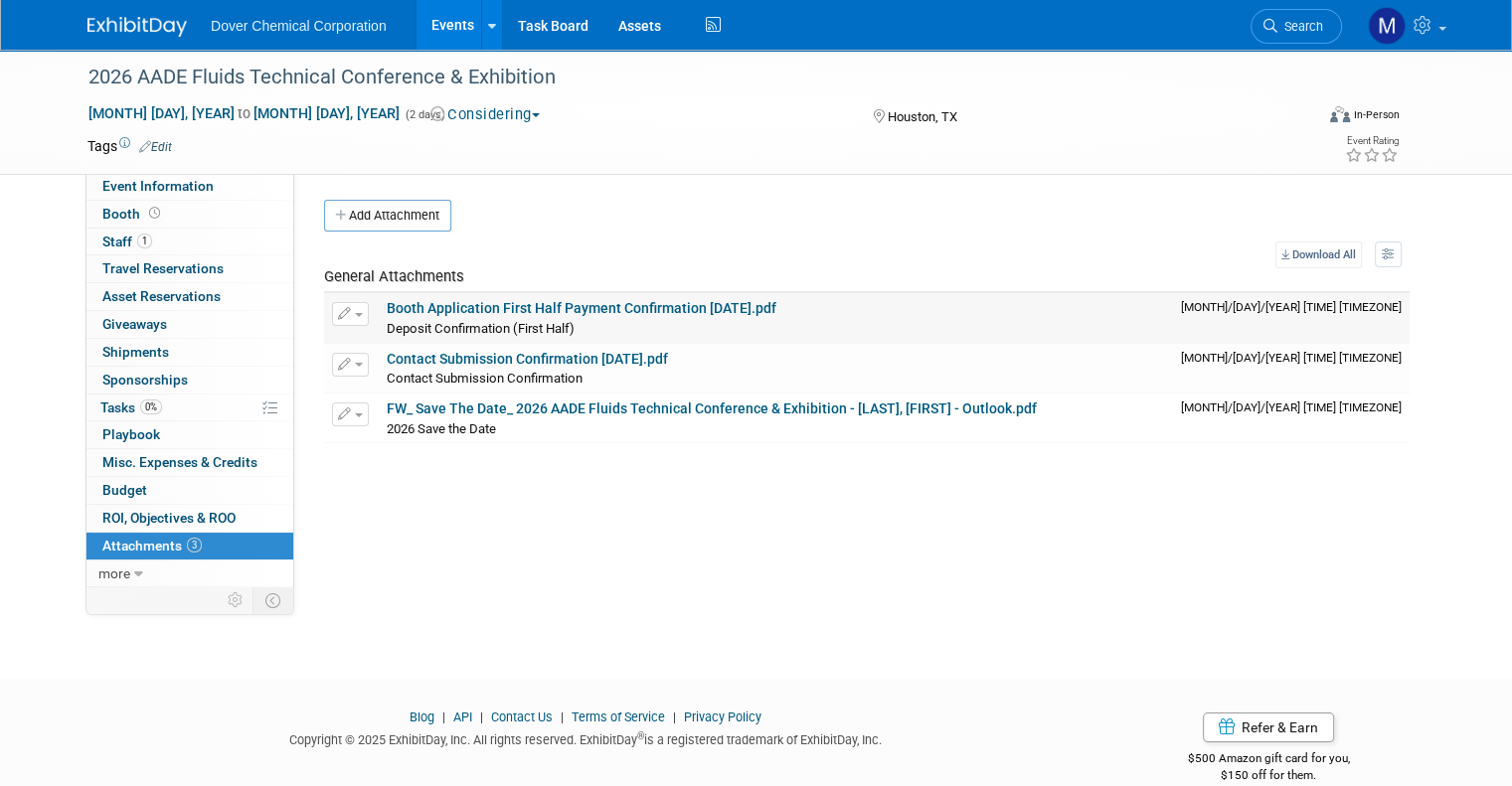 click on "Booth Application First Half Payment Confirmation 080125.pdf" at bounding box center (582, 308) 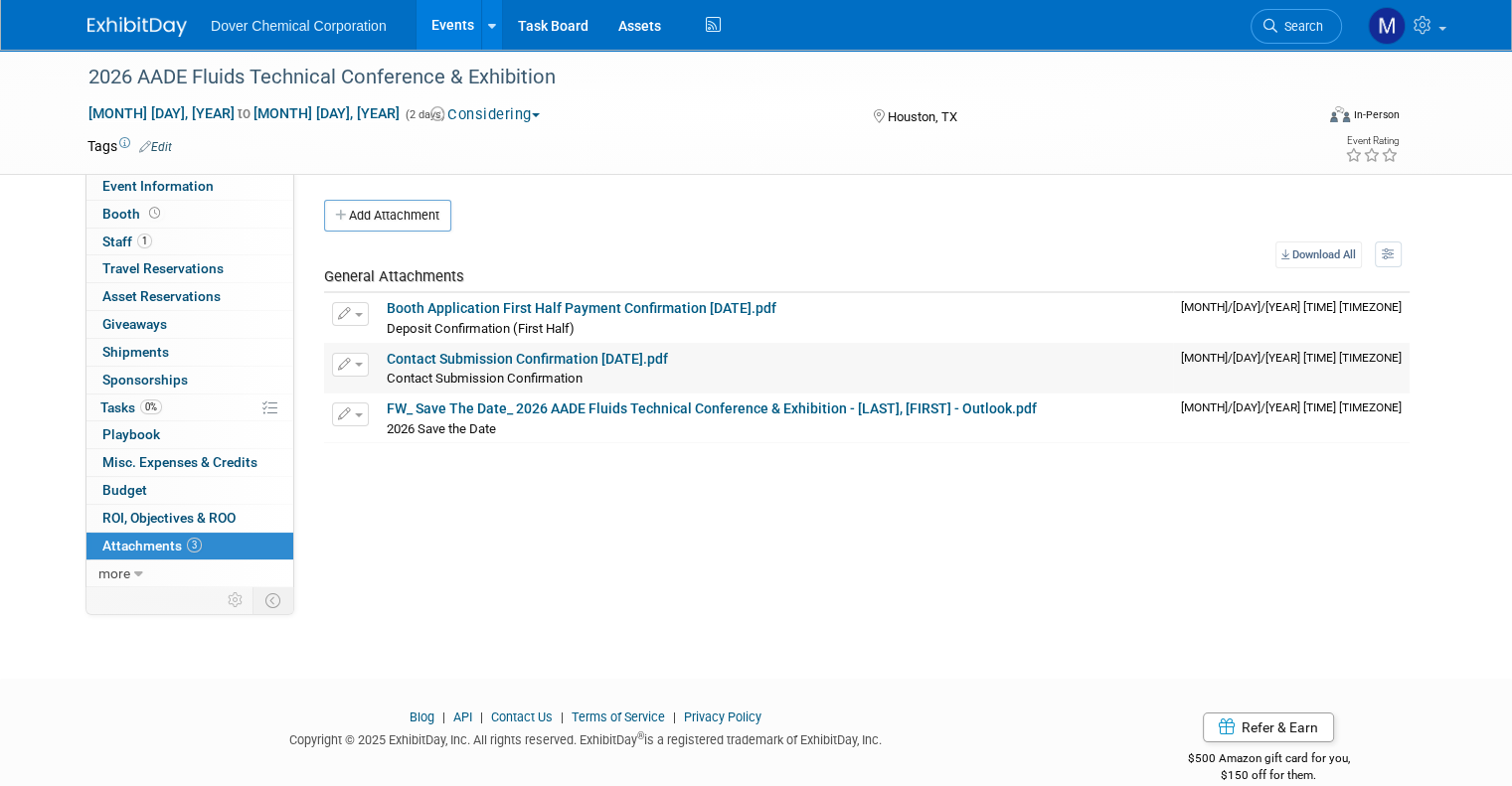 click on "Contact Submission Confirmation 080125.pdf" at bounding box center [527, 359] 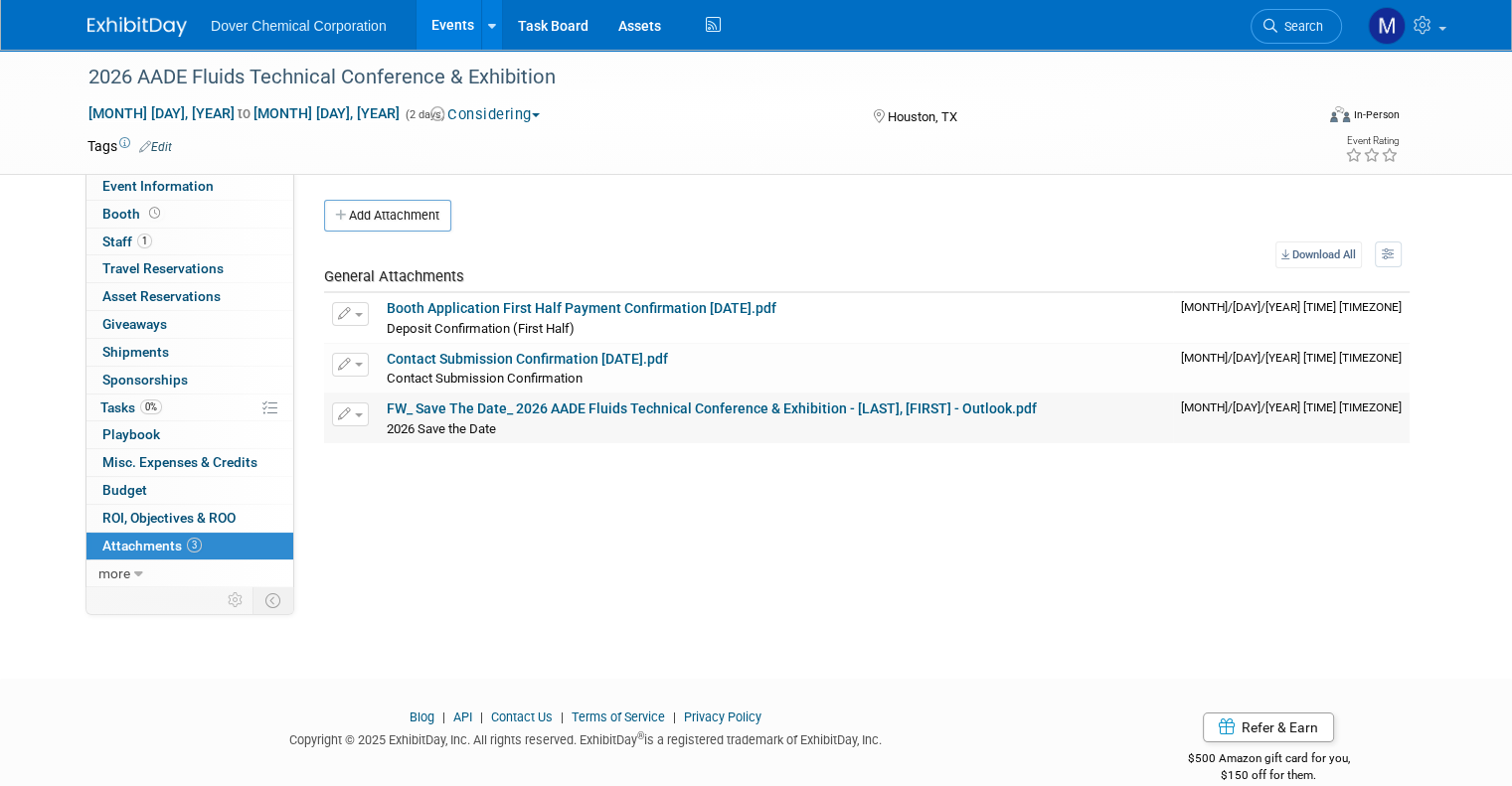 click on "FW_ Save The Date_ 2026 AADE Fluids Technical Conference & Exhibition - Hopkins, Megan - Outlook.pdf" at bounding box center [712, 408] 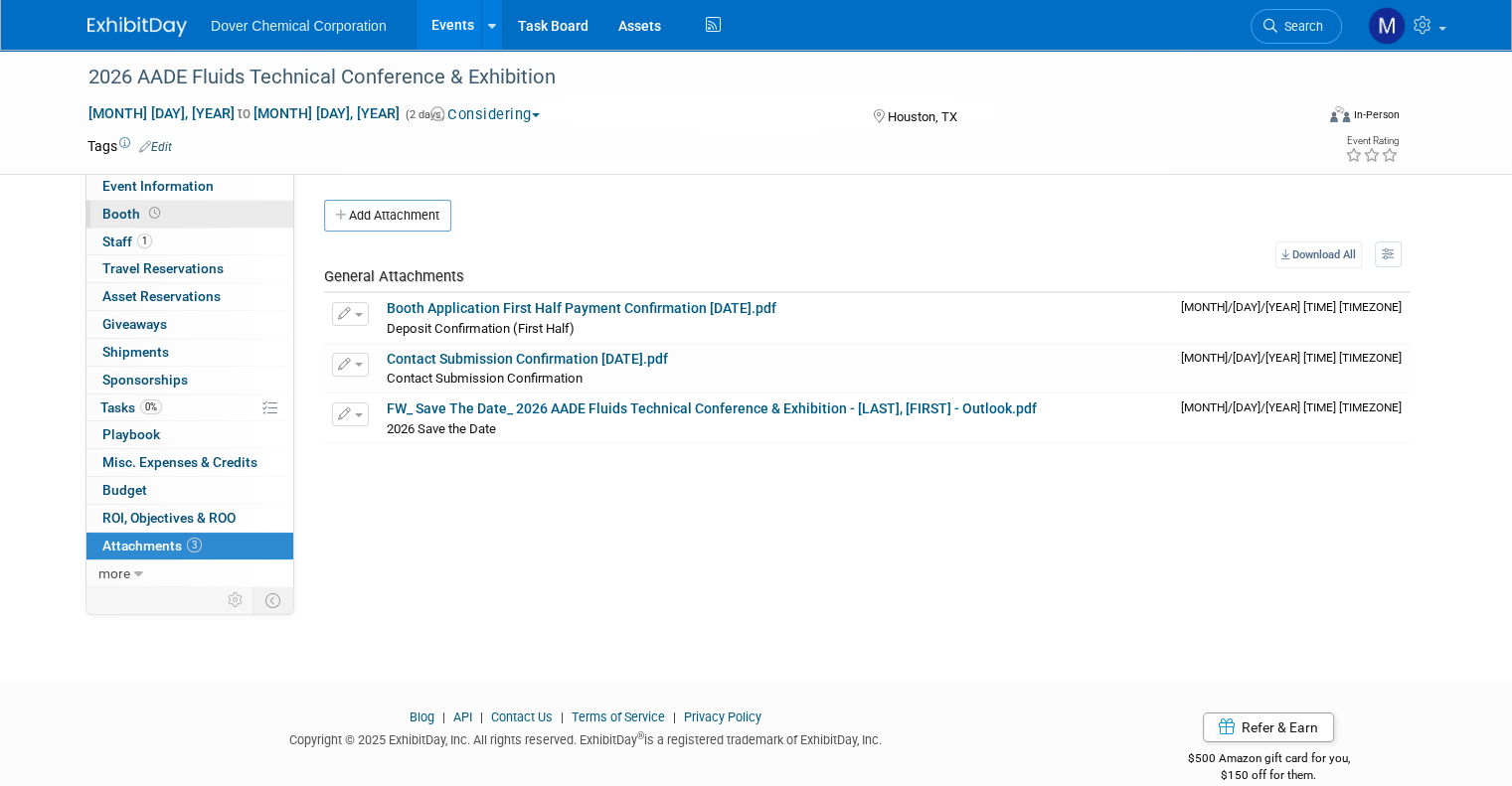 click at bounding box center [154, 213] 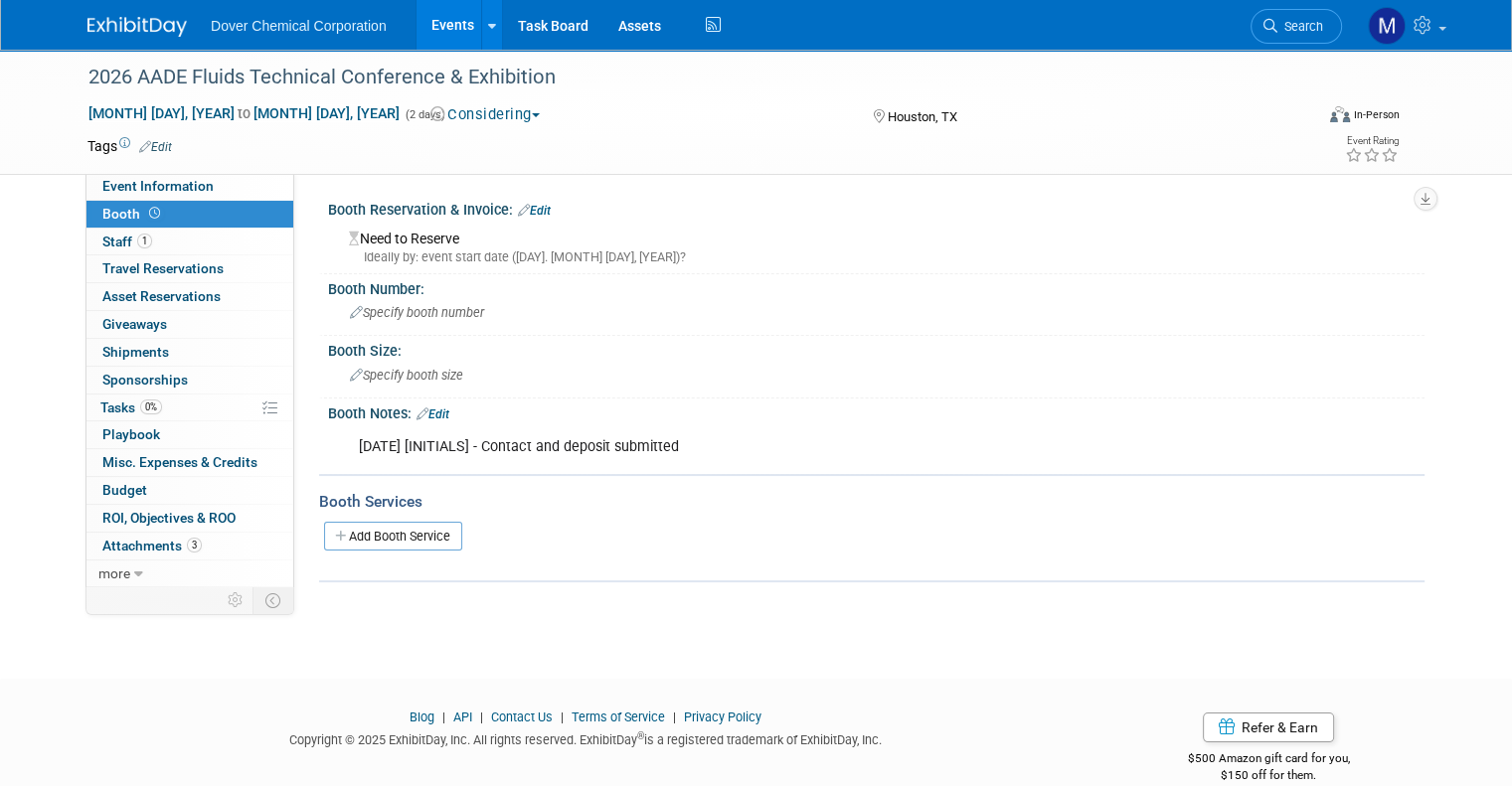 click on "Edit" at bounding box center [432, 414] 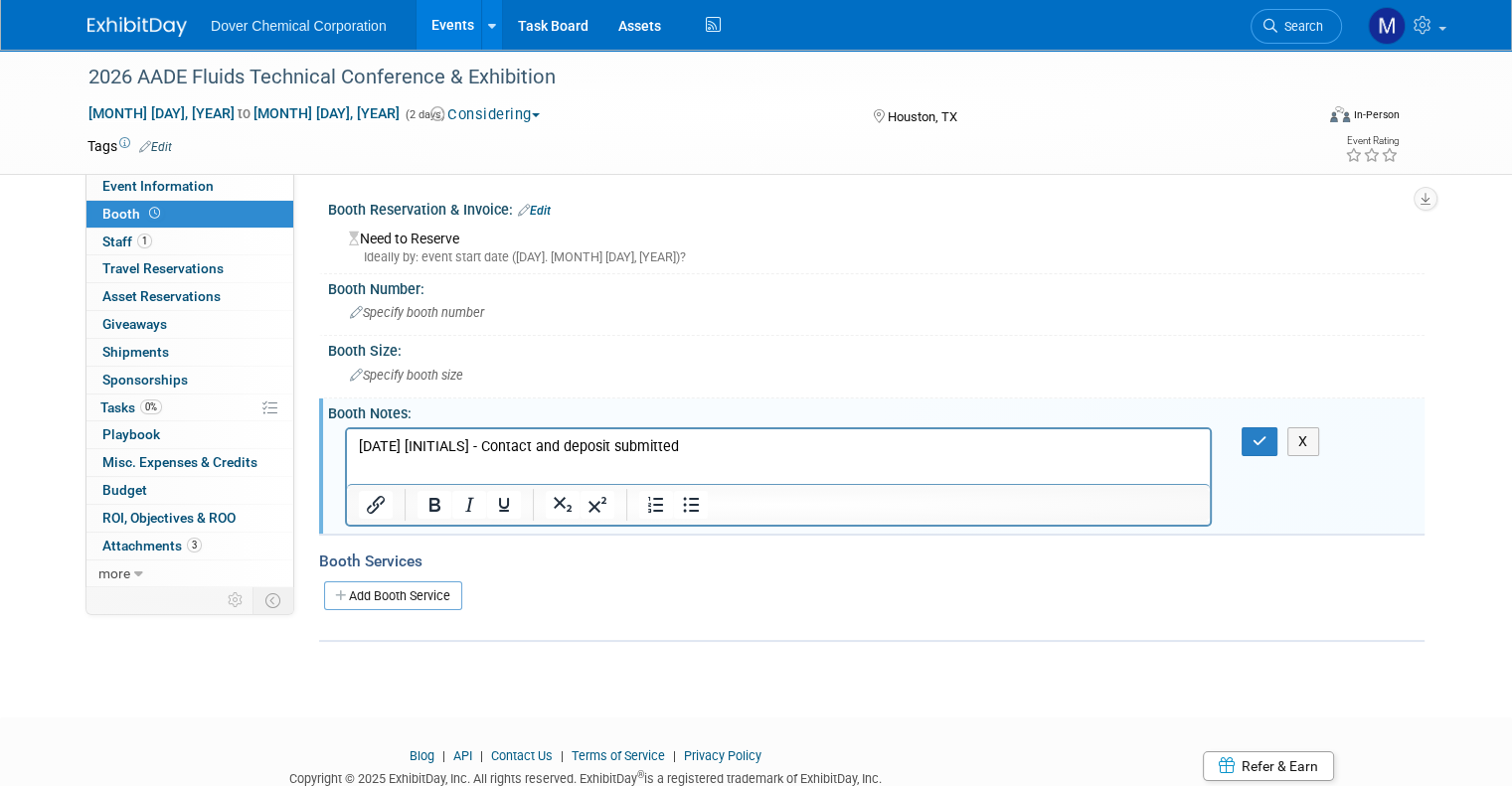 scroll, scrollTop: 0, scrollLeft: 0, axis: both 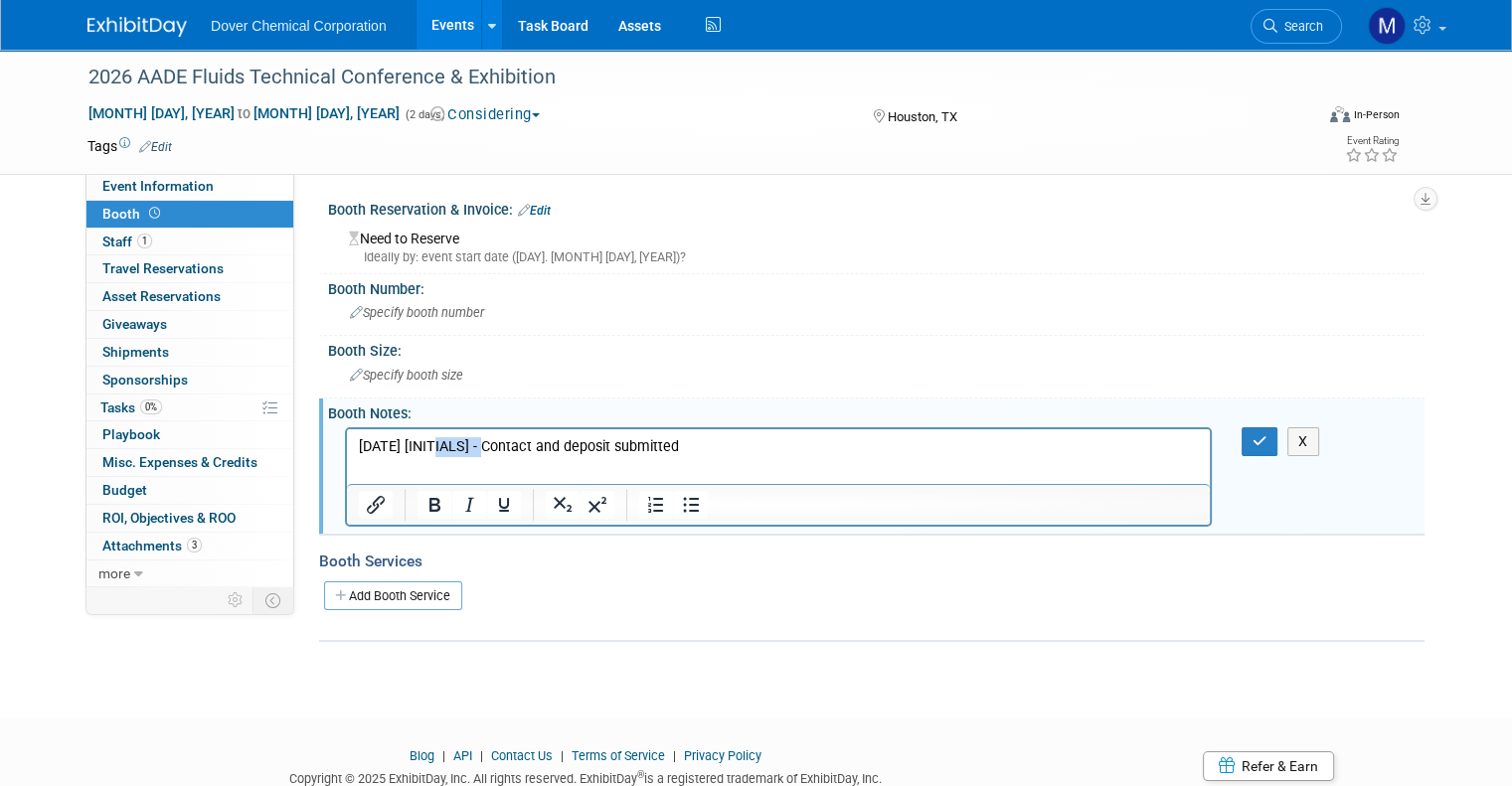 click on "080125 MH - Contact and deposit submitted" at bounding box center (778, 446) 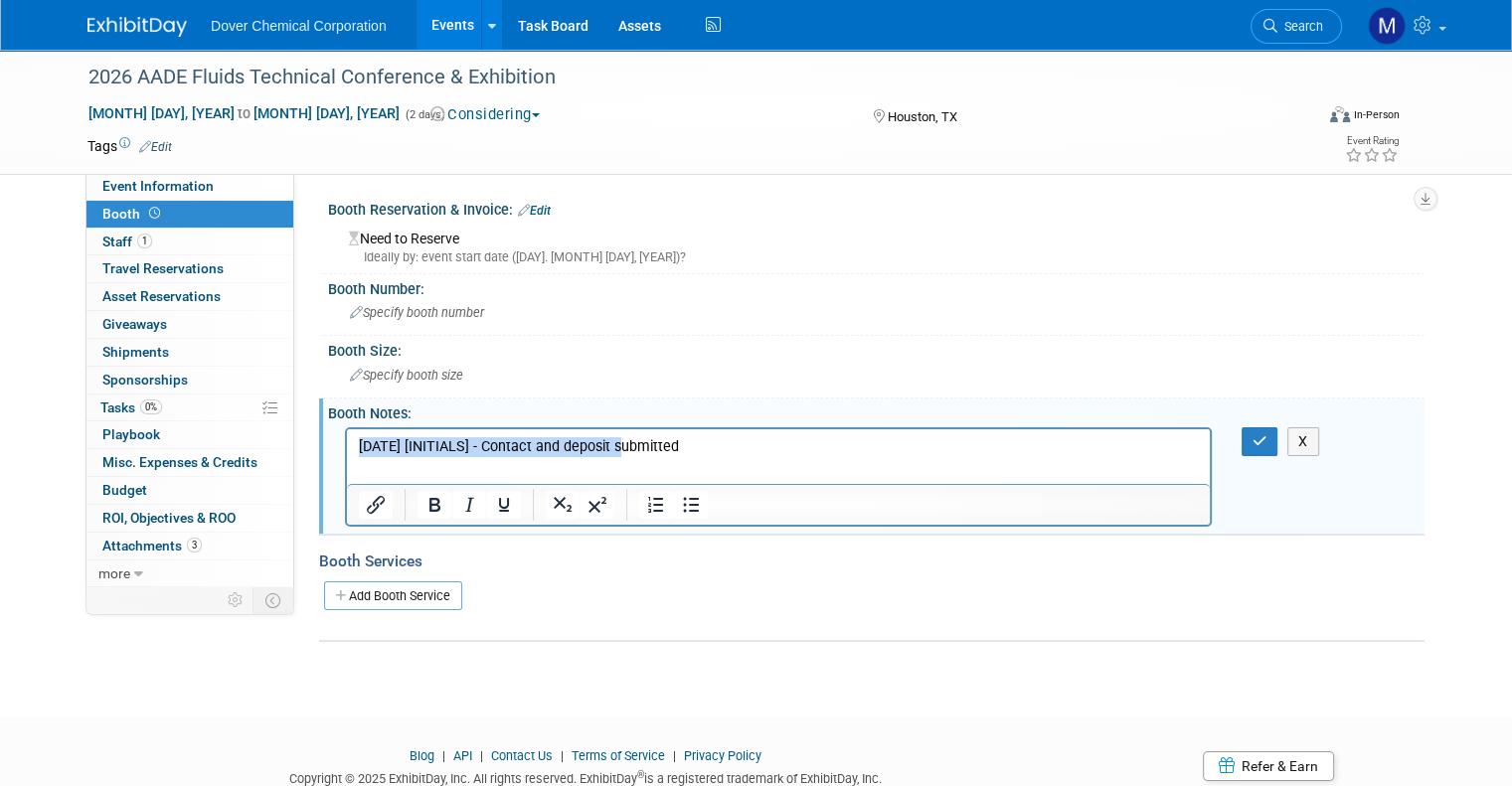 click on "080125 MH - Contact and deposit submitted" at bounding box center [778, 446] 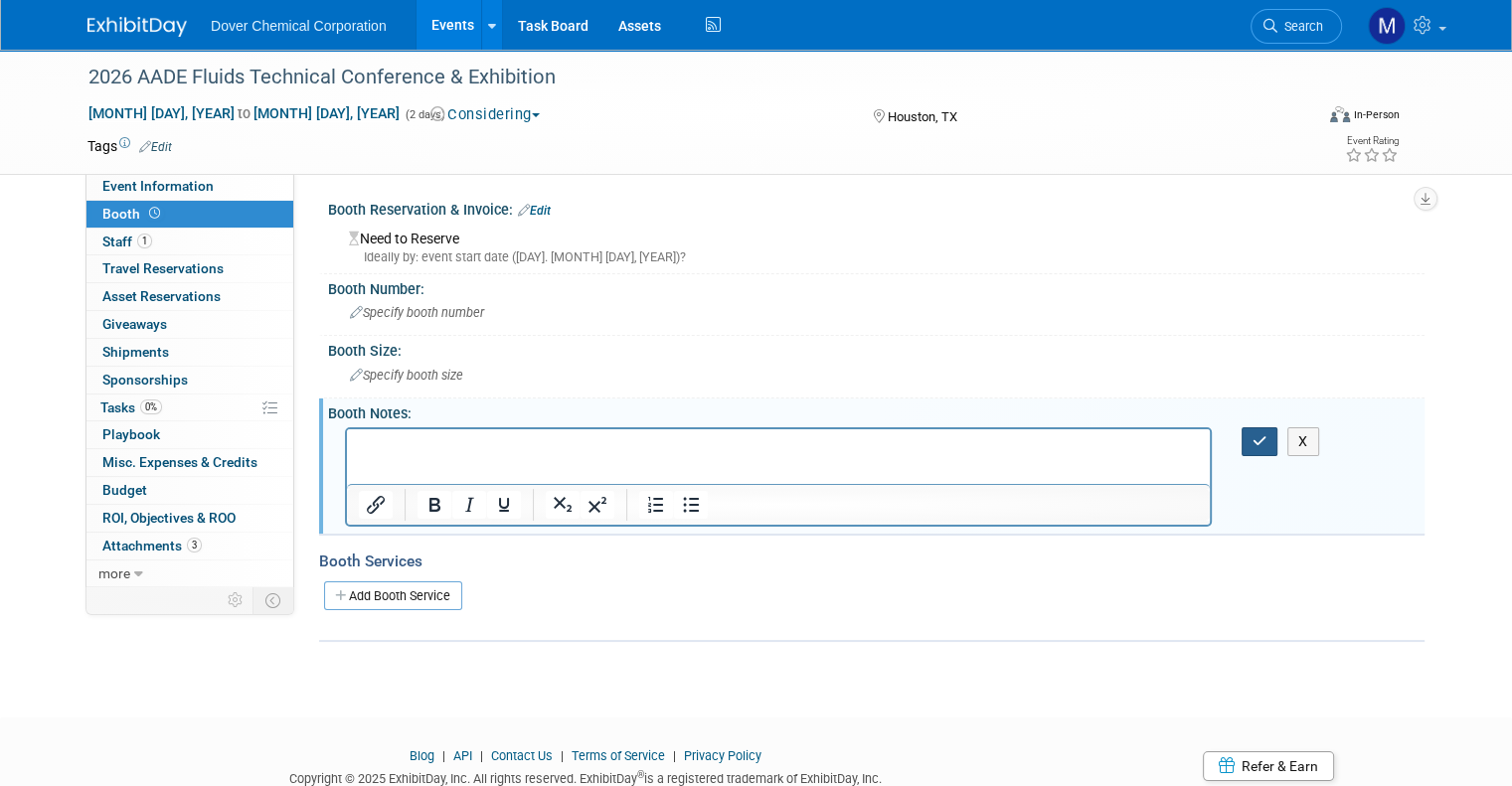 click at bounding box center (1260, 441) 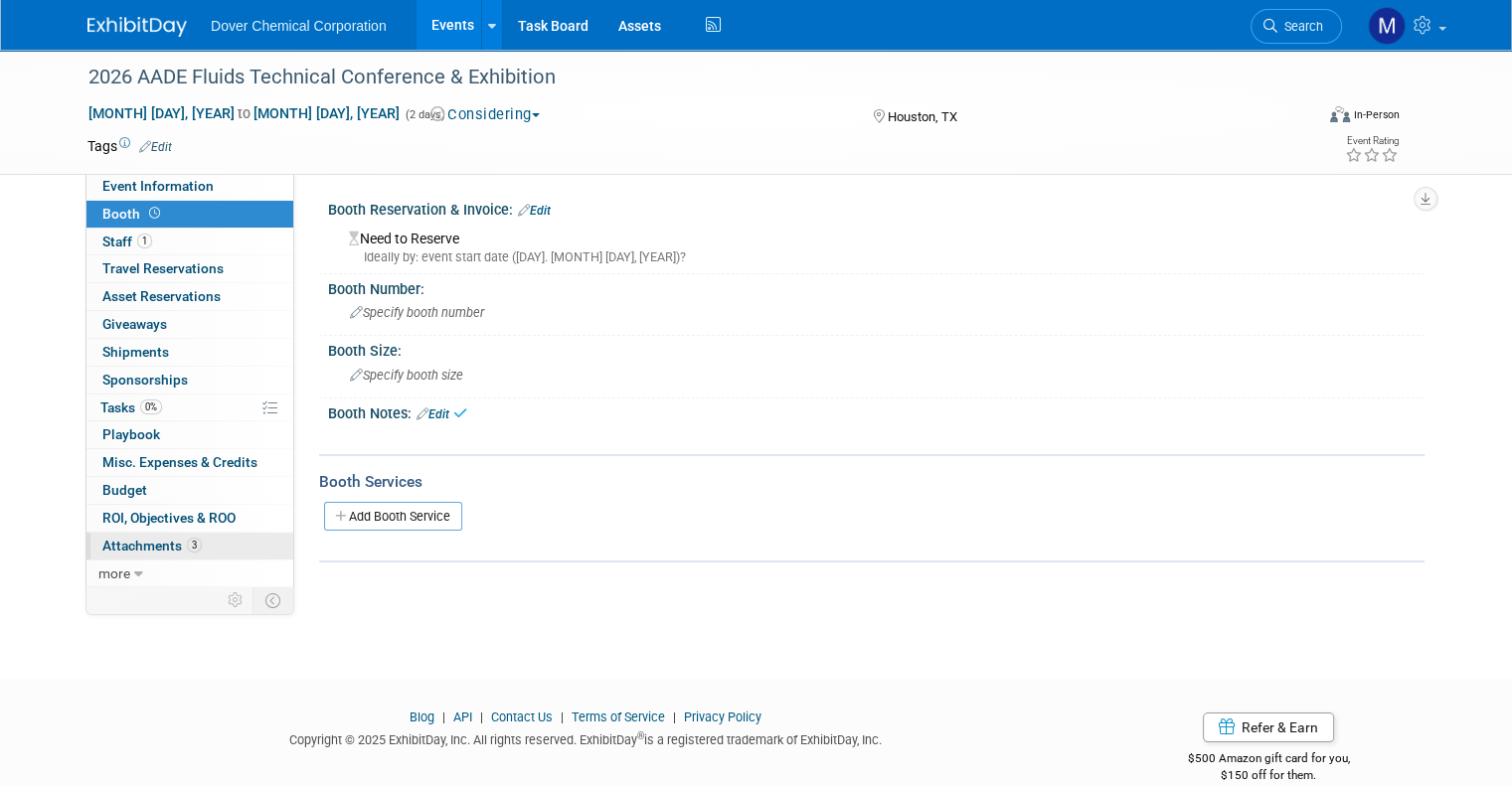 click on "Attachments 3" at bounding box center [152, 546] 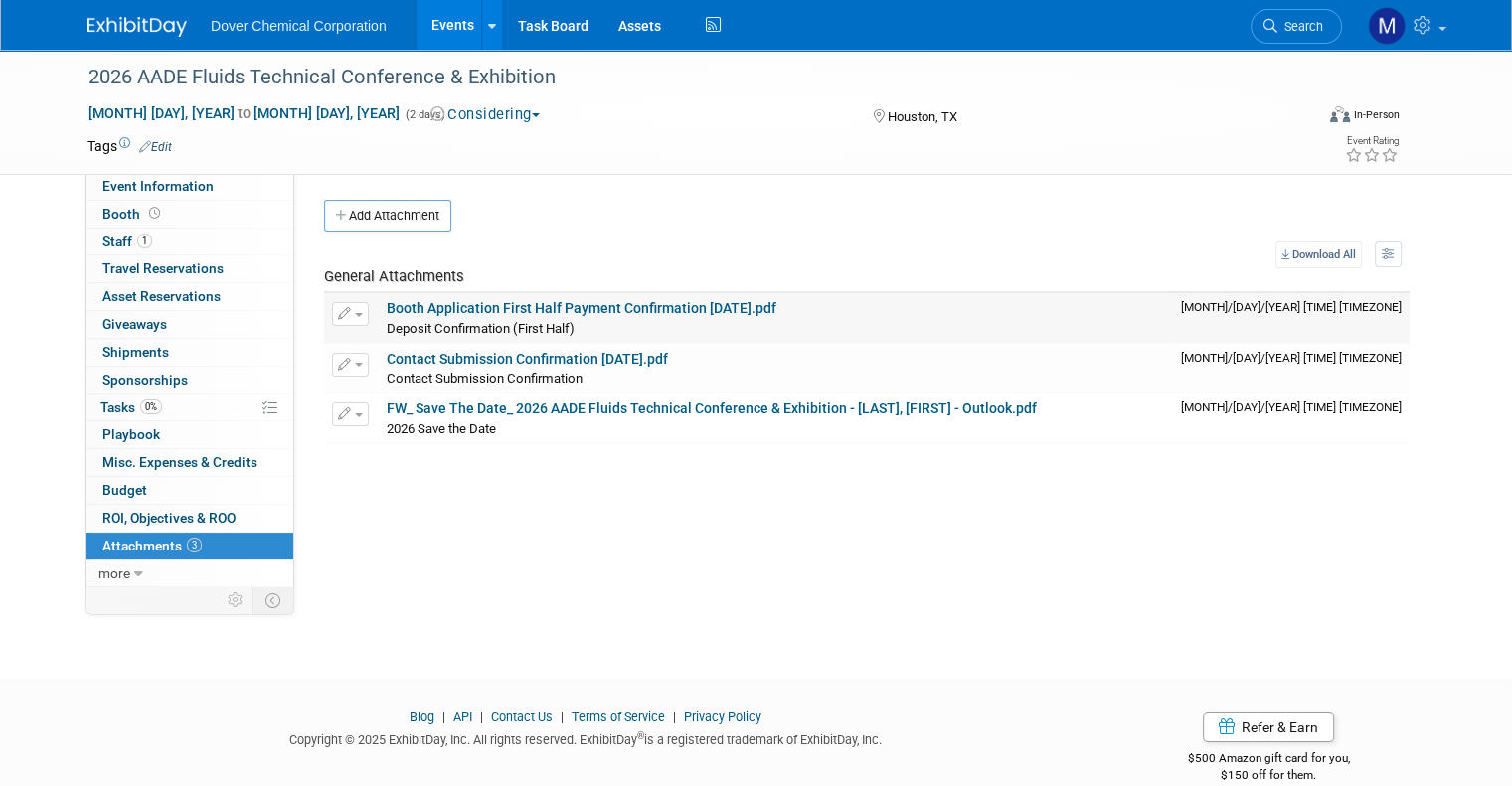 click at bounding box center [350, 314] 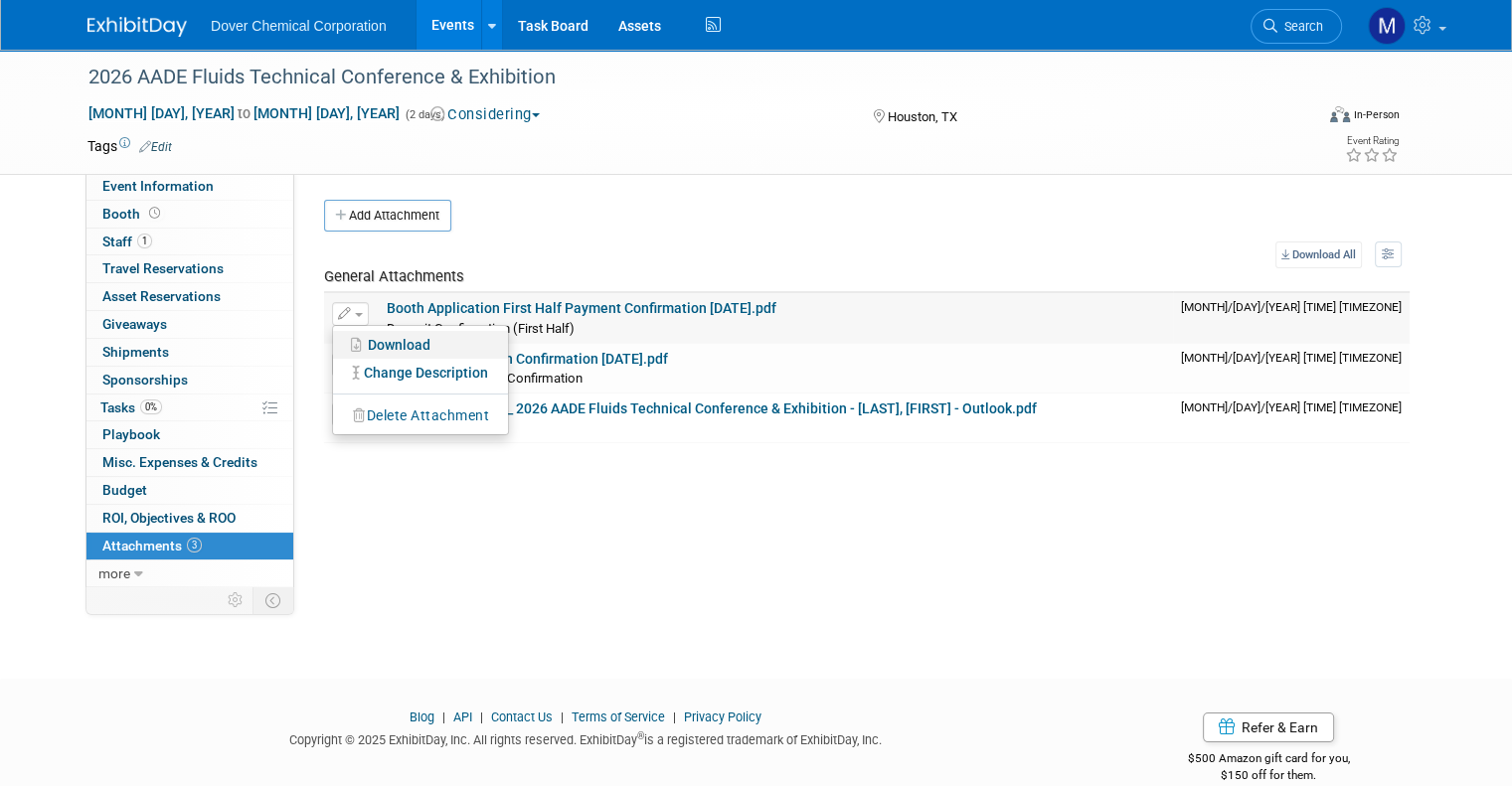 click on "Download" at bounding box center [420, 345] 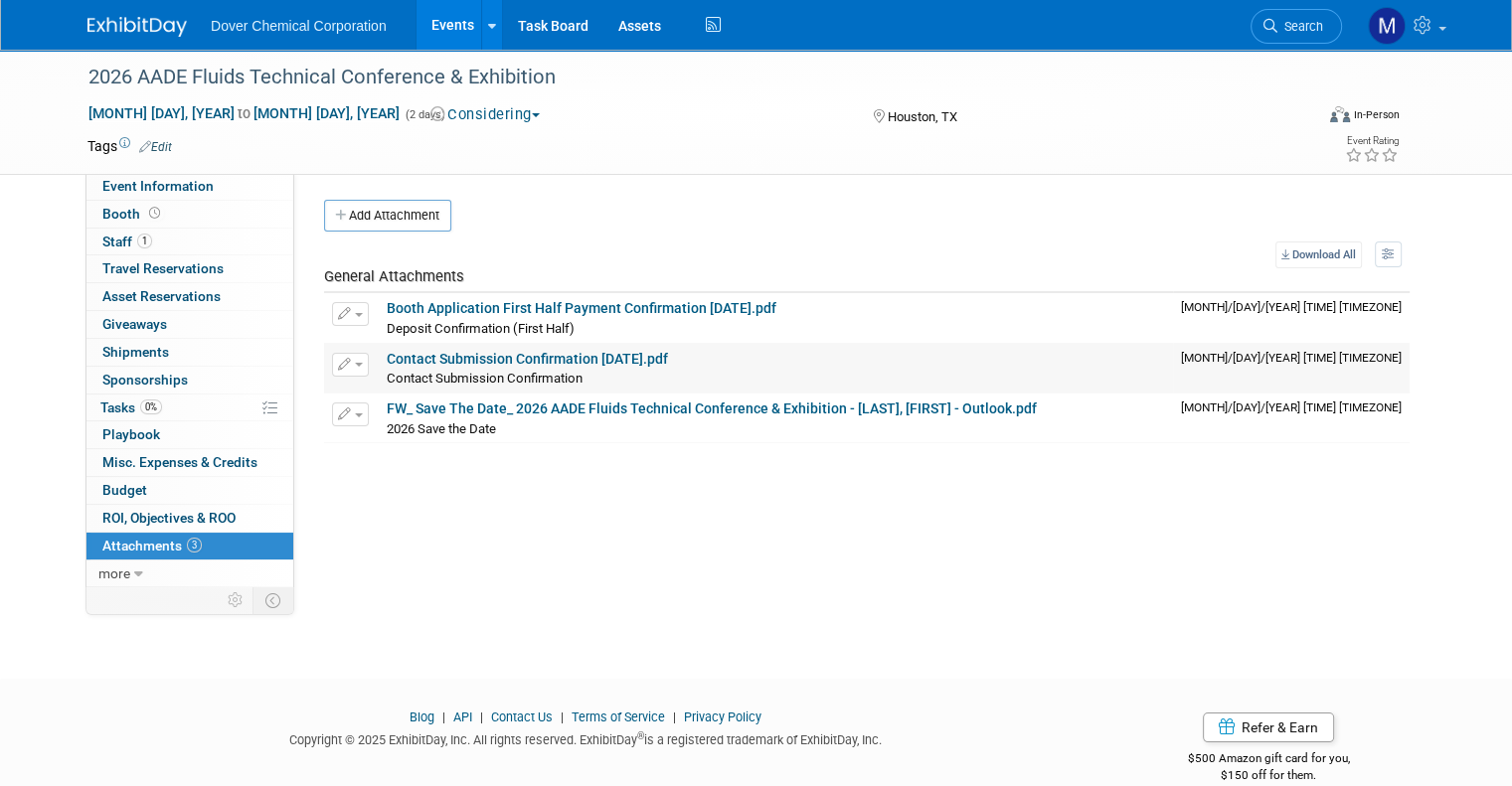 click at bounding box center (350, 365) 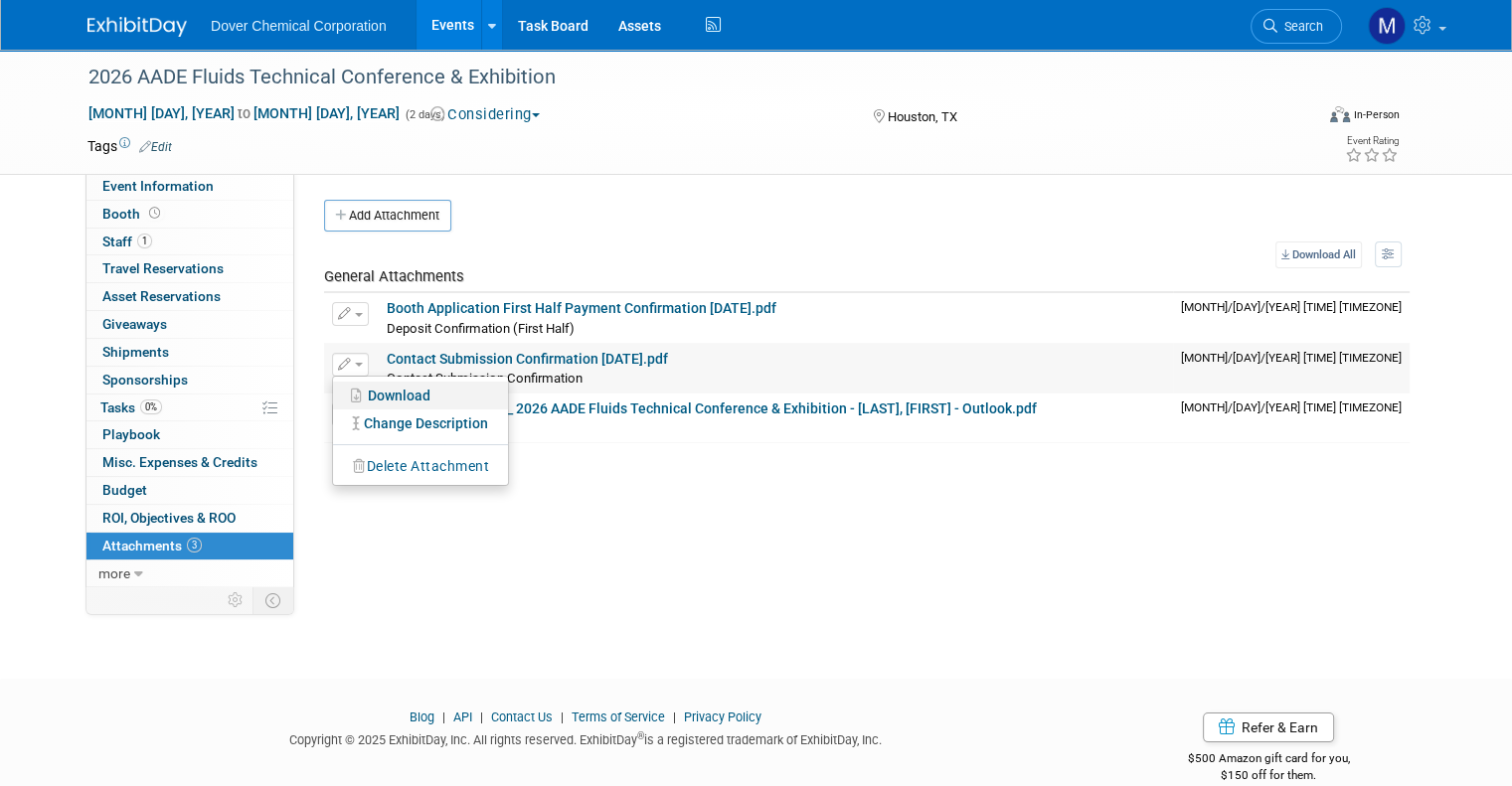 click on "Download" at bounding box center [420, 395] 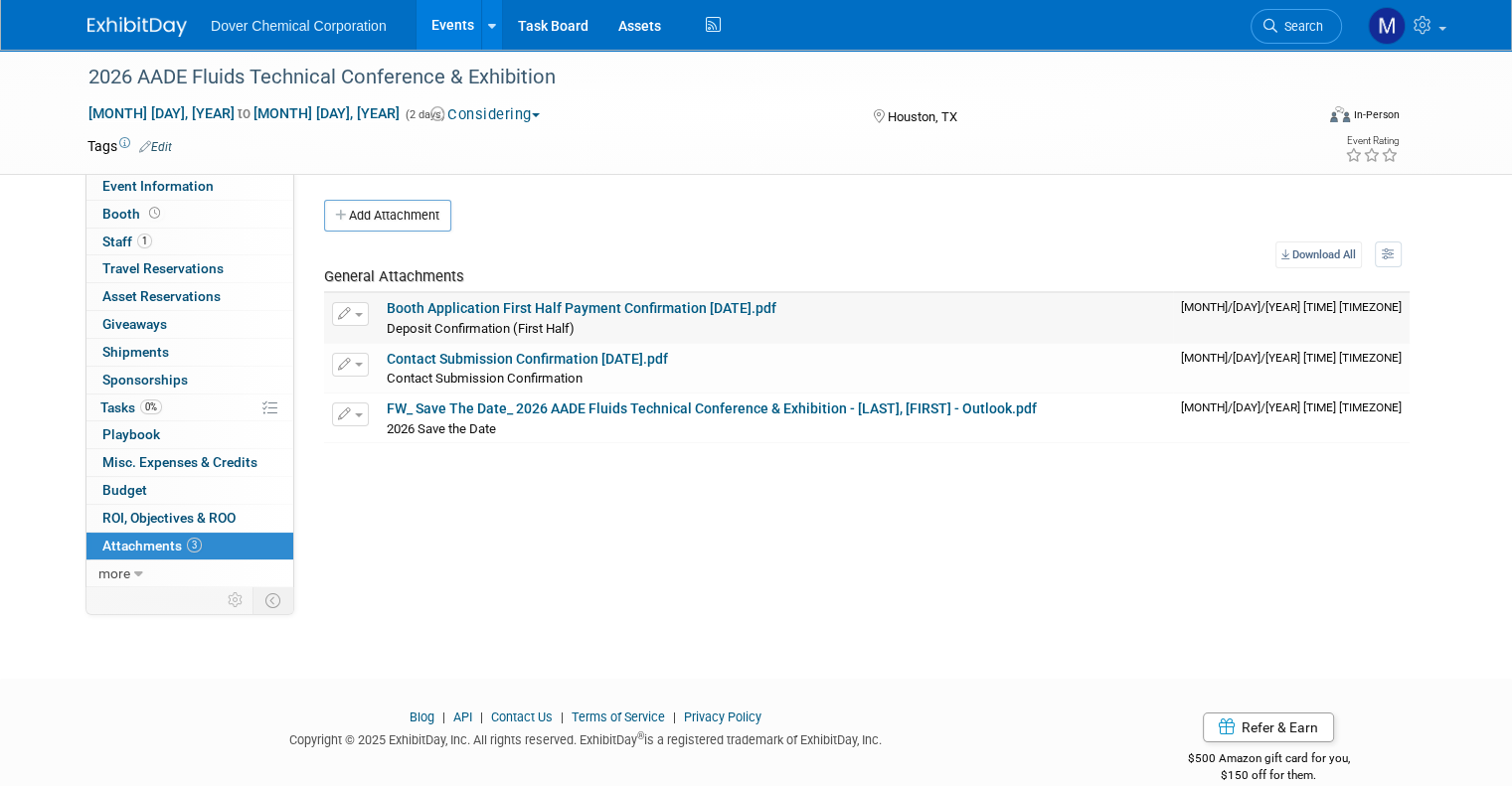 click at bounding box center [350, 314] 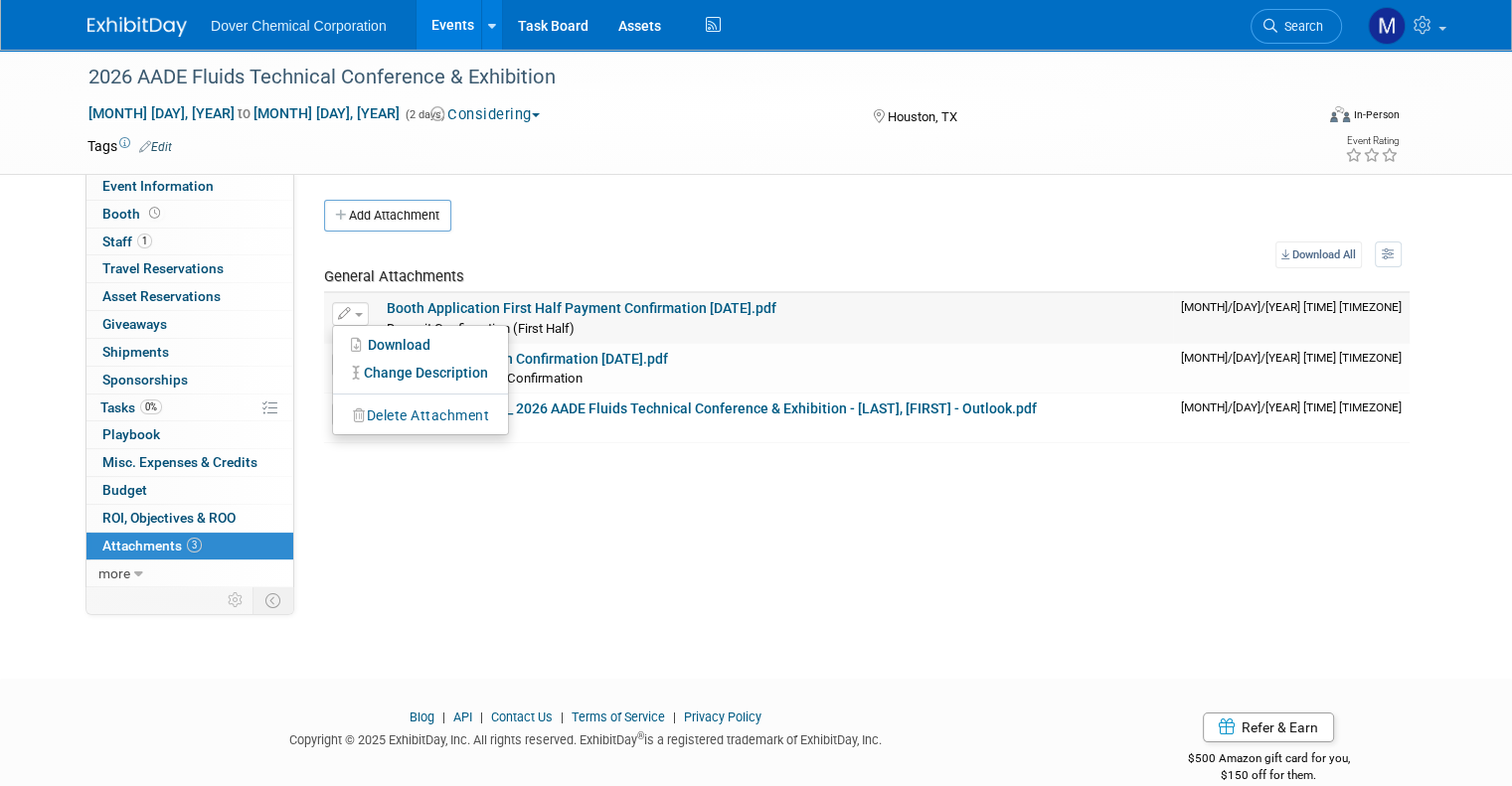 click at bounding box center (360, 415) 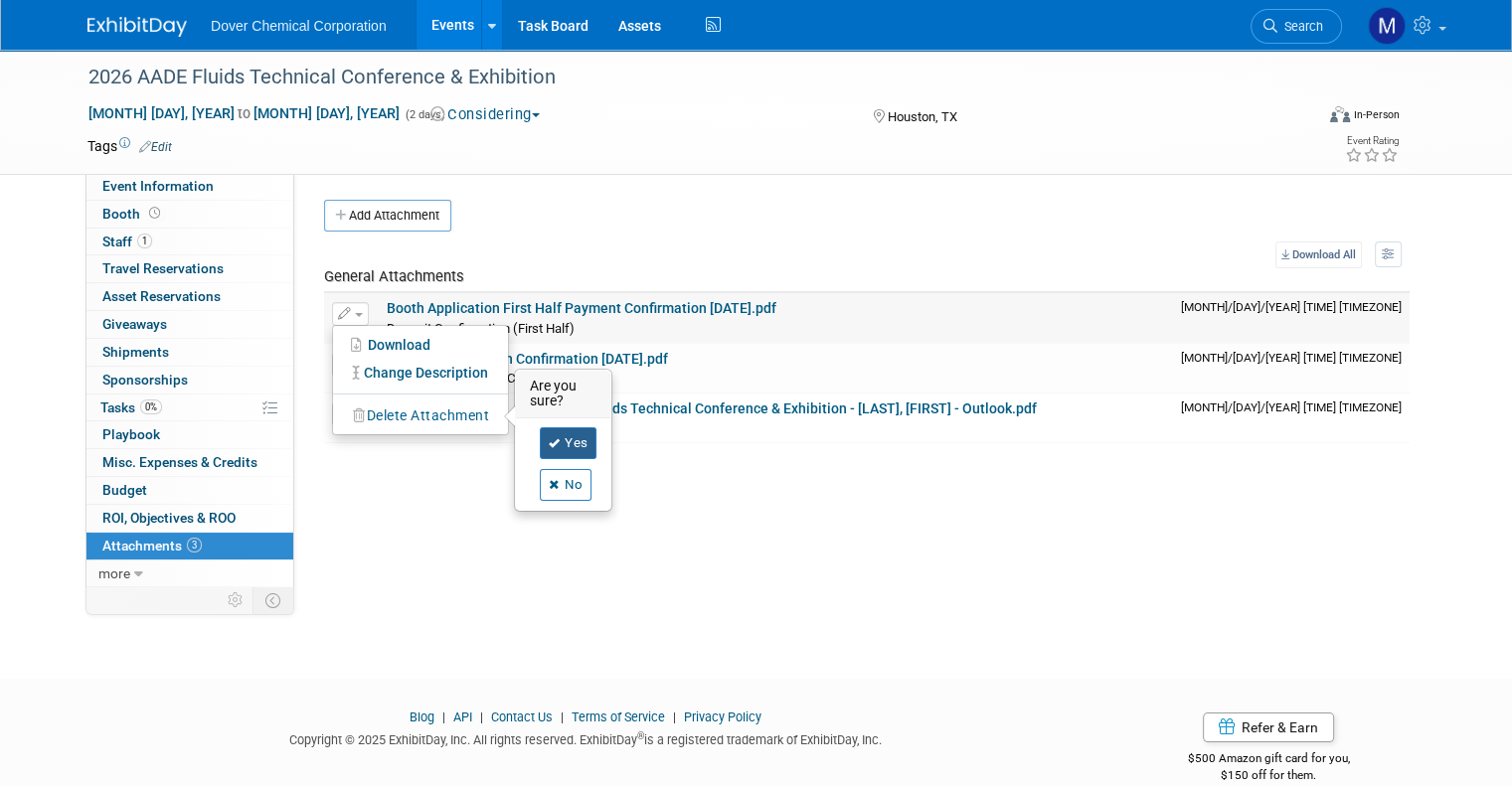 click on "Yes" at bounding box center (569, 443) 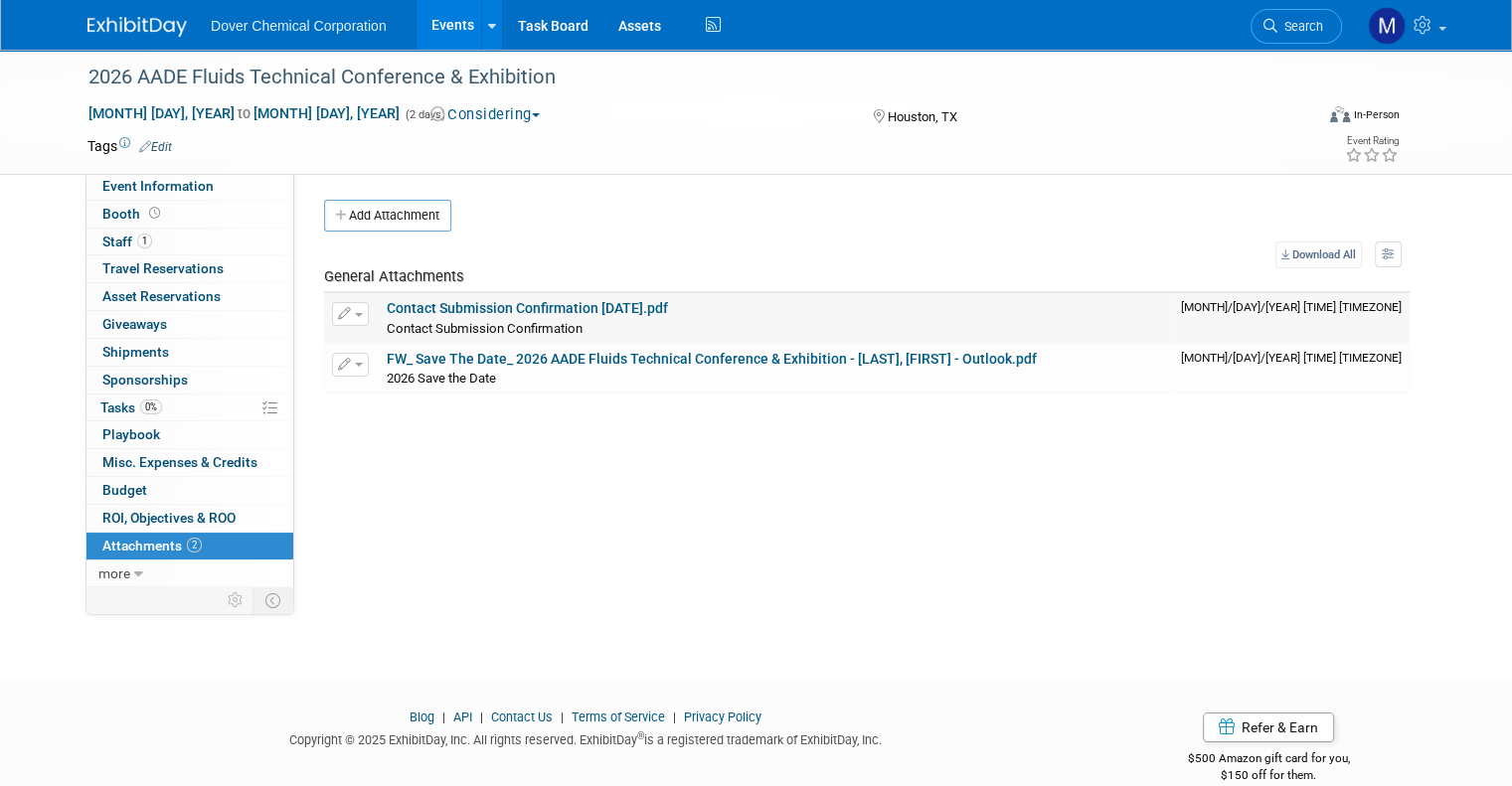 click at bounding box center (350, 314) 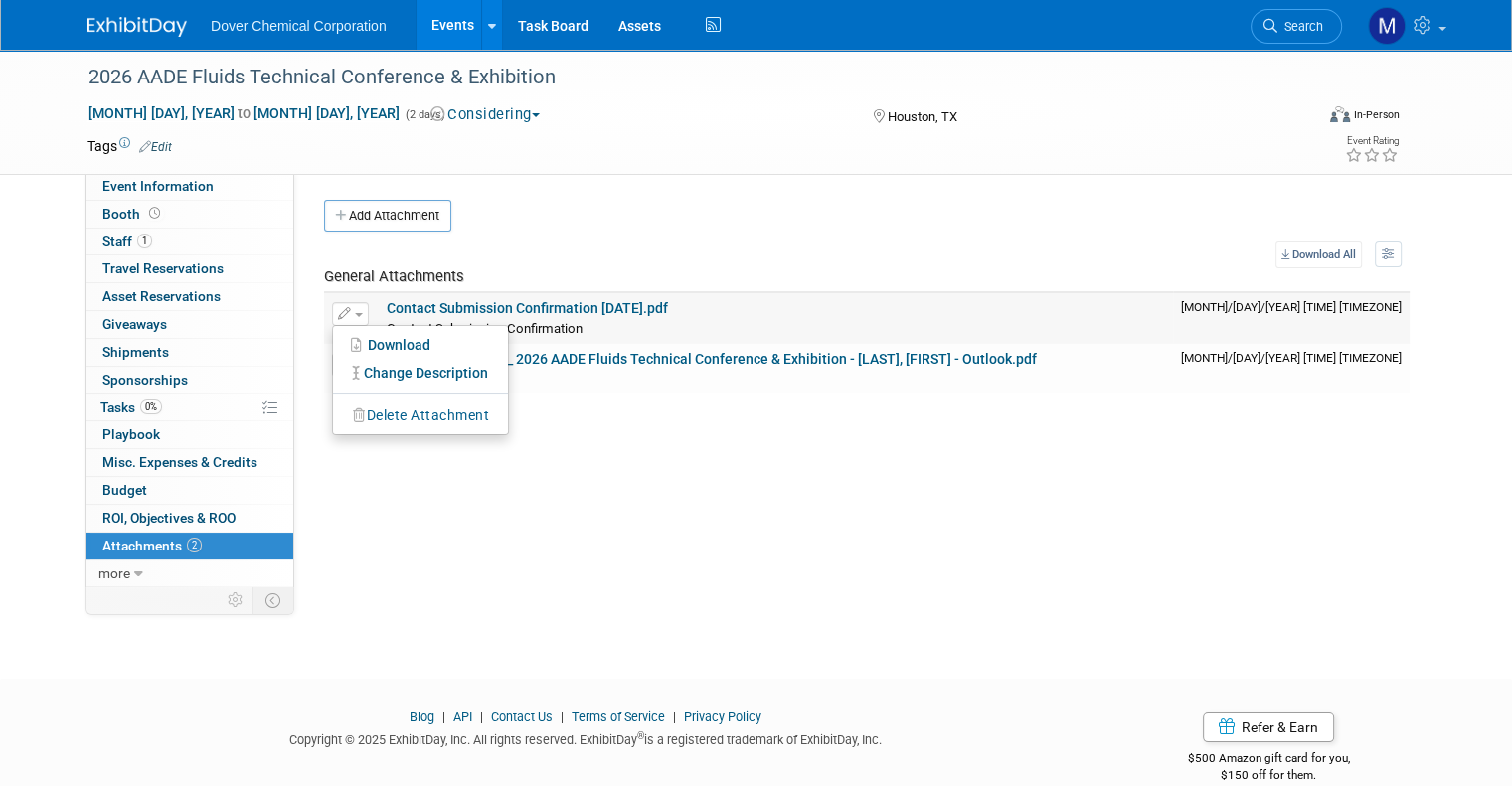 click at bounding box center [360, 415] 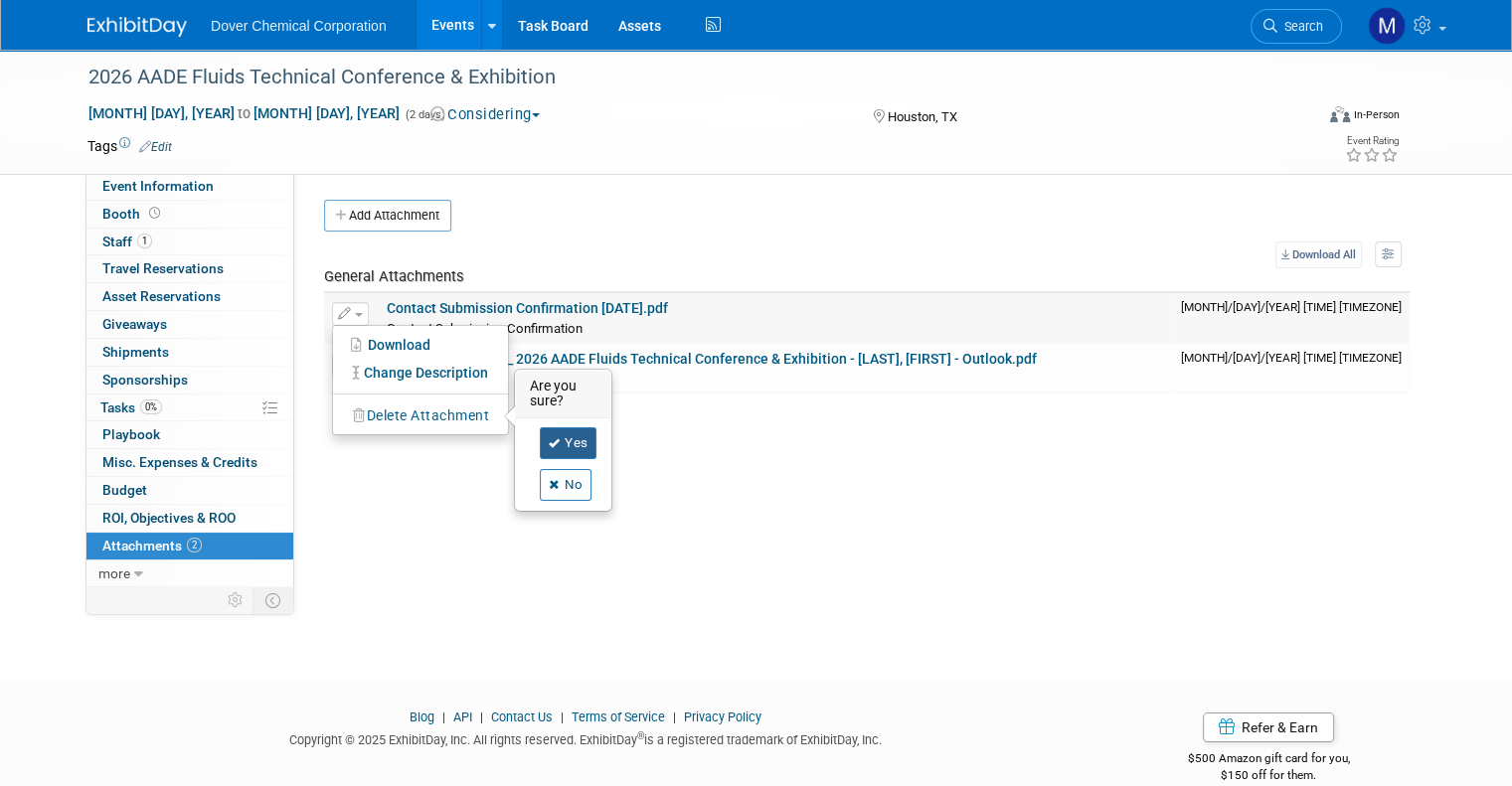 click on "Yes" at bounding box center (569, 443) 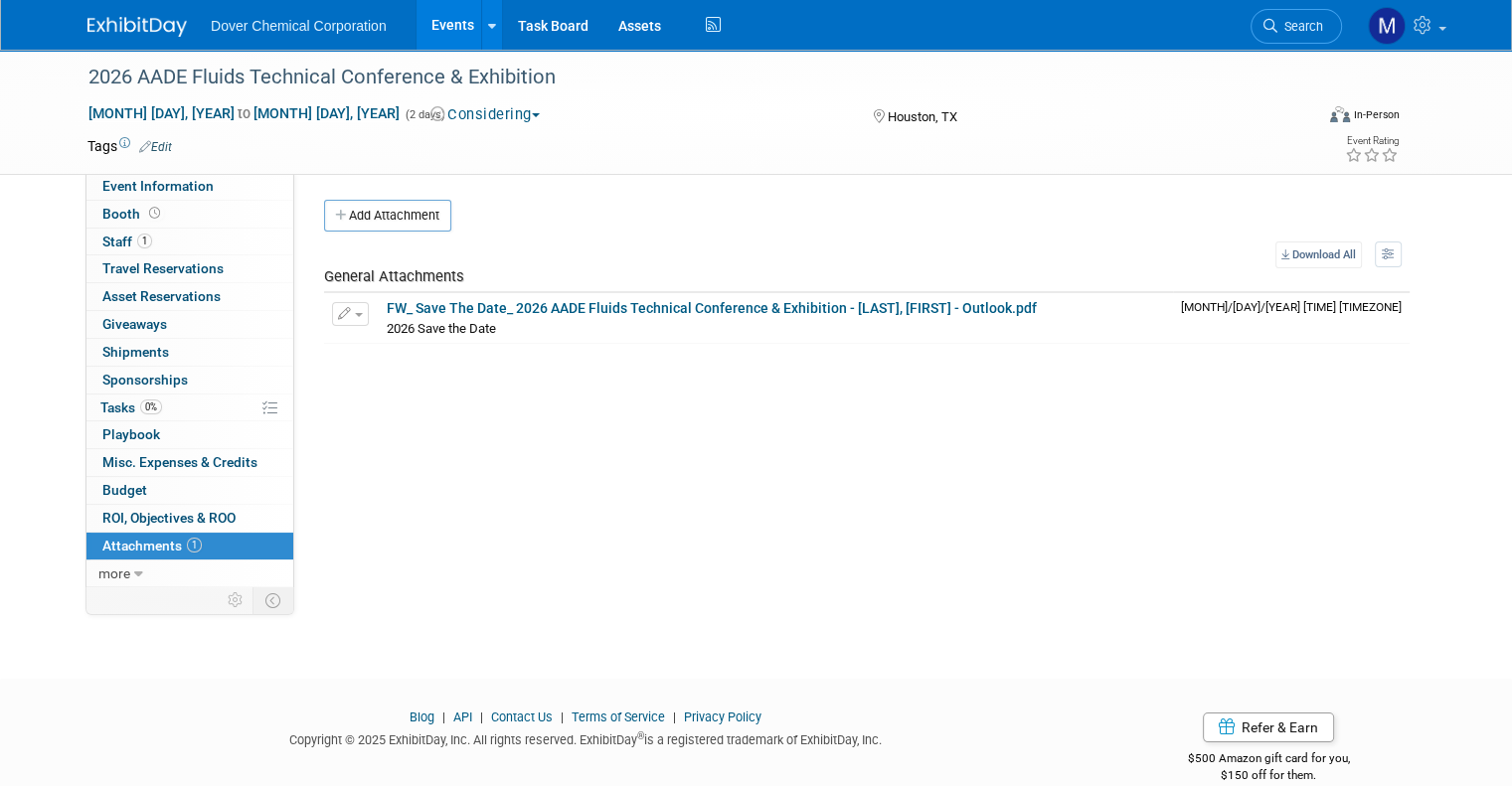 click on "Events" at bounding box center [452, 25] 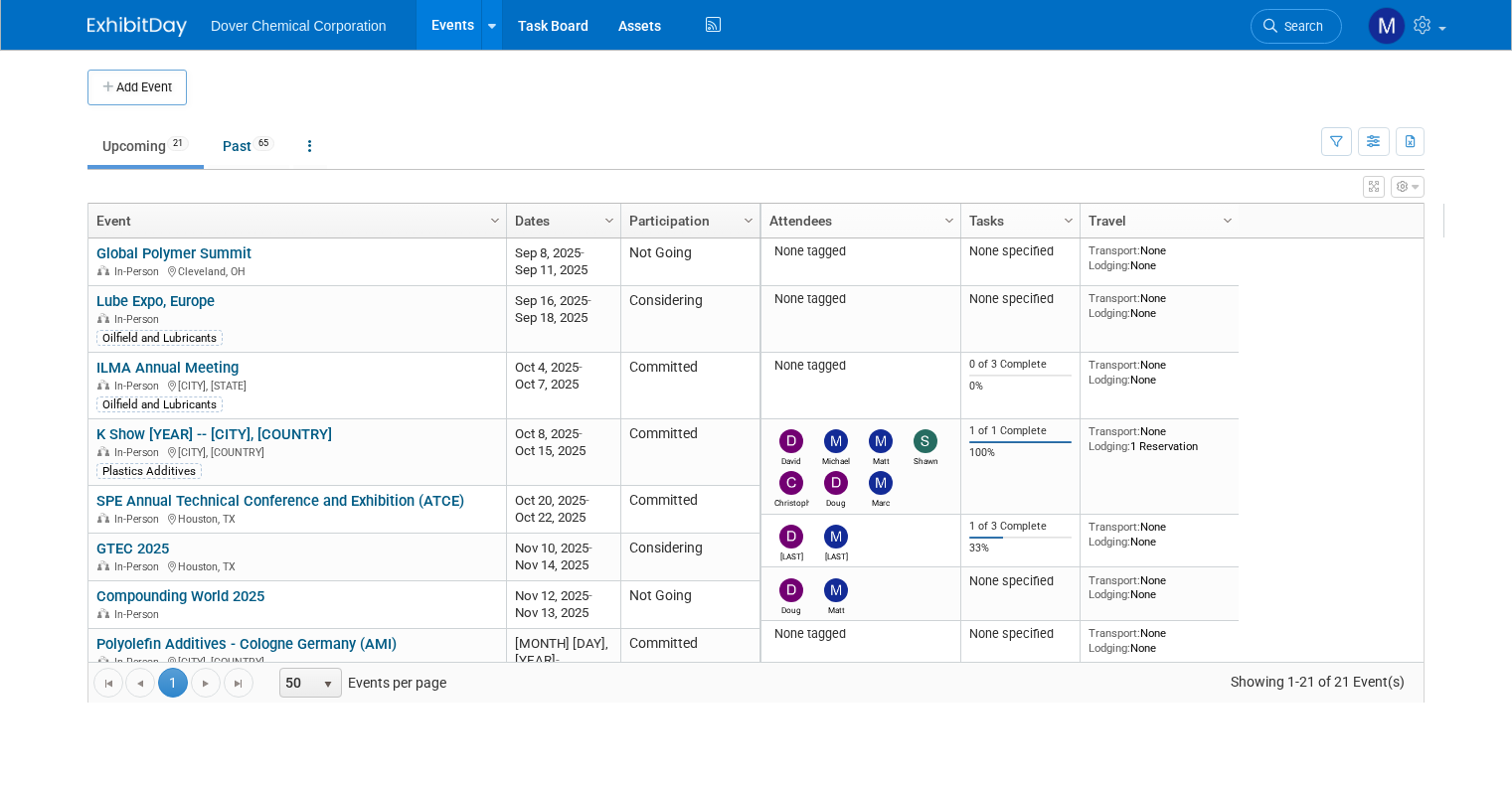 scroll, scrollTop: 0, scrollLeft: 0, axis: both 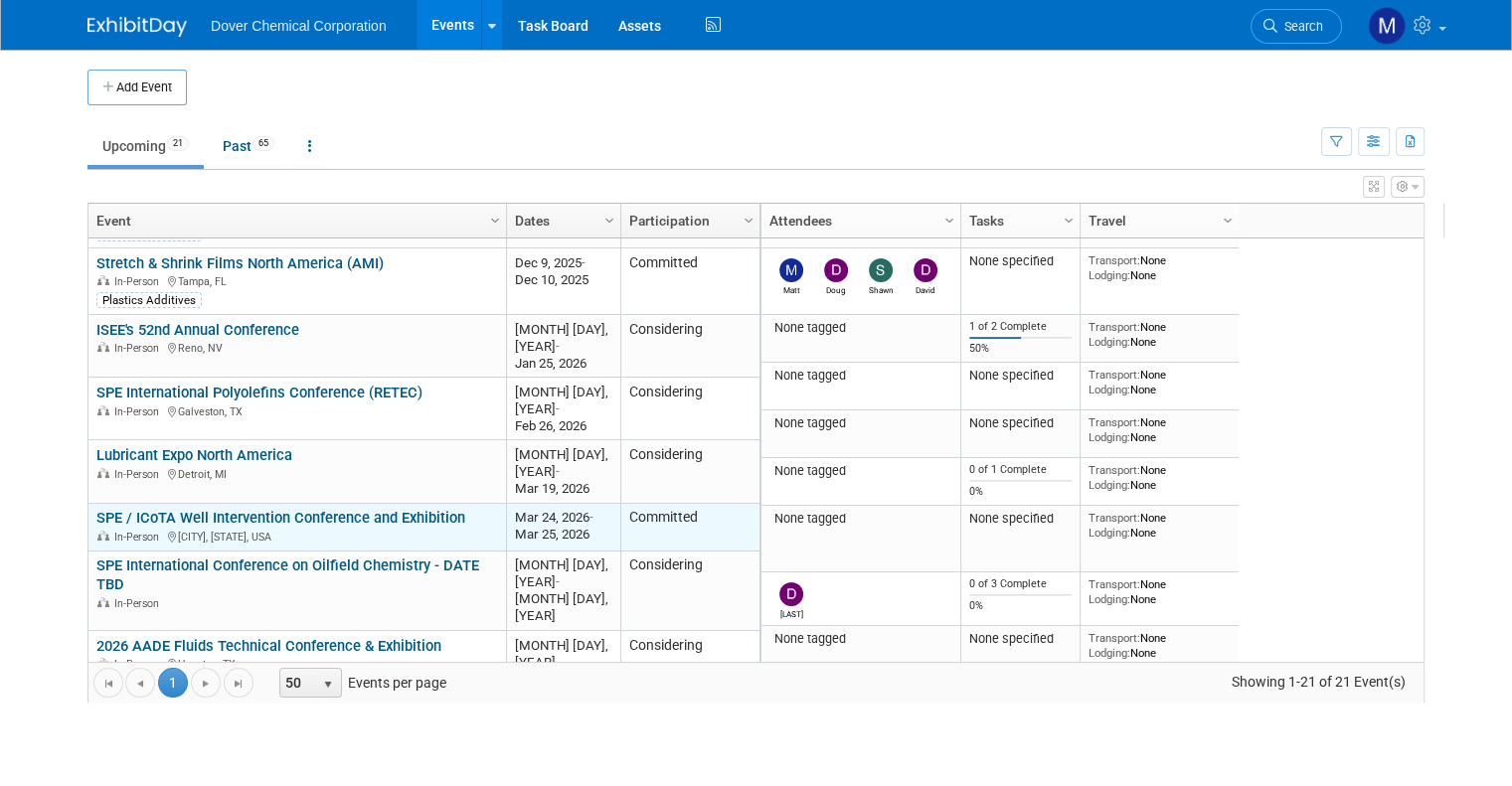 click on "SPE / ICoTA Well Intervention Conference and Exhibition" at bounding box center [280, 518] 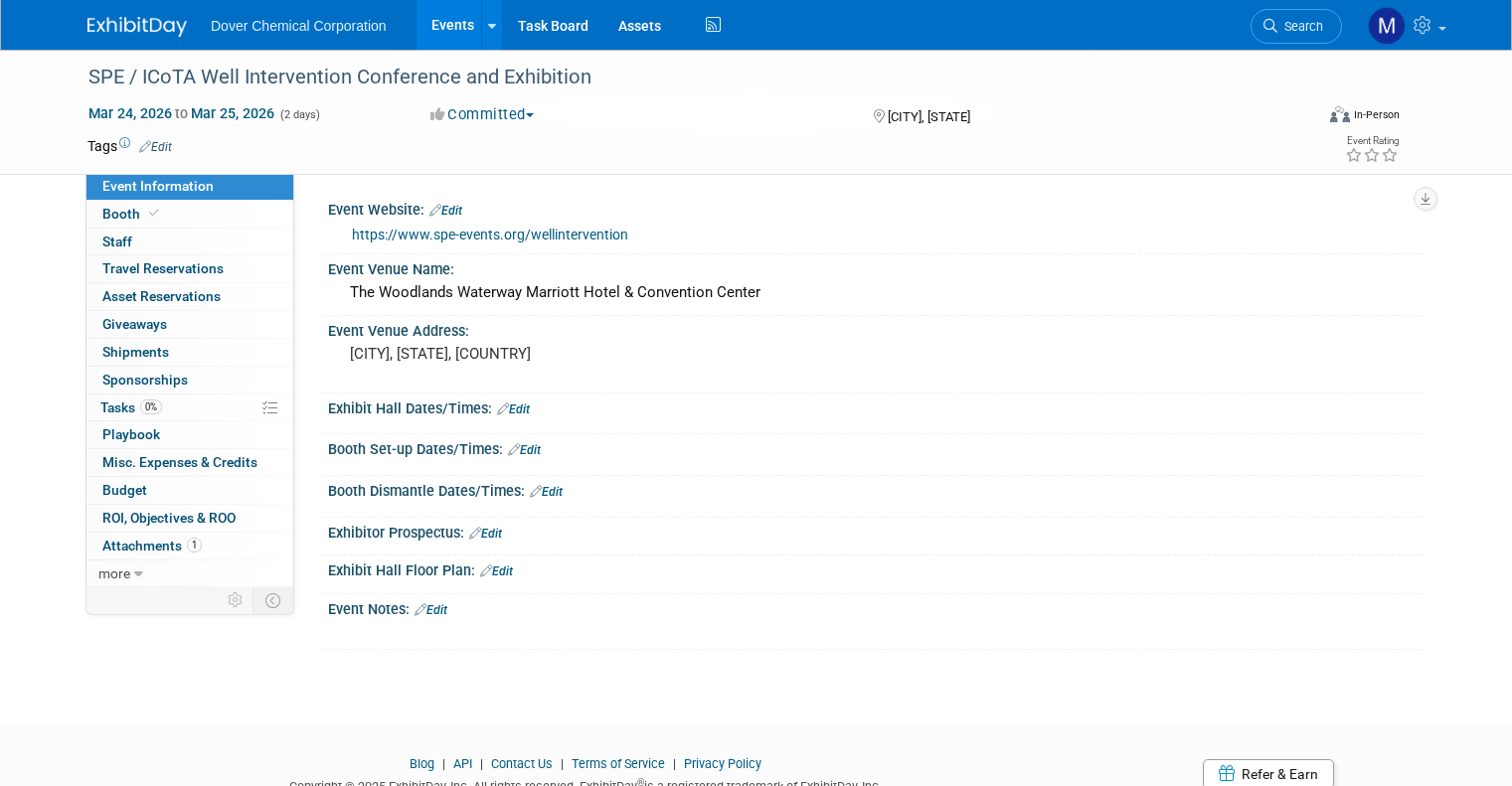 scroll, scrollTop: 0, scrollLeft: 0, axis: both 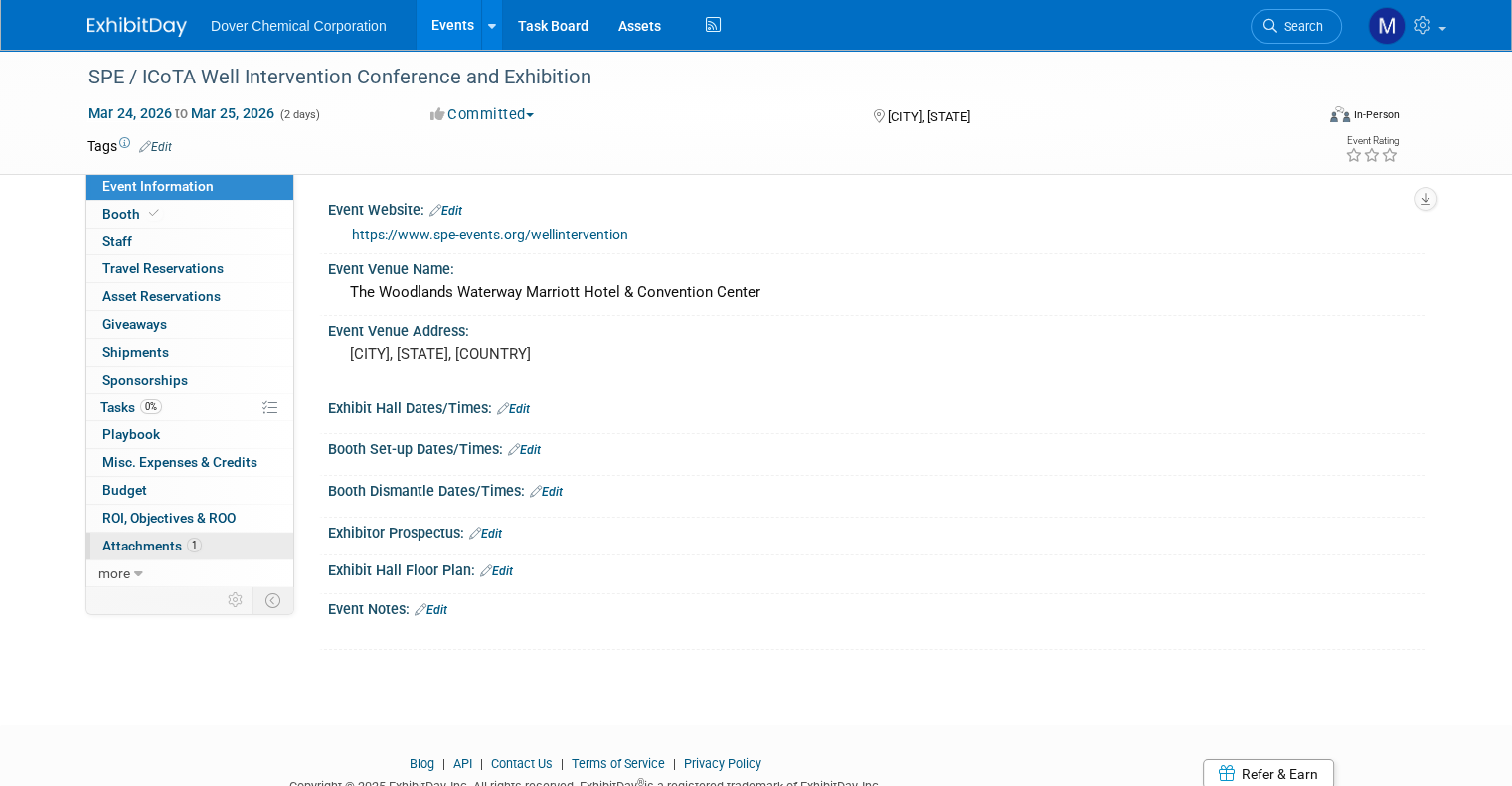 click on "Attachments 1" at bounding box center (152, 546) 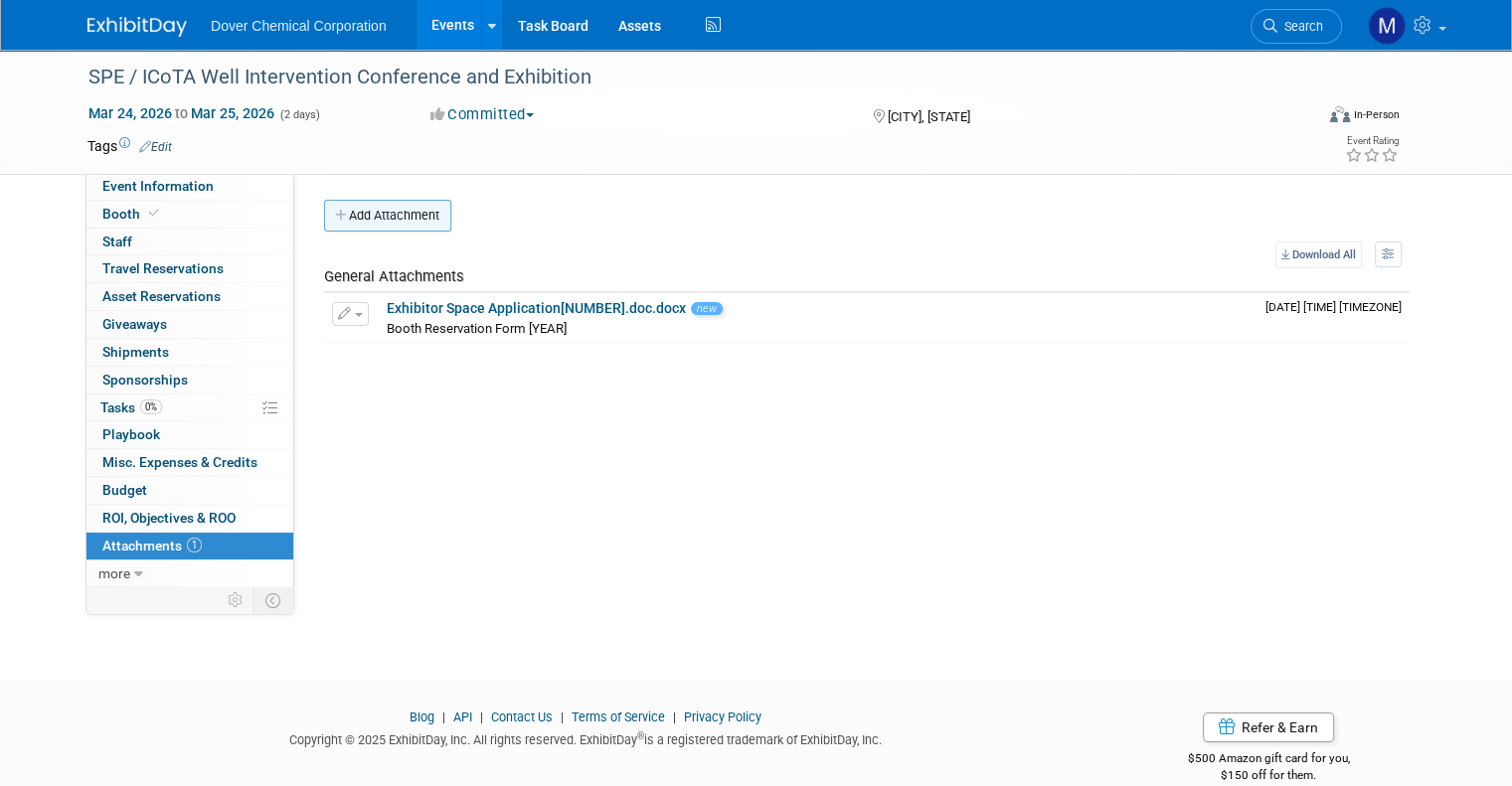 click on "Add Attachment" at bounding box center [388, 216] 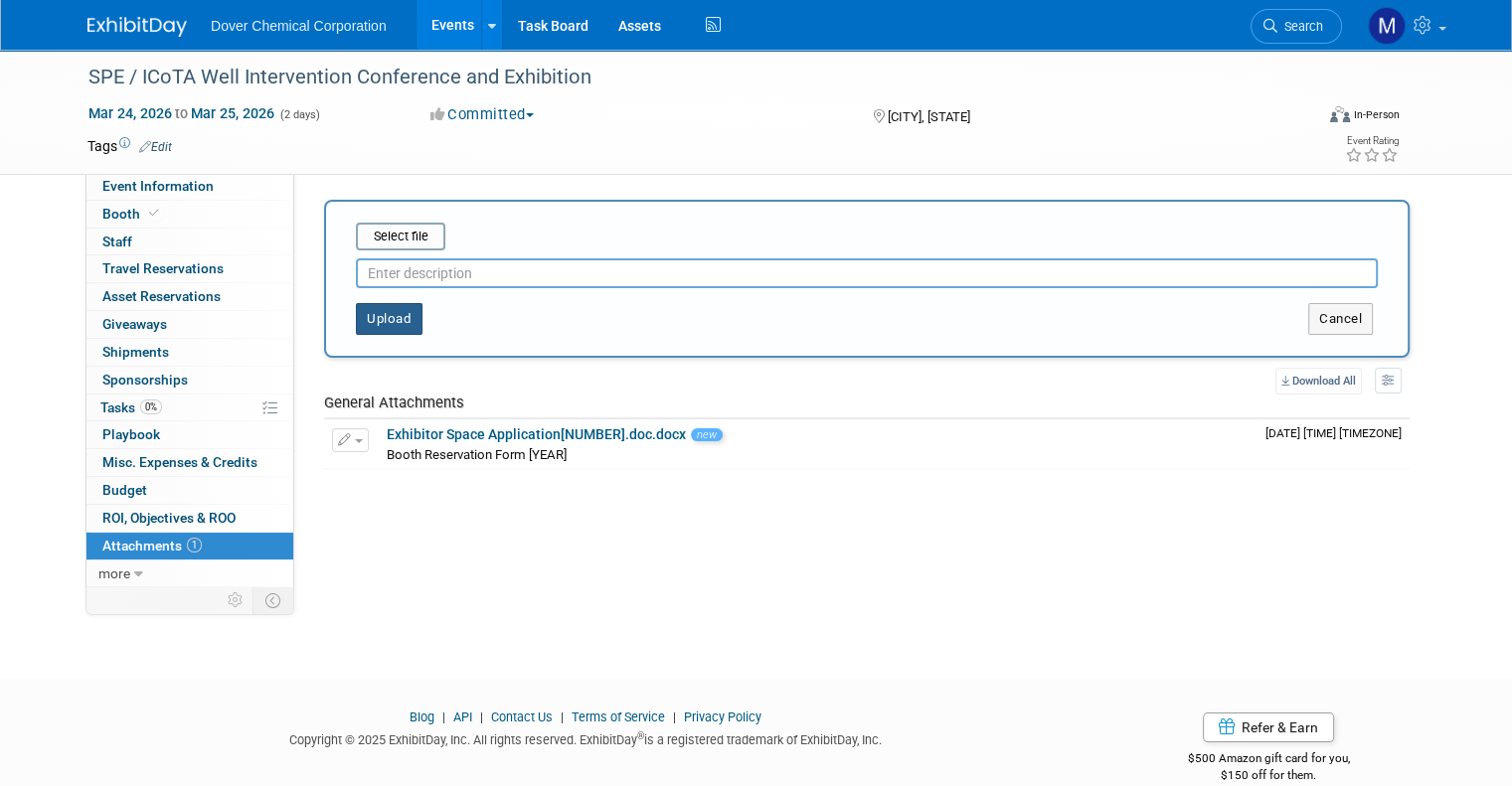 click on "Upload" at bounding box center (389, 319) 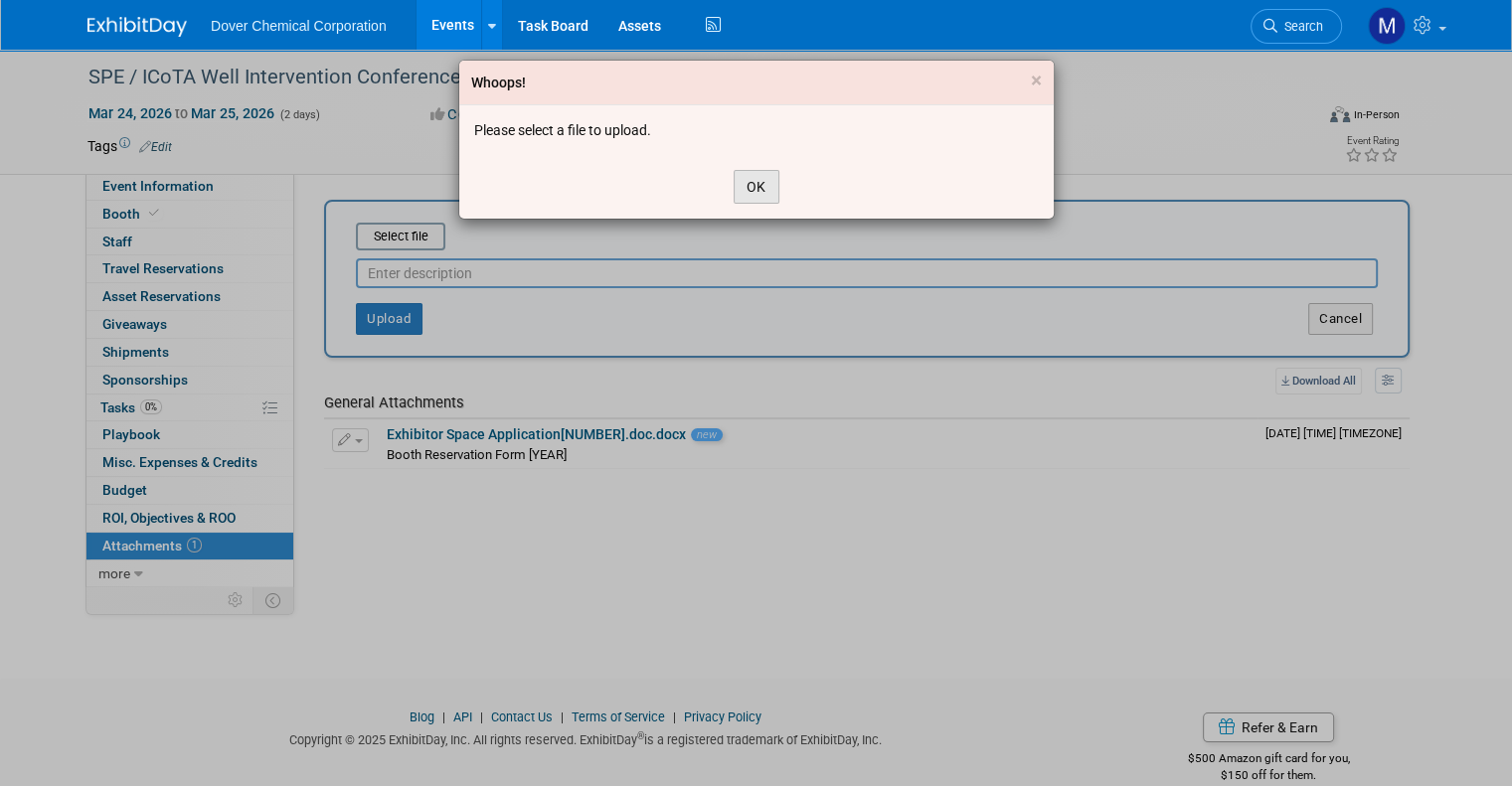 click on "OK" at bounding box center [756, 187] 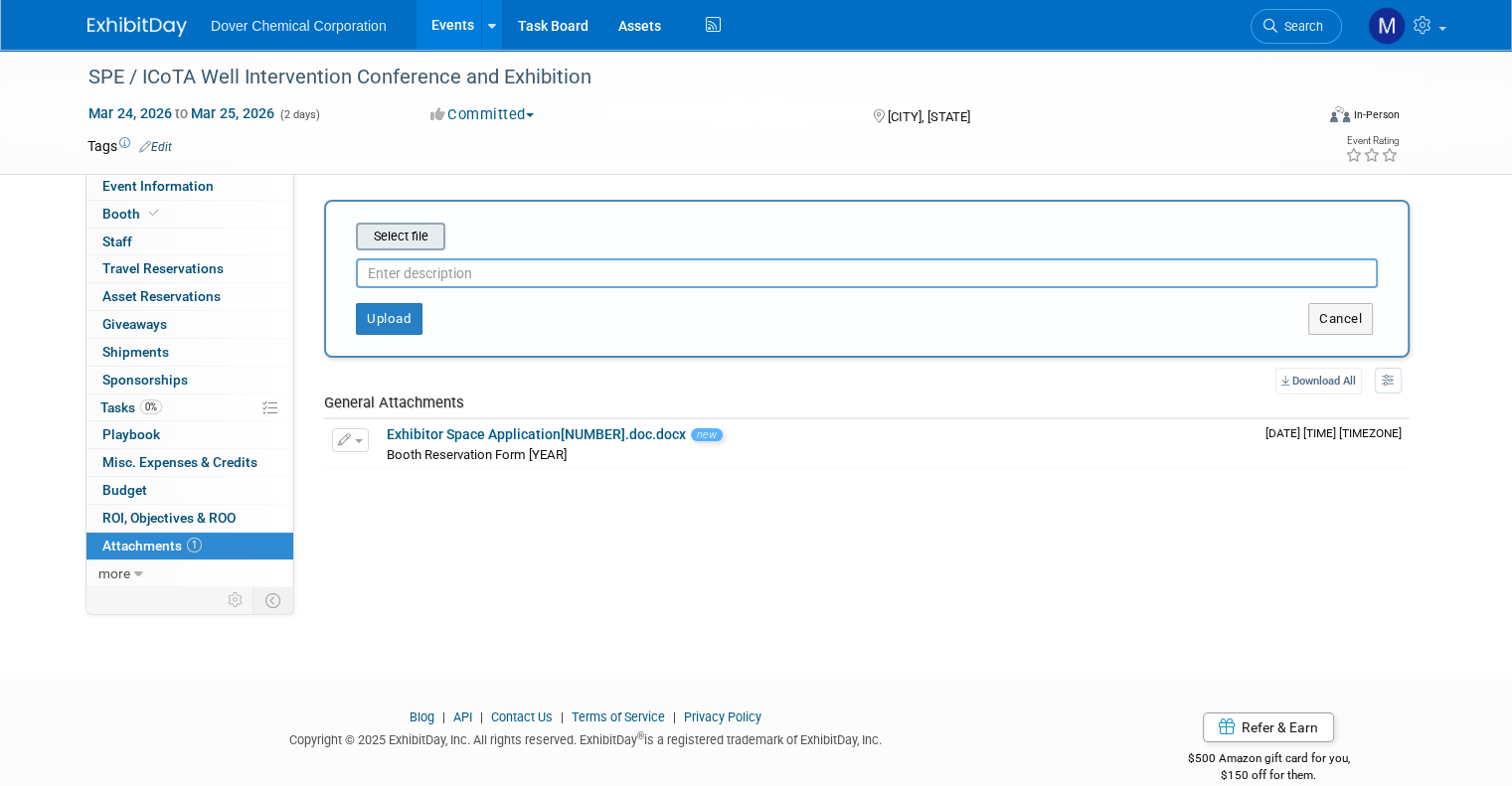 click at bounding box center [325, 236] 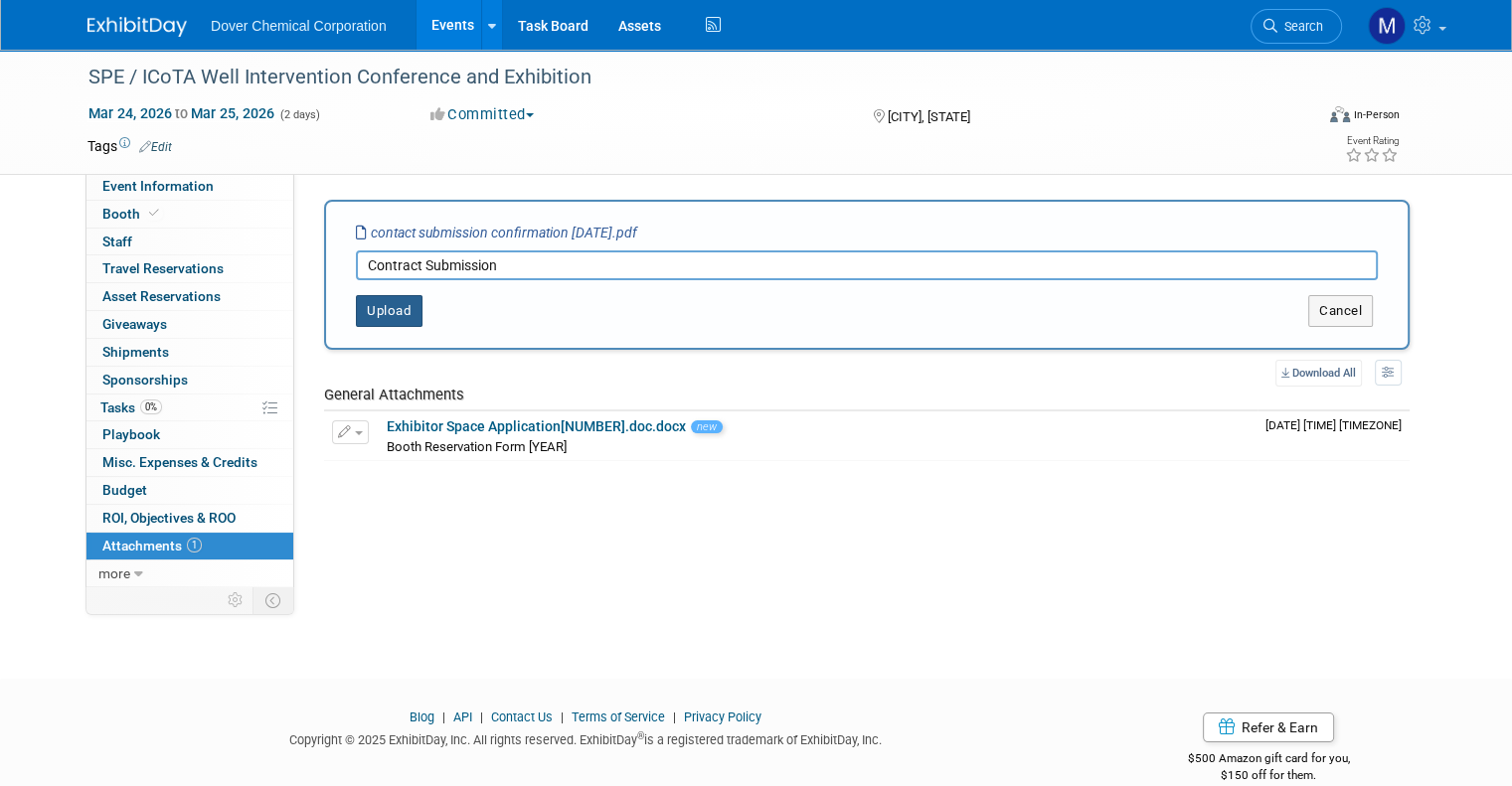 type on "Contract Submission" 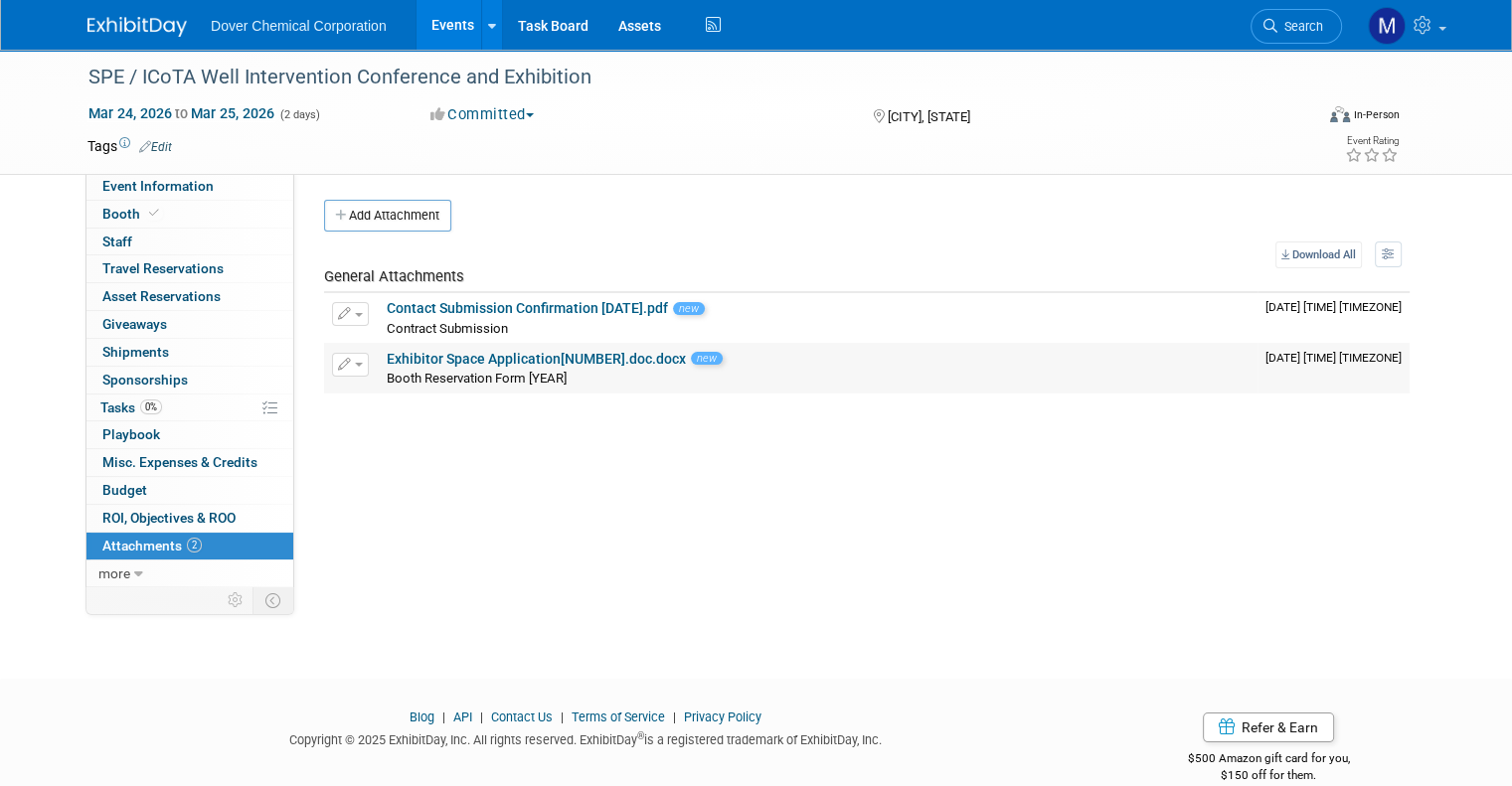 click on "Exhibitor Space Application114518359.doc.docx" at bounding box center (536, 359) 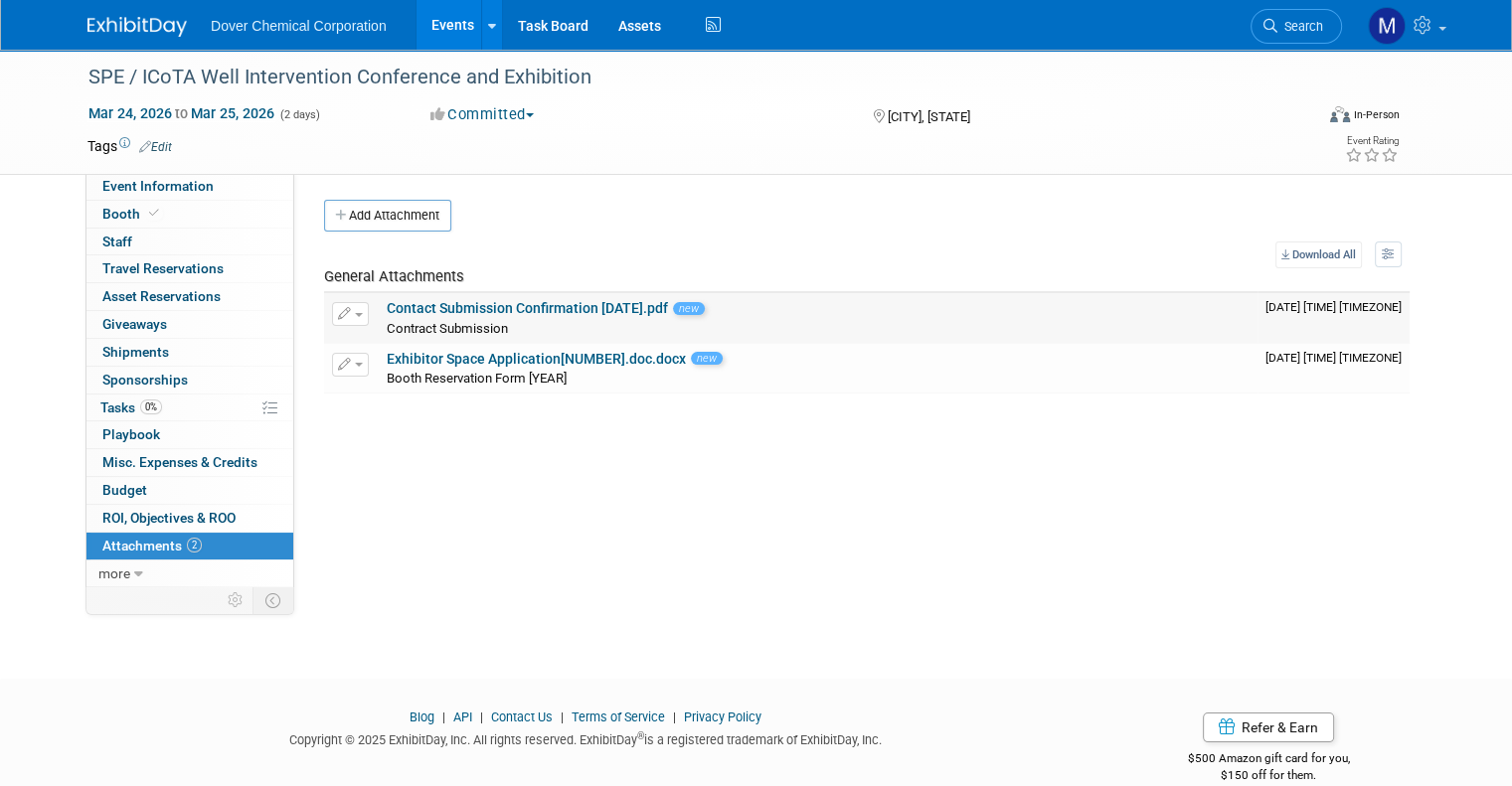 click on "Contact Submission Confirmation 080125.pdf
new" at bounding box center (818, 309) 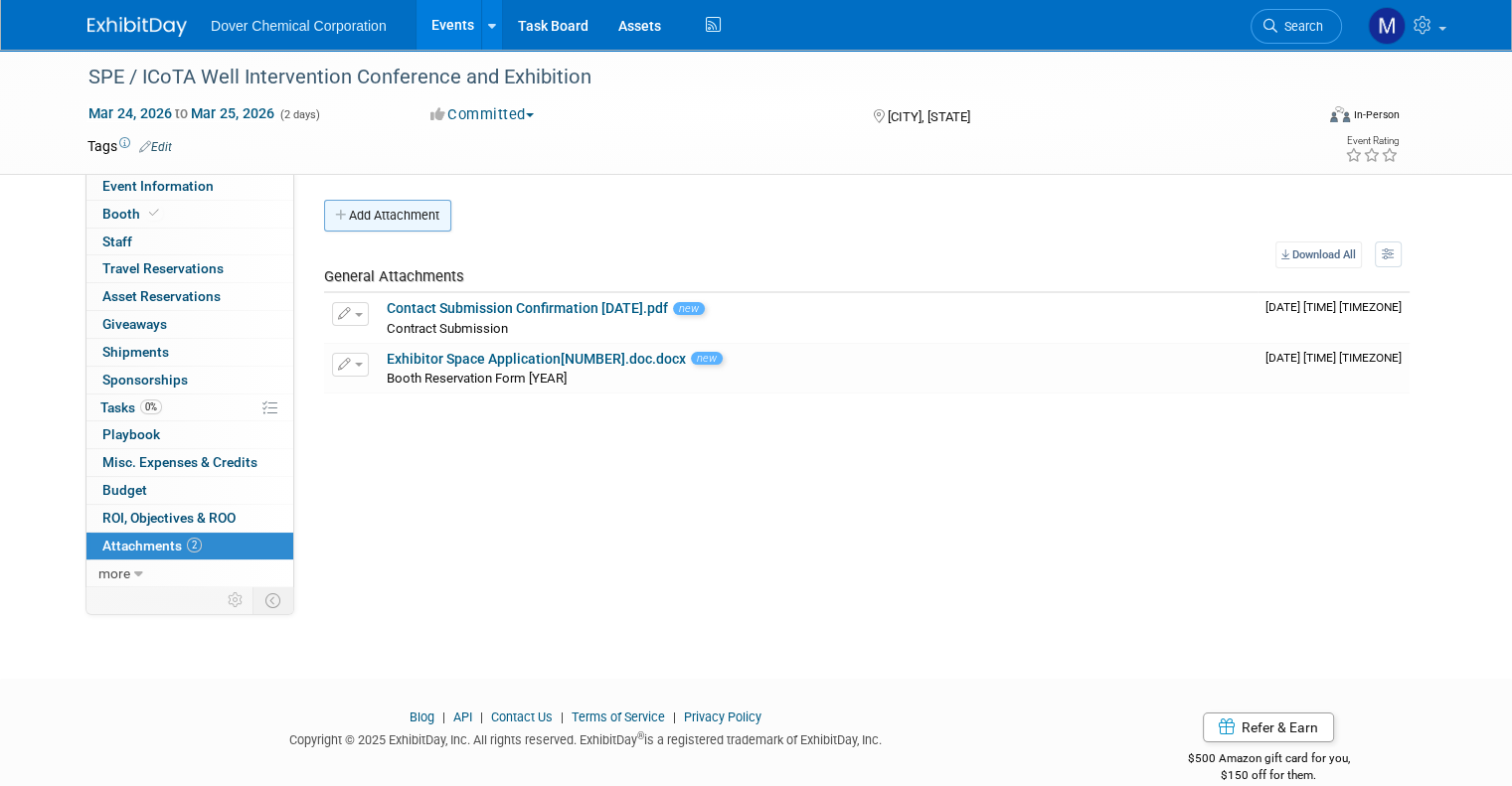 click on "Add Attachment" at bounding box center (388, 216) 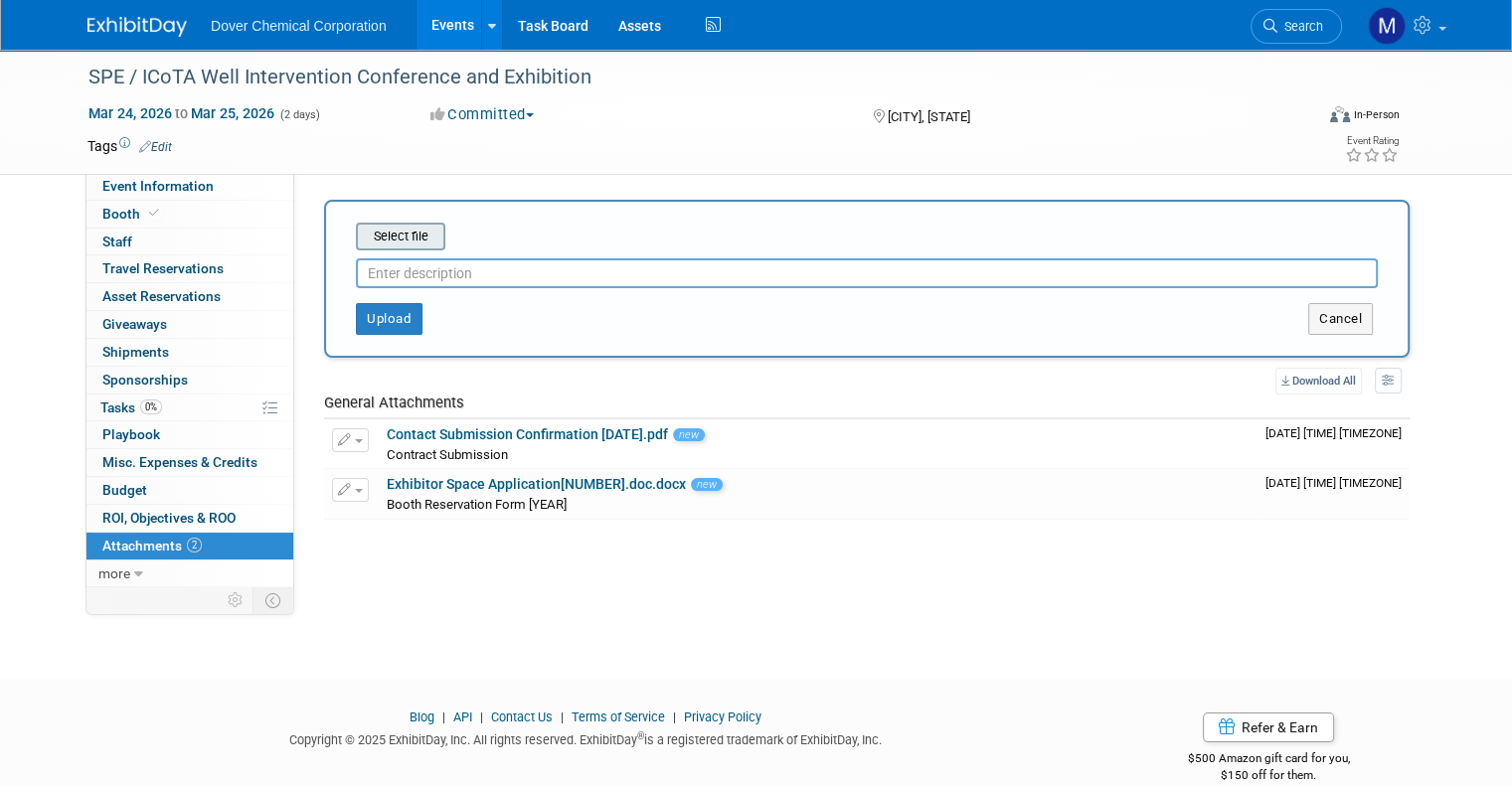 click at bounding box center (325, 236) 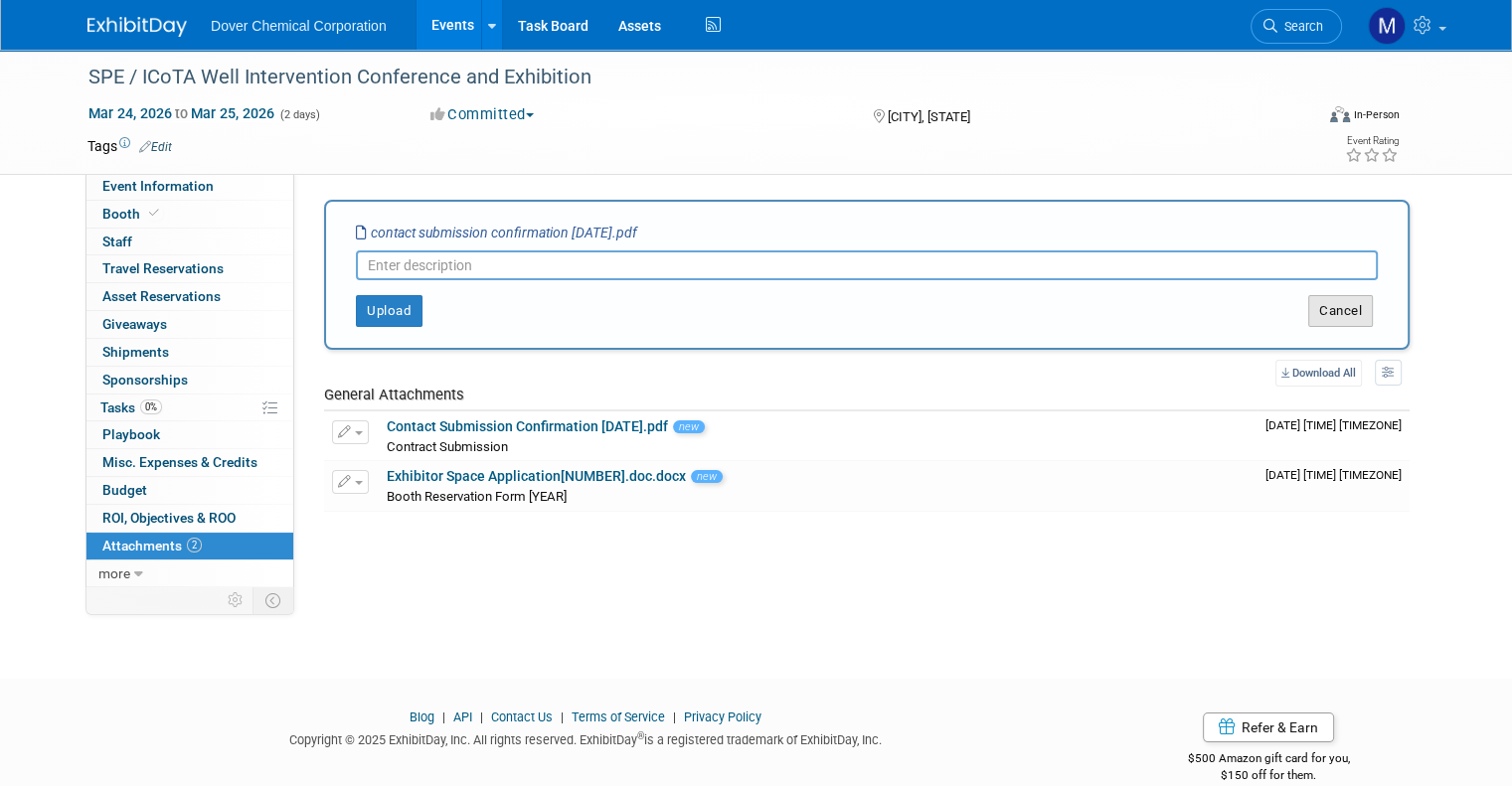 click on "Cancel" at bounding box center [1340, 311] 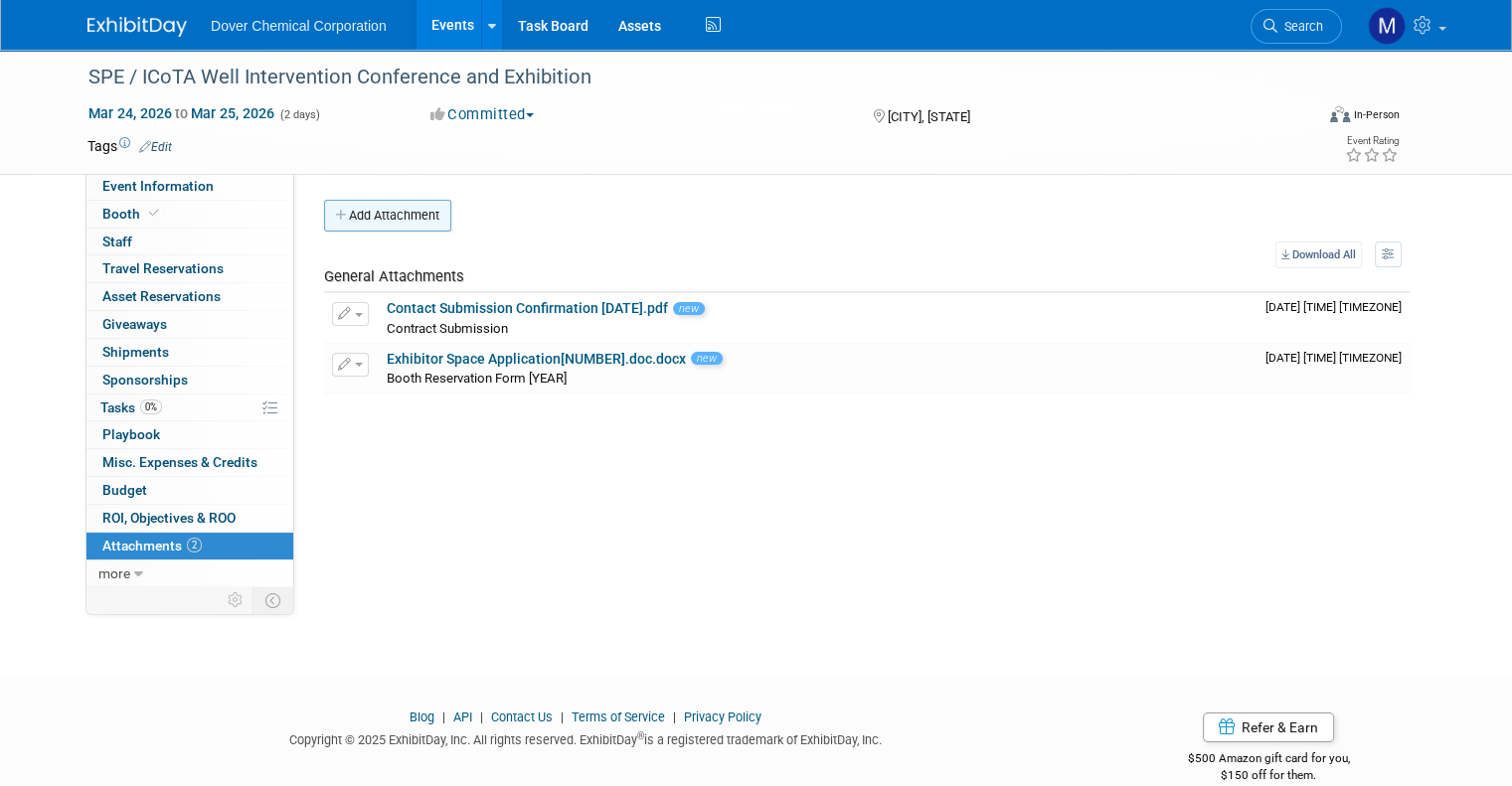click on "Add Attachment" at bounding box center (388, 216) 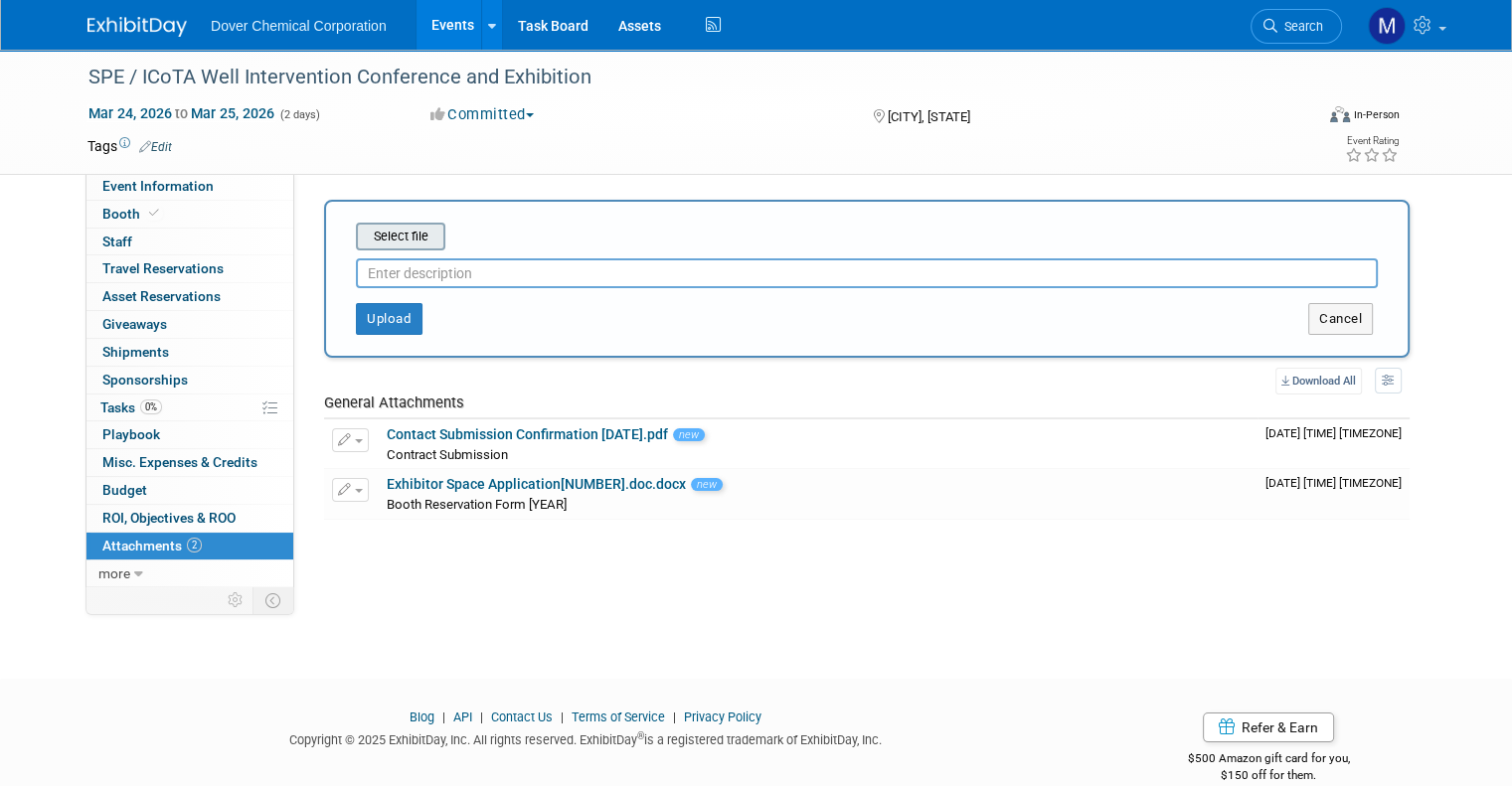 click at bounding box center (325, 236) 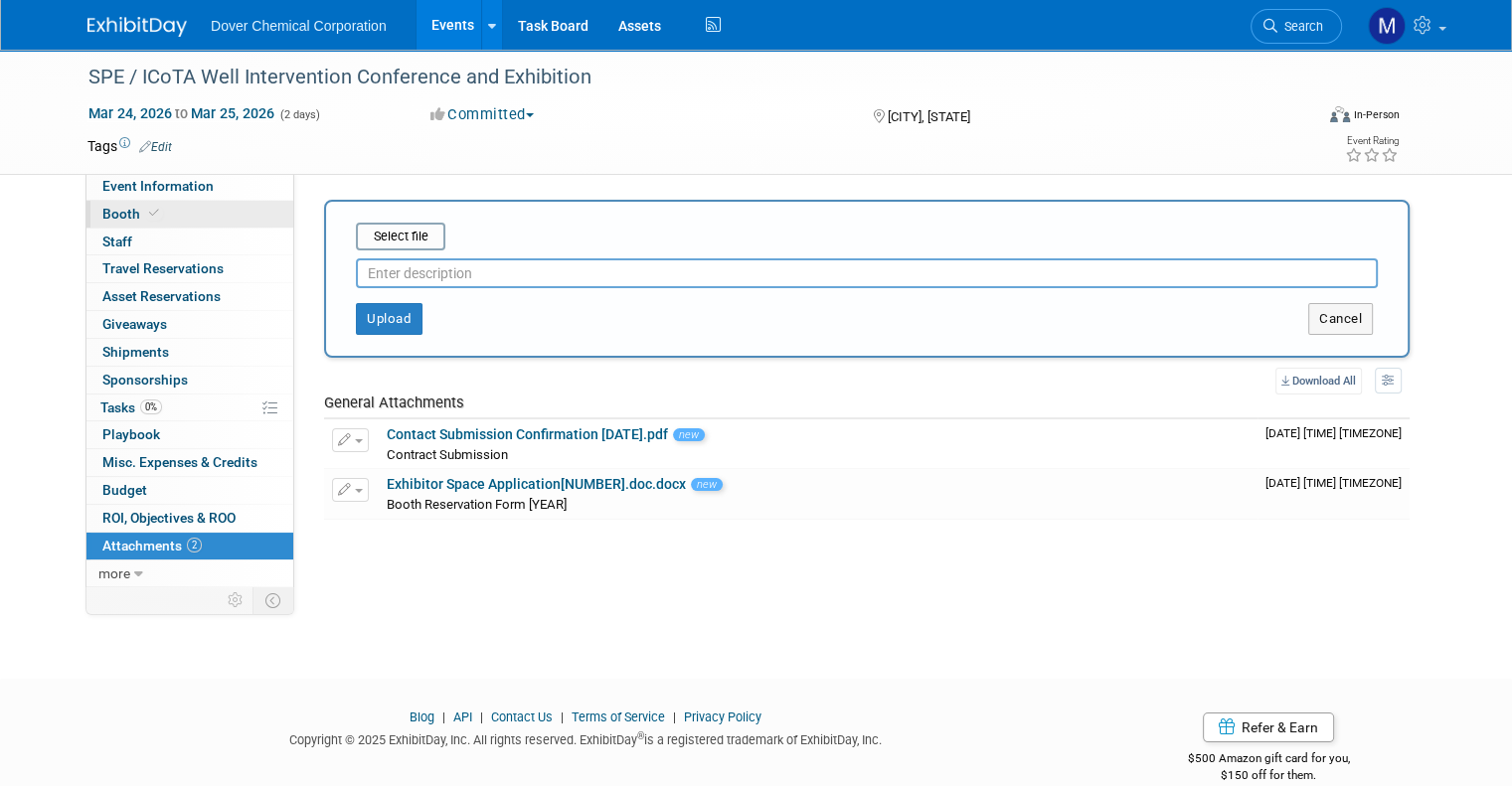 click on "Booth" at bounding box center [132, 214] 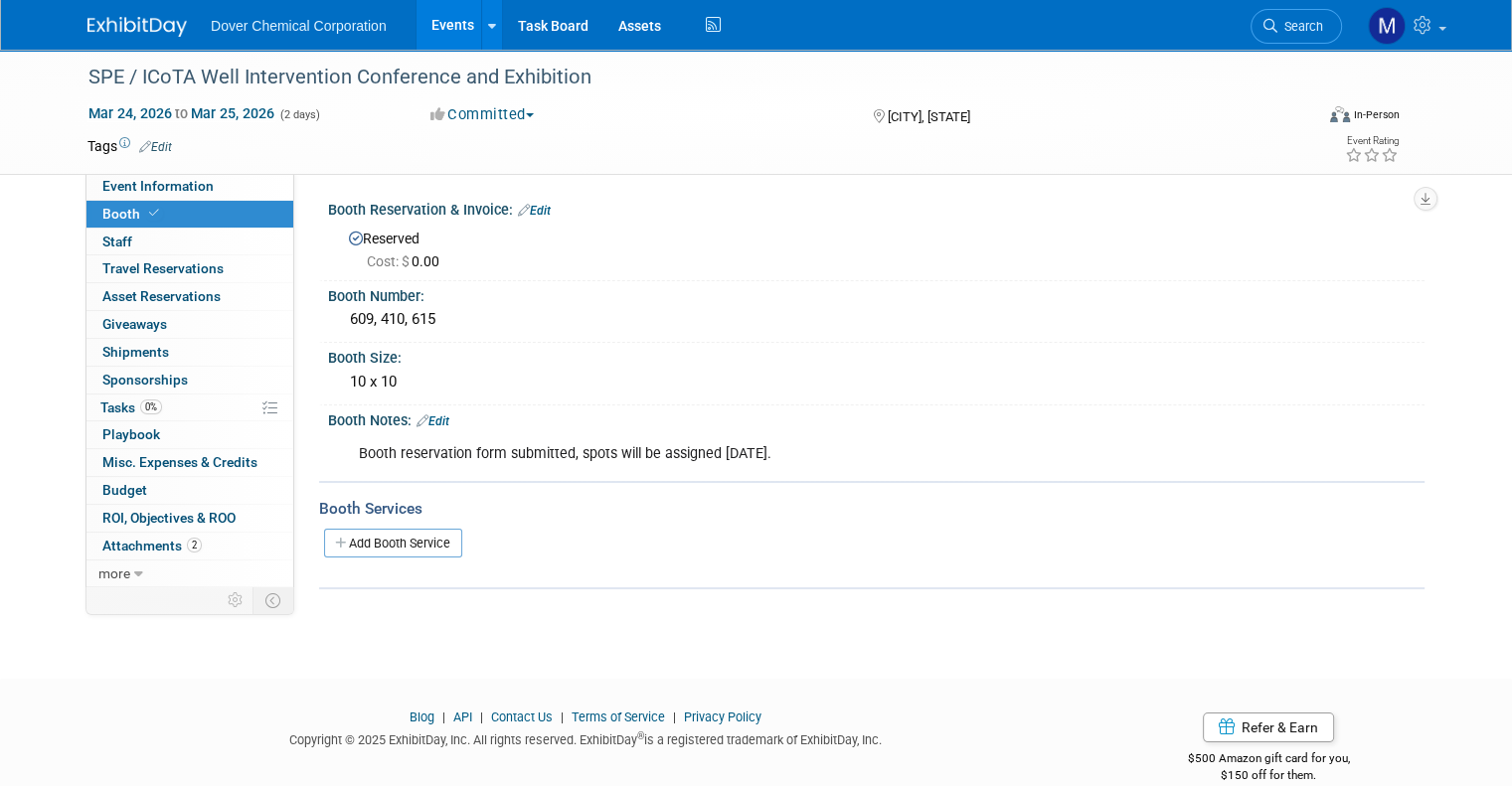 click on "Edit" at bounding box center [432, 421] 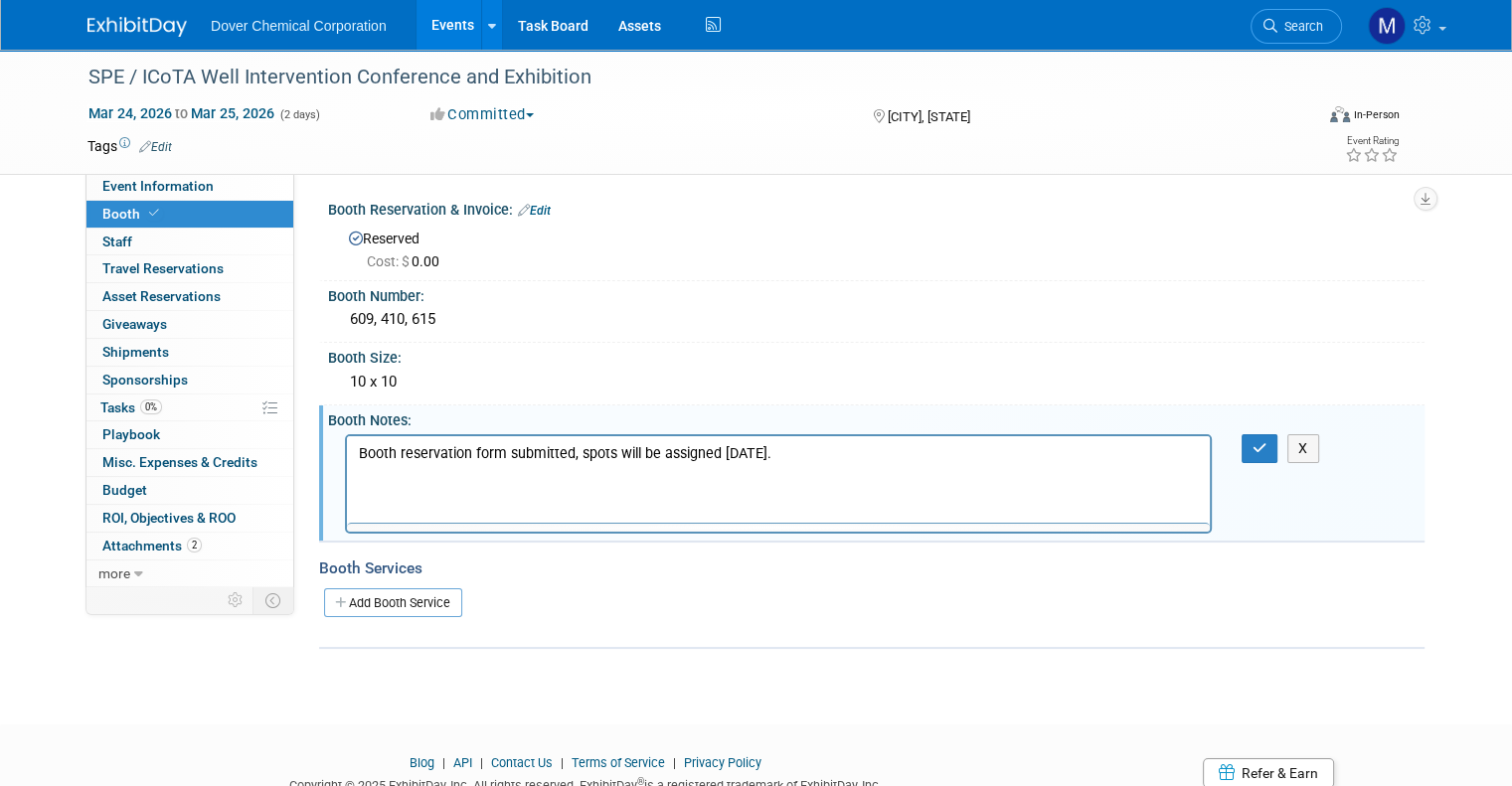 scroll, scrollTop: 0, scrollLeft: 0, axis: both 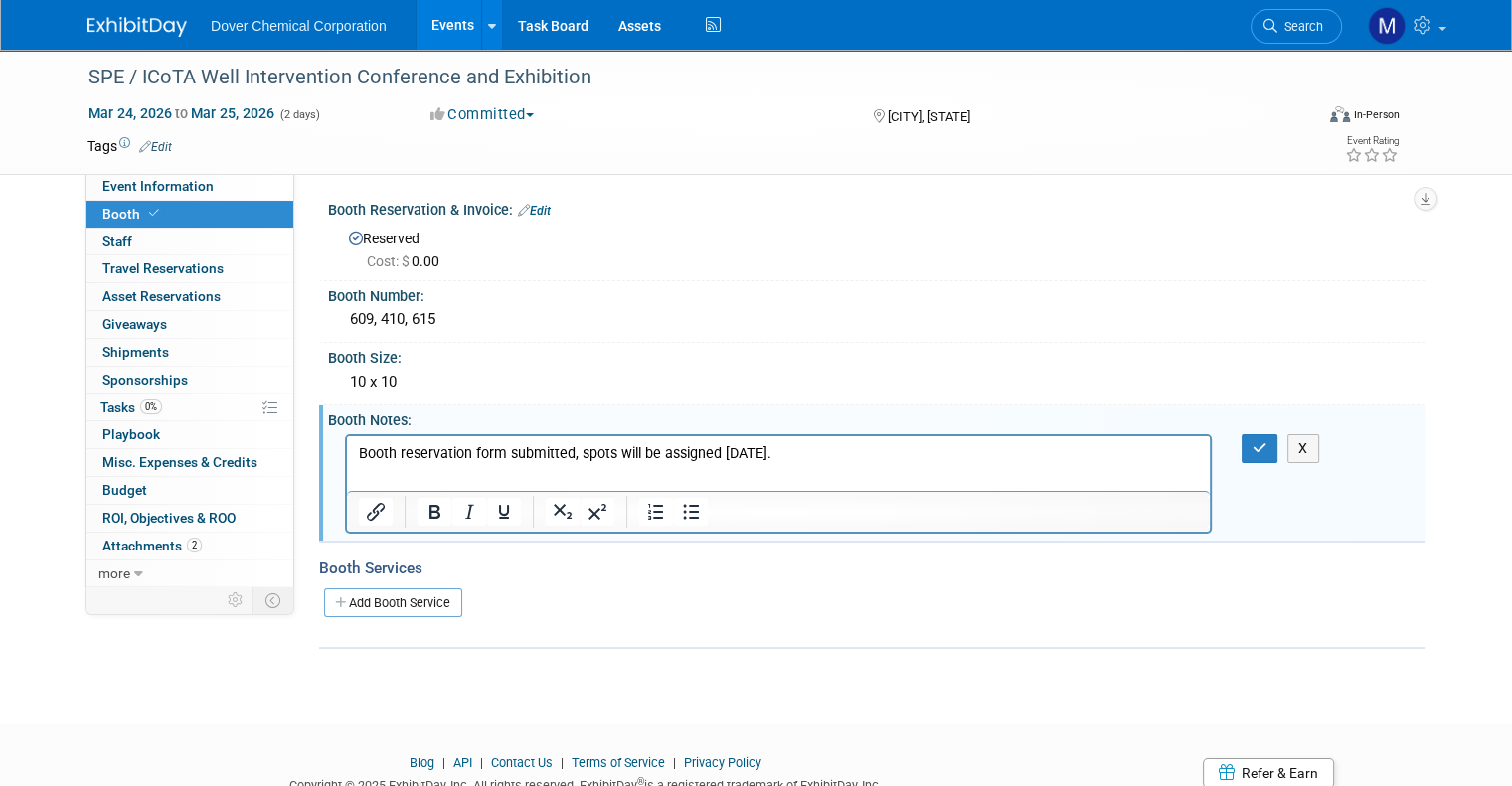 click on "Booth reservation form submitted, spots will be assigned Aug 27." at bounding box center (778, 453) 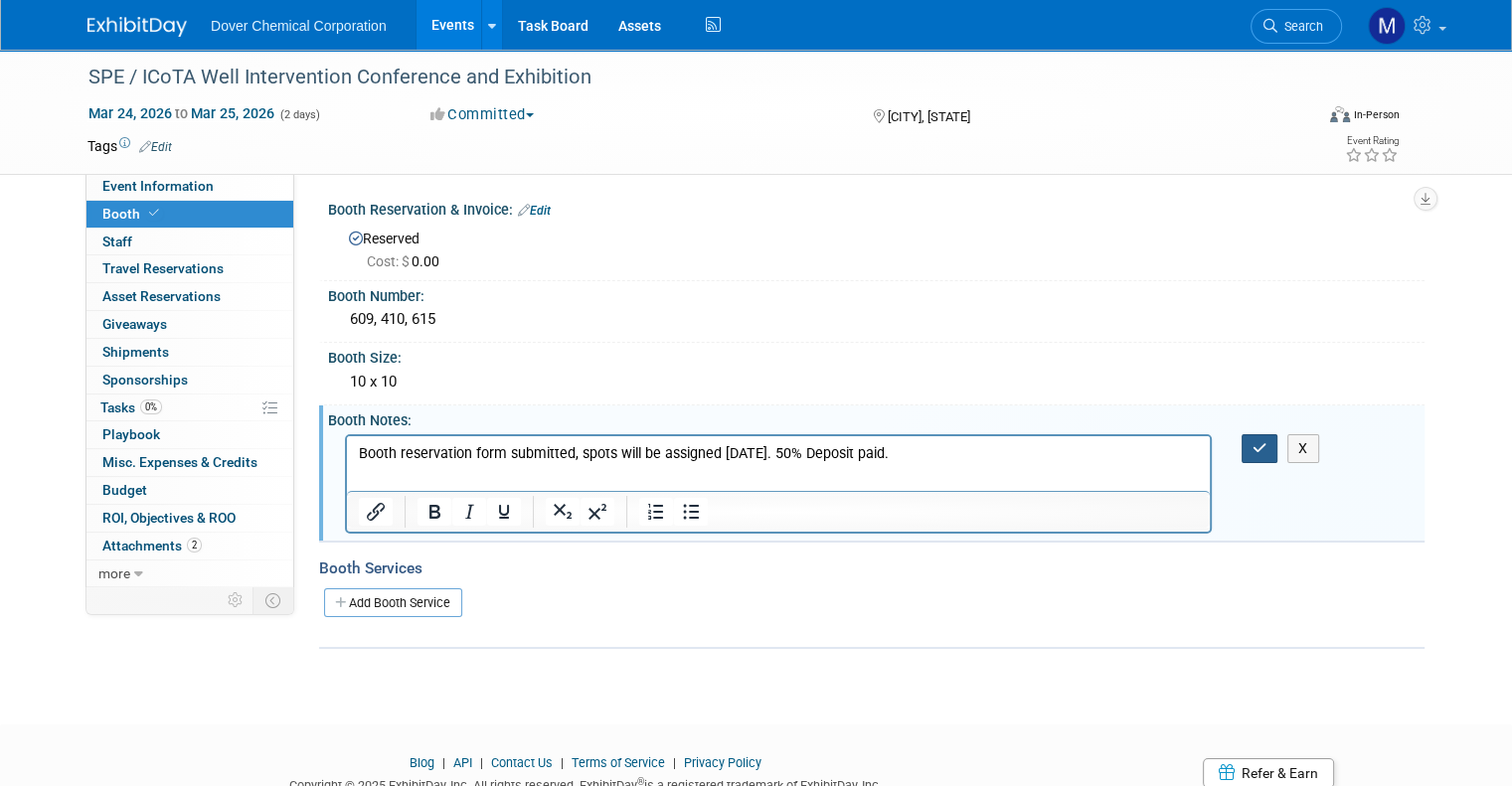 click at bounding box center (1260, 448) 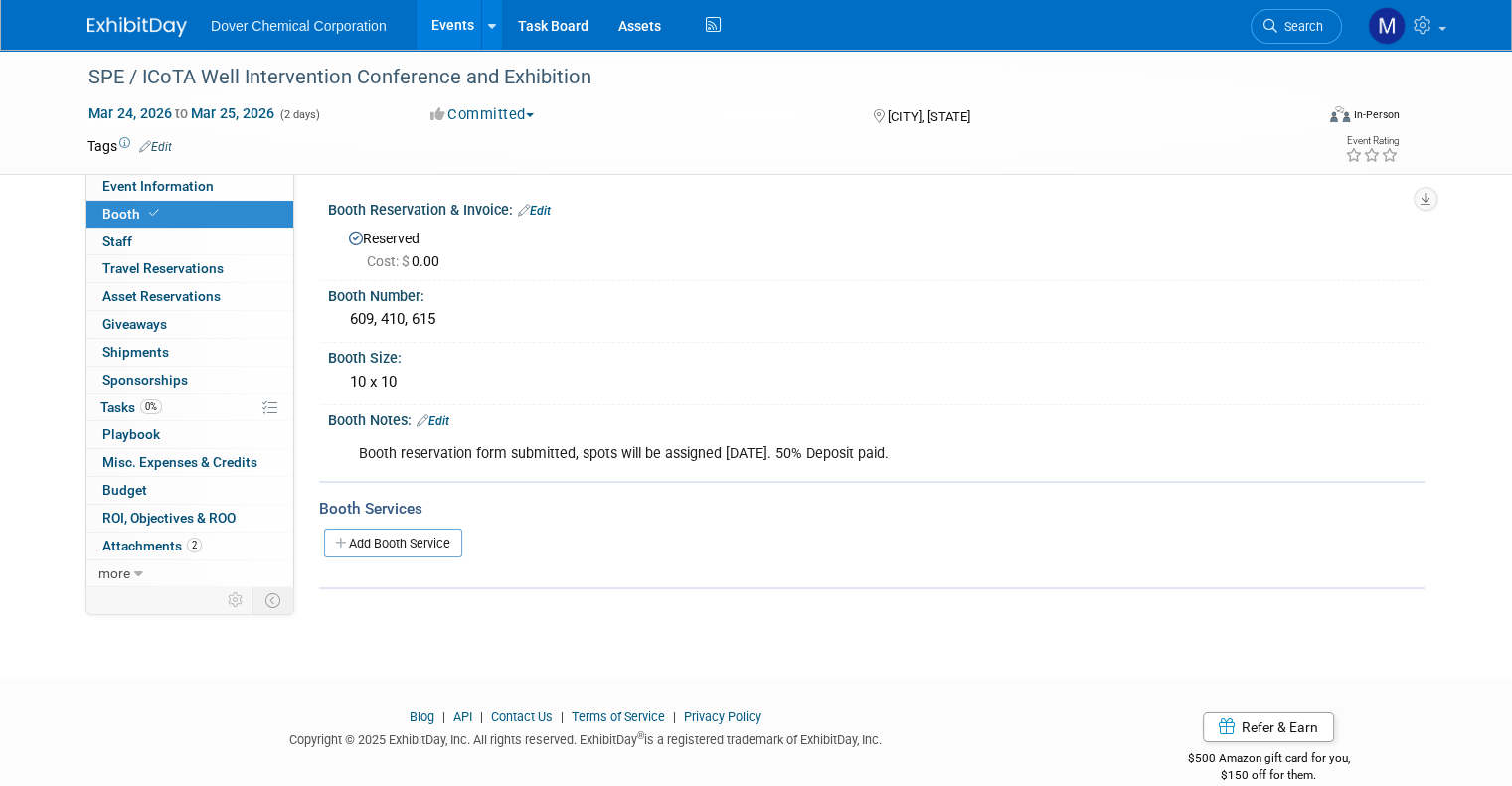 click on "Events" at bounding box center [452, 25] 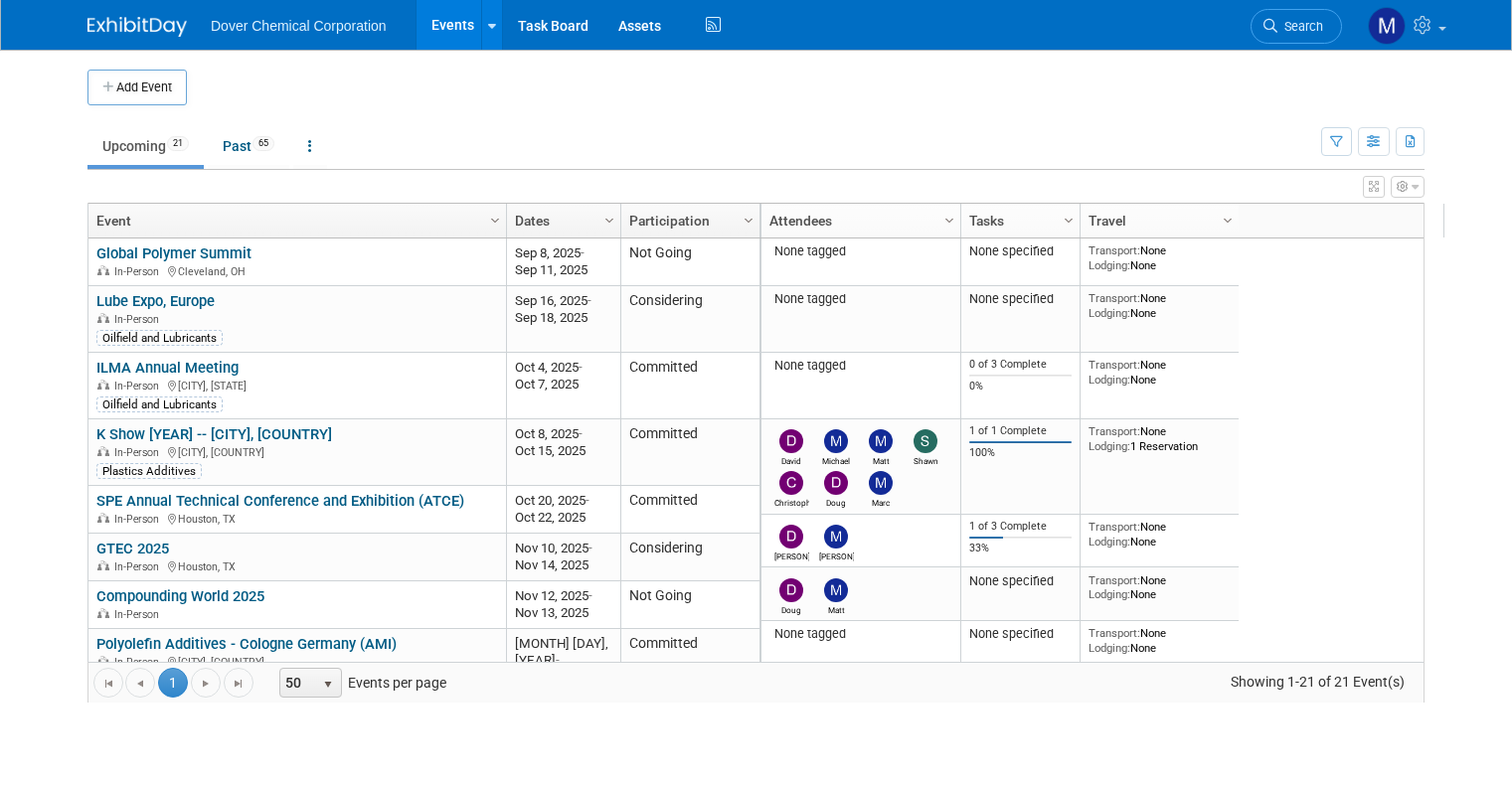 scroll, scrollTop: 0, scrollLeft: 0, axis: both 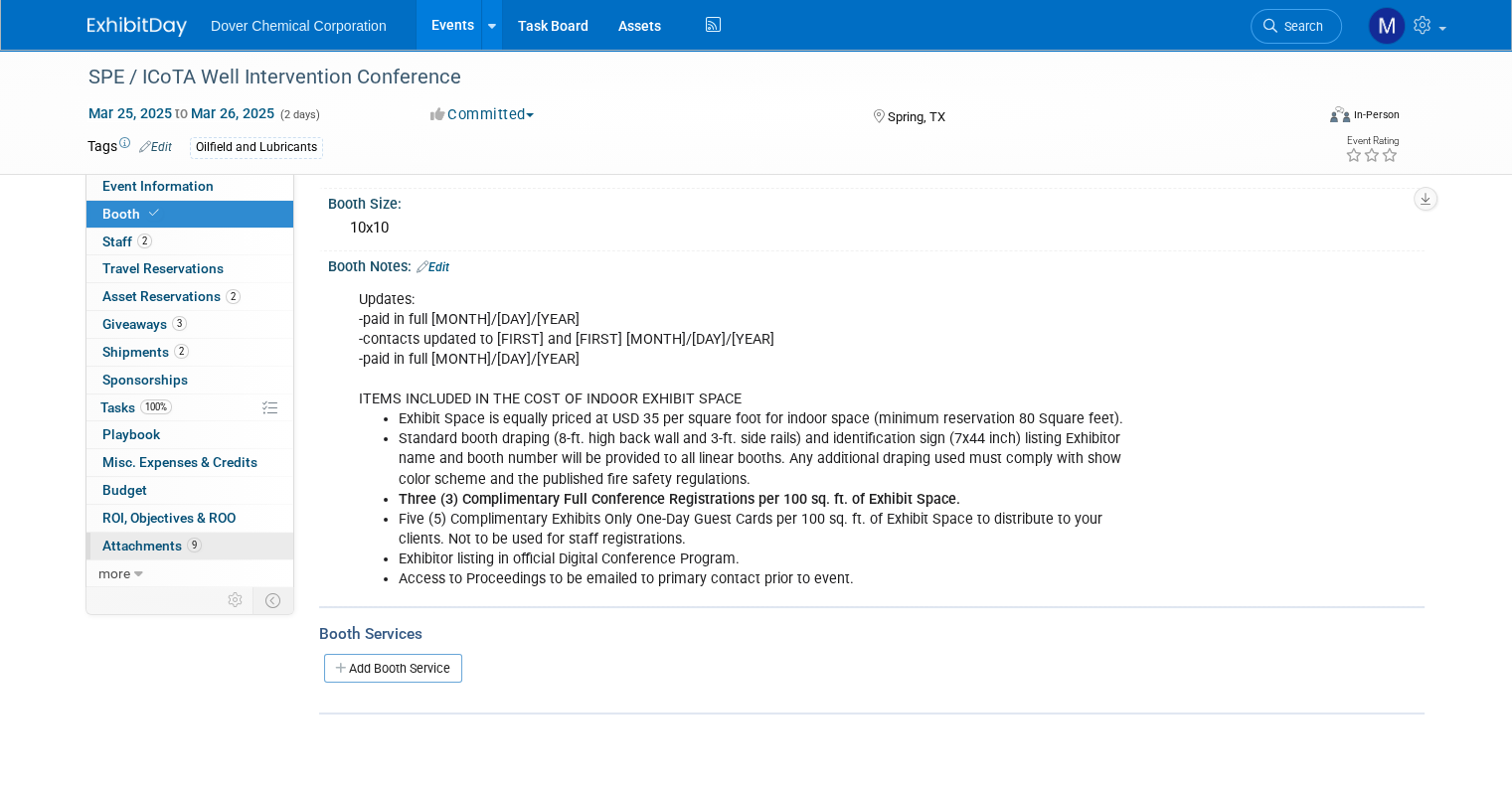 click on "9
Attachments 9" at bounding box center [190, 546] 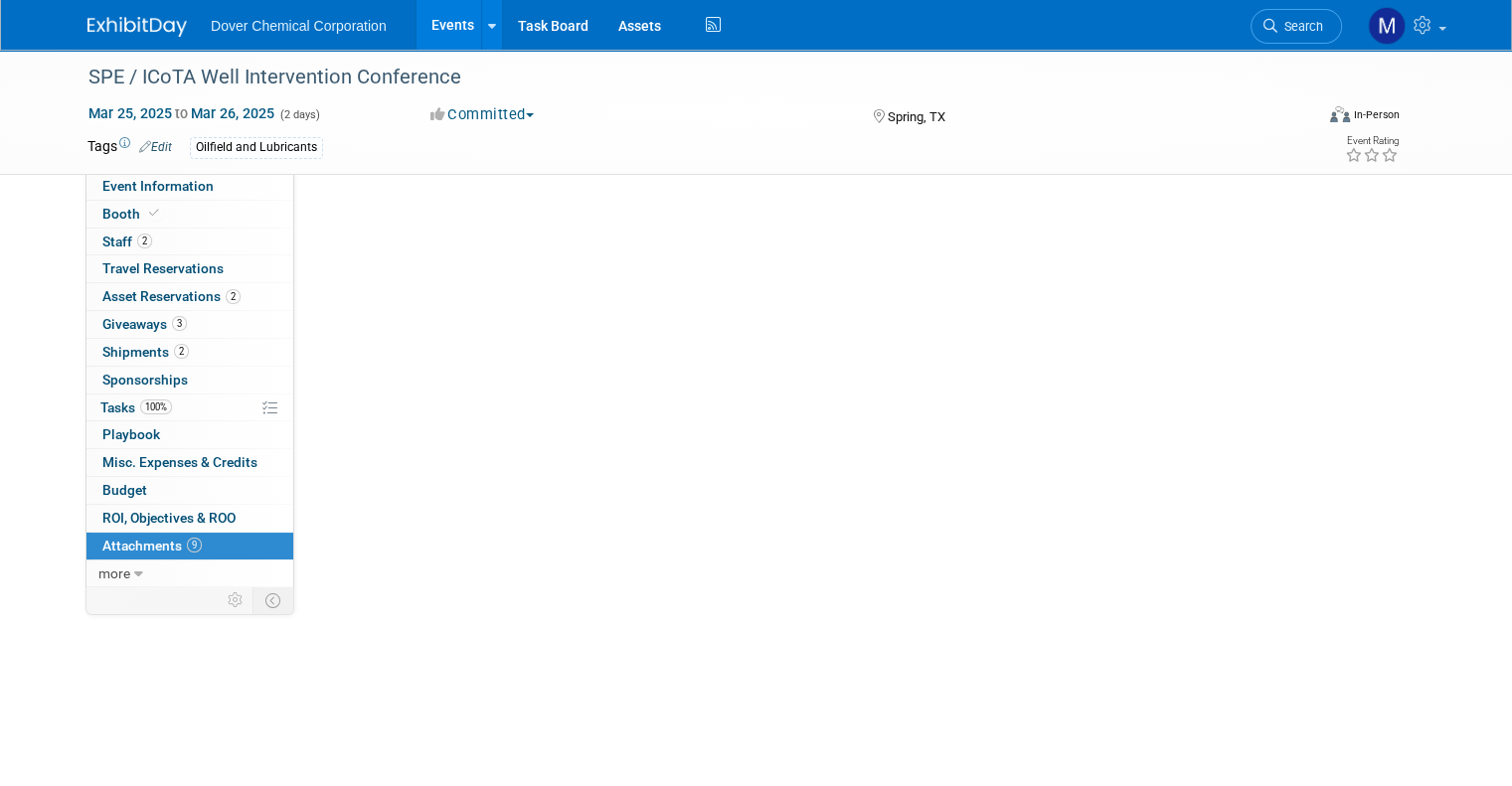 scroll, scrollTop: 0, scrollLeft: 0, axis: both 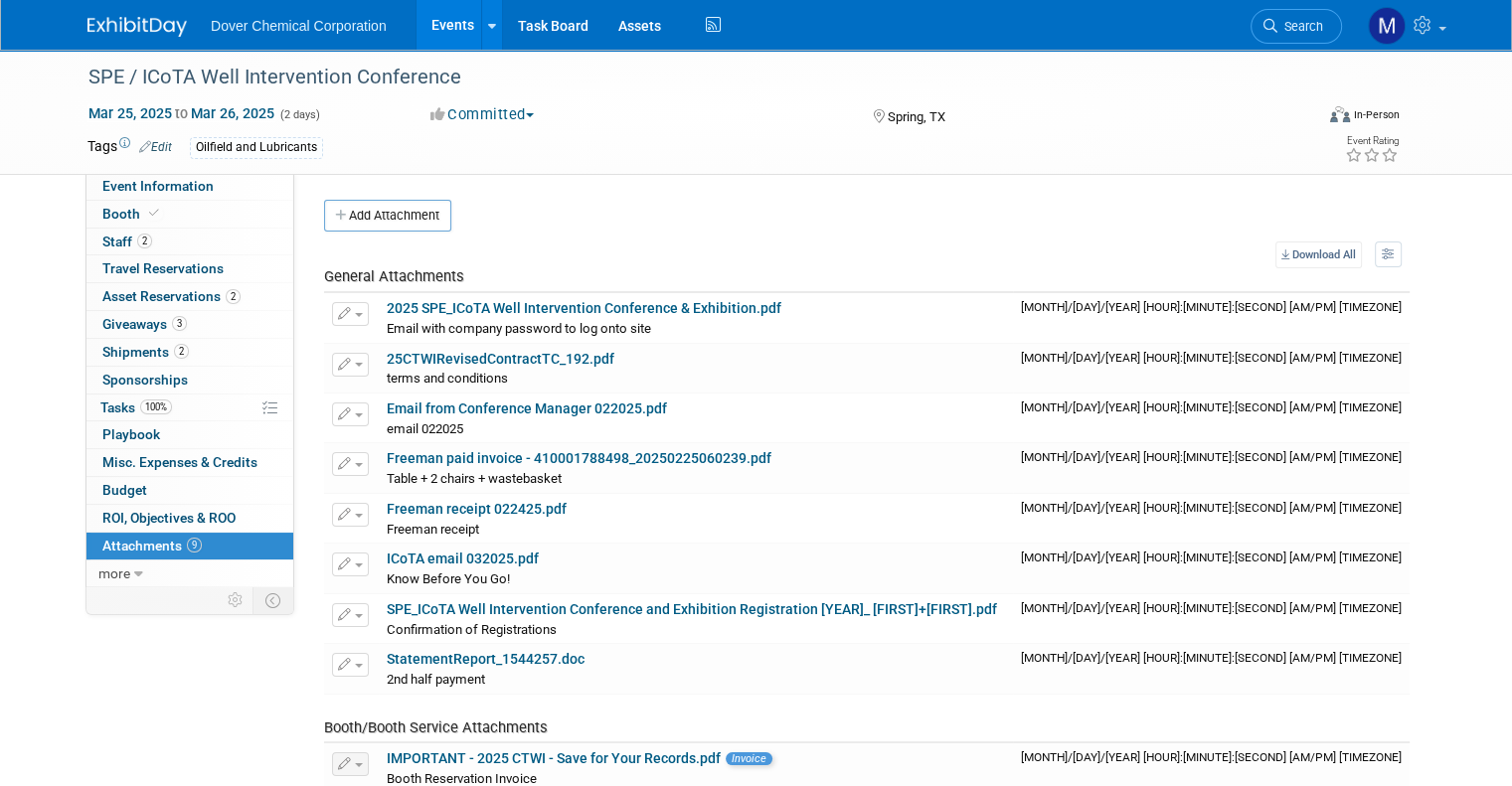 click at bounding box center [137, 27] 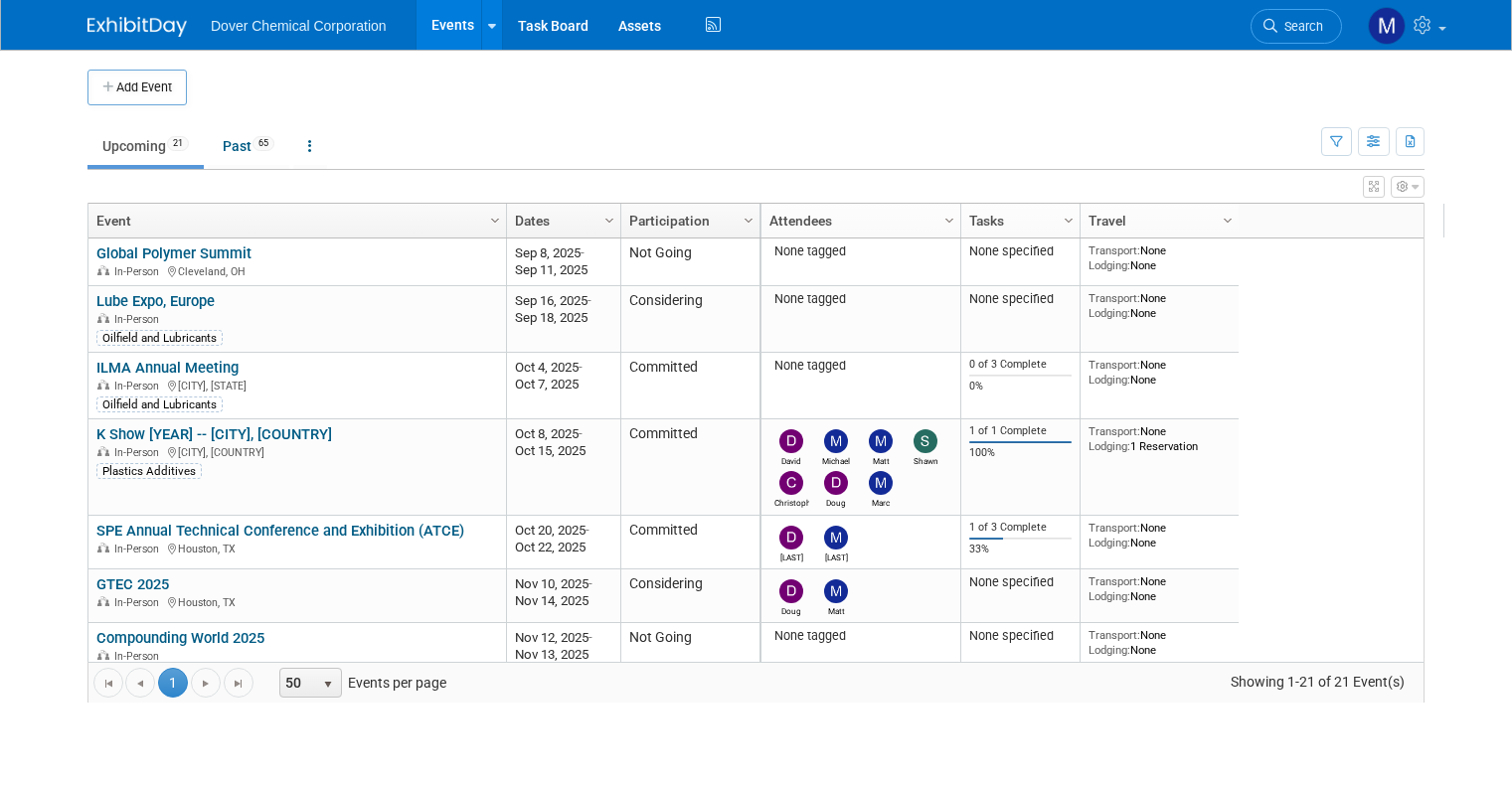 scroll, scrollTop: 0, scrollLeft: 0, axis: both 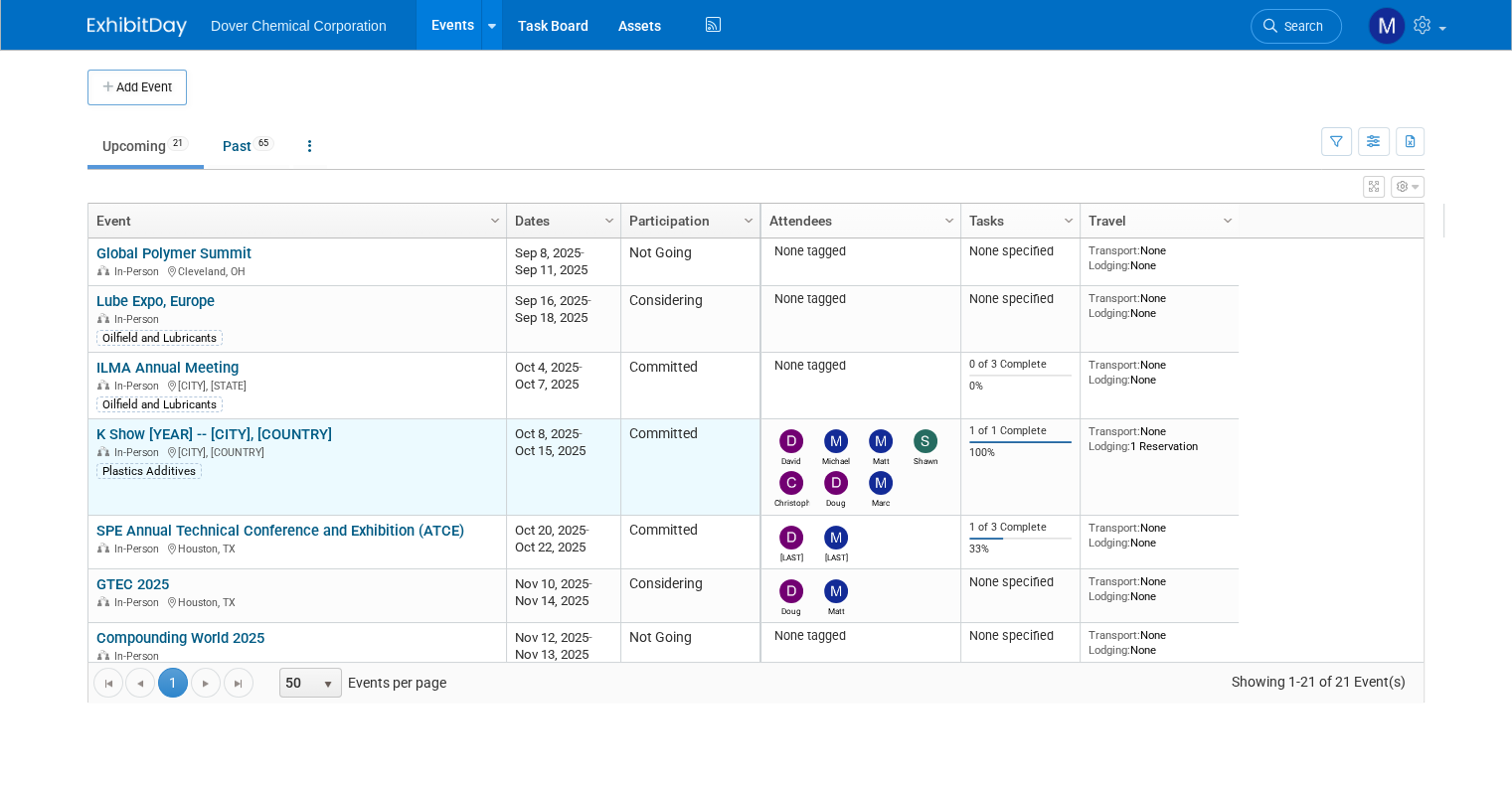 click on "K Show [YEAR] -- [CITY], [COUNTRY]" at bounding box center (214, 434) 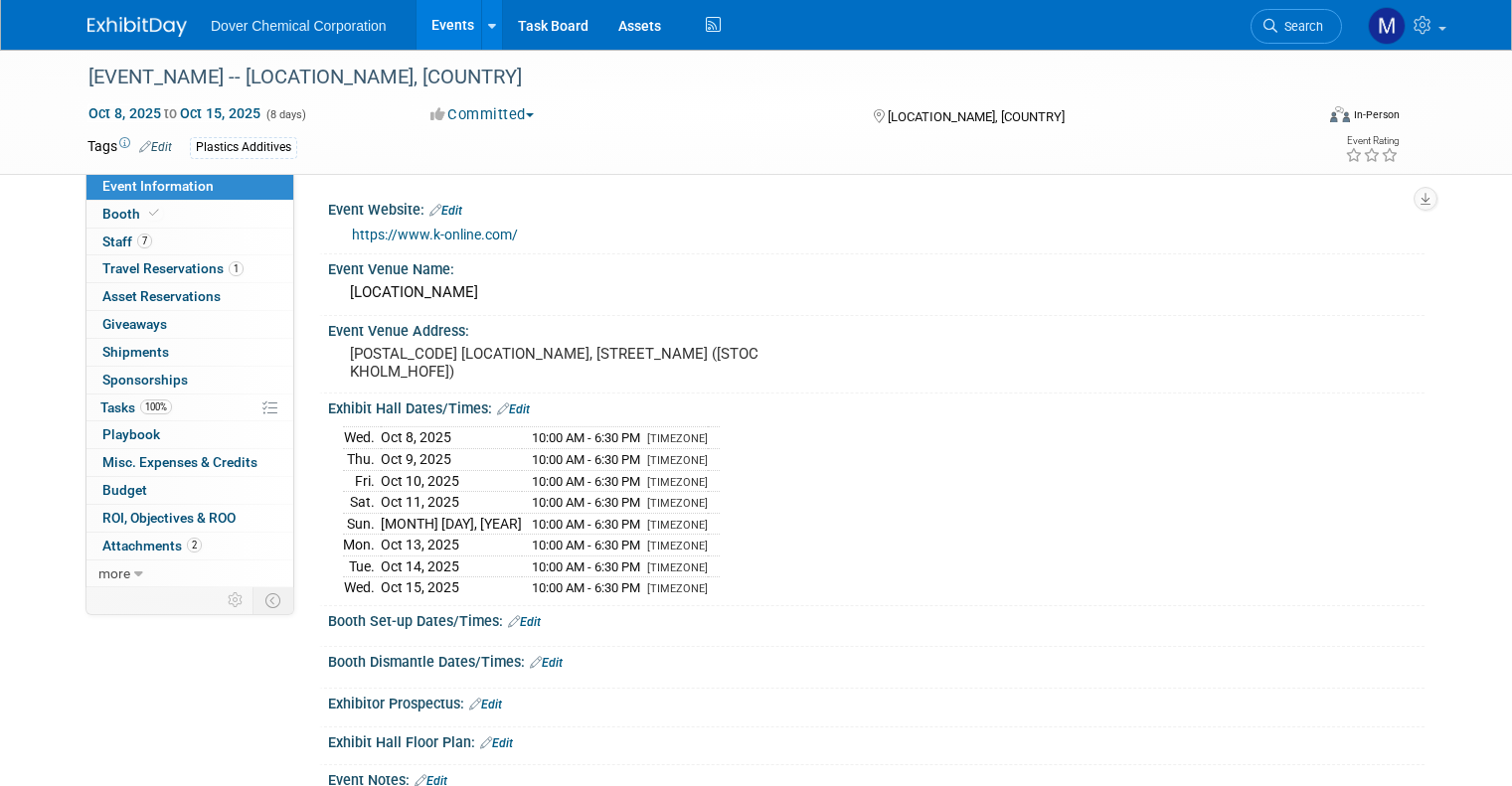 scroll, scrollTop: 0, scrollLeft: 0, axis: both 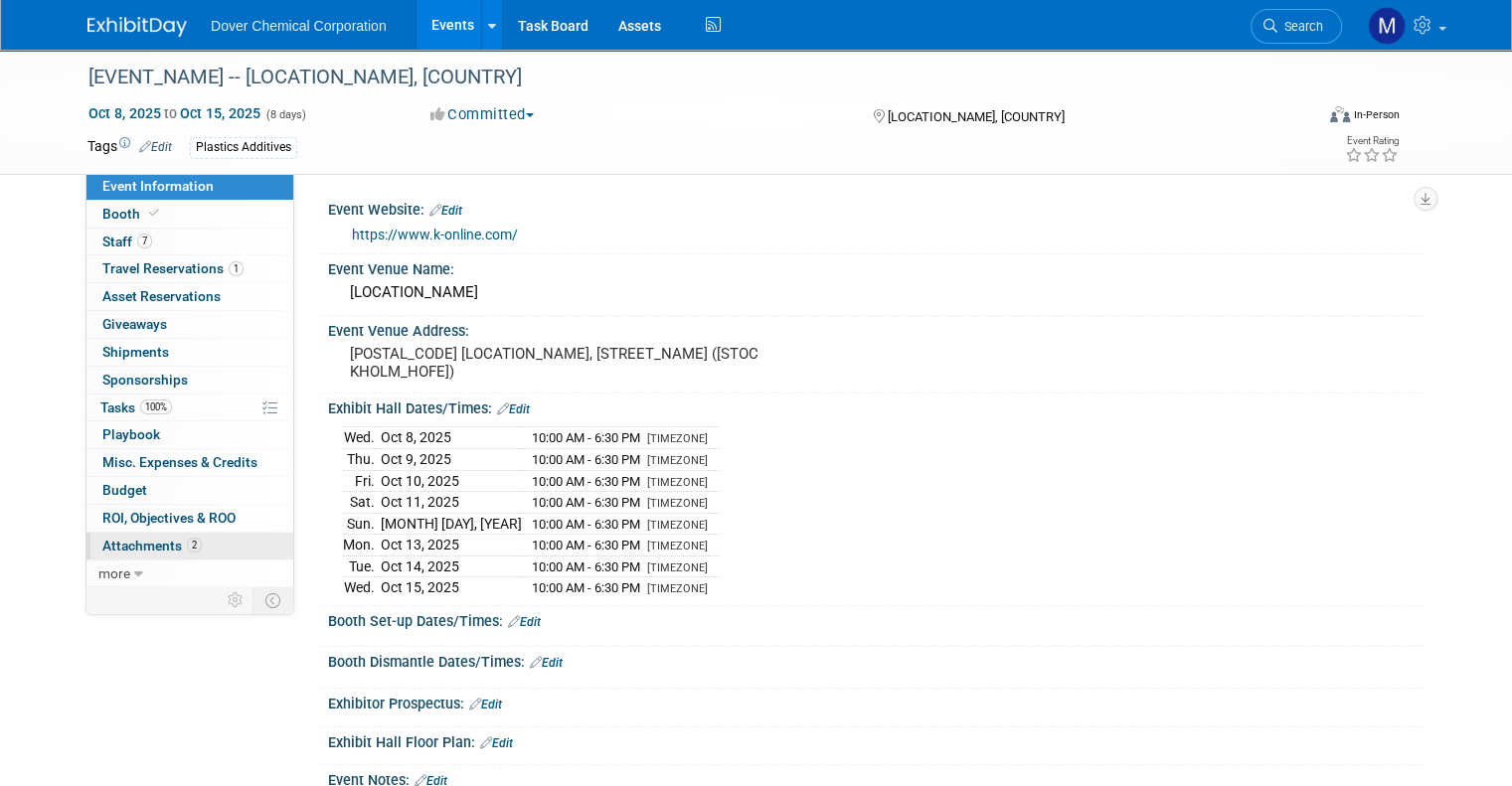 click on "Attachments 2" at bounding box center [152, 546] 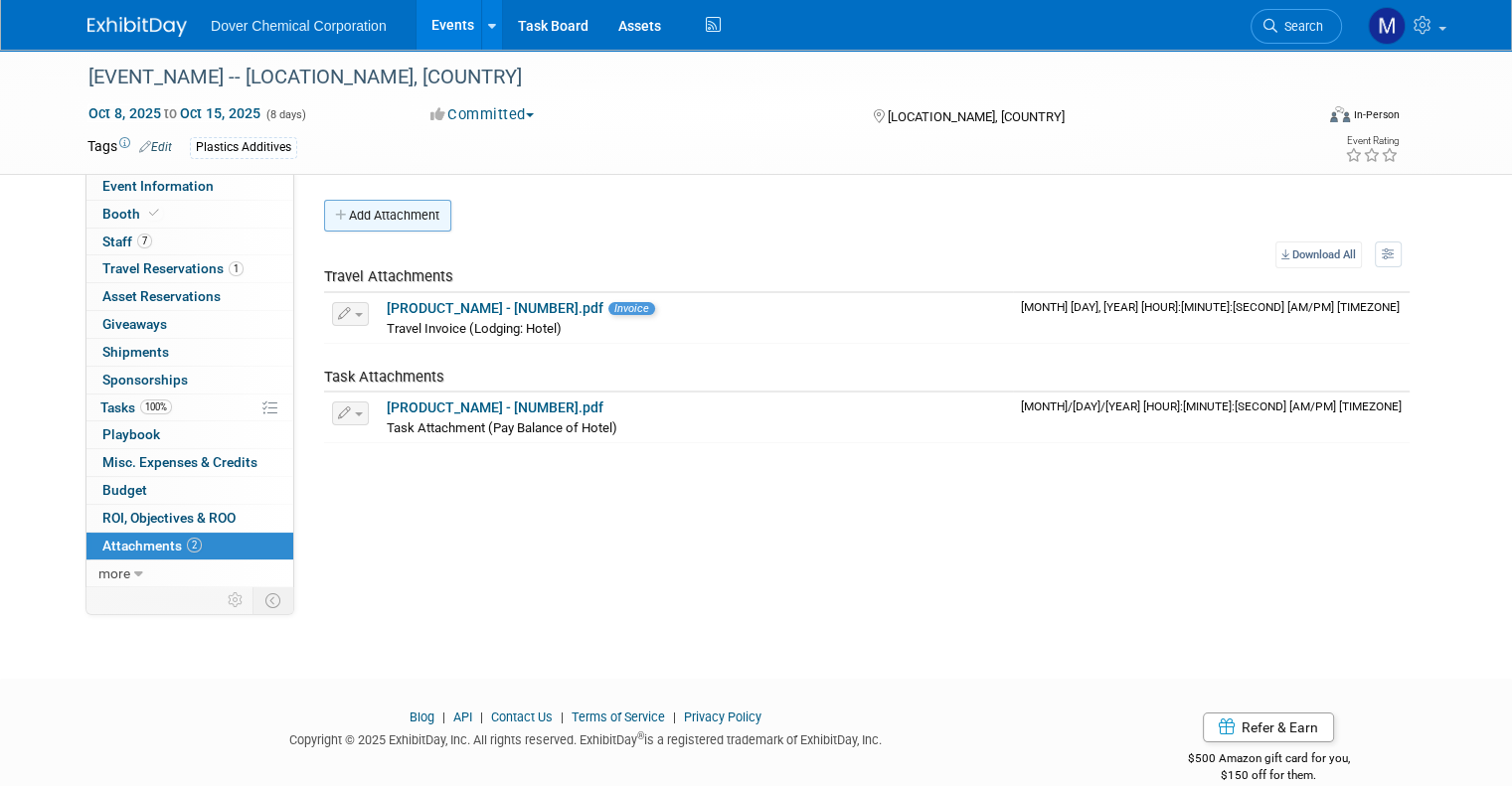 click on "Add Attachment" at bounding box center (388, 216) 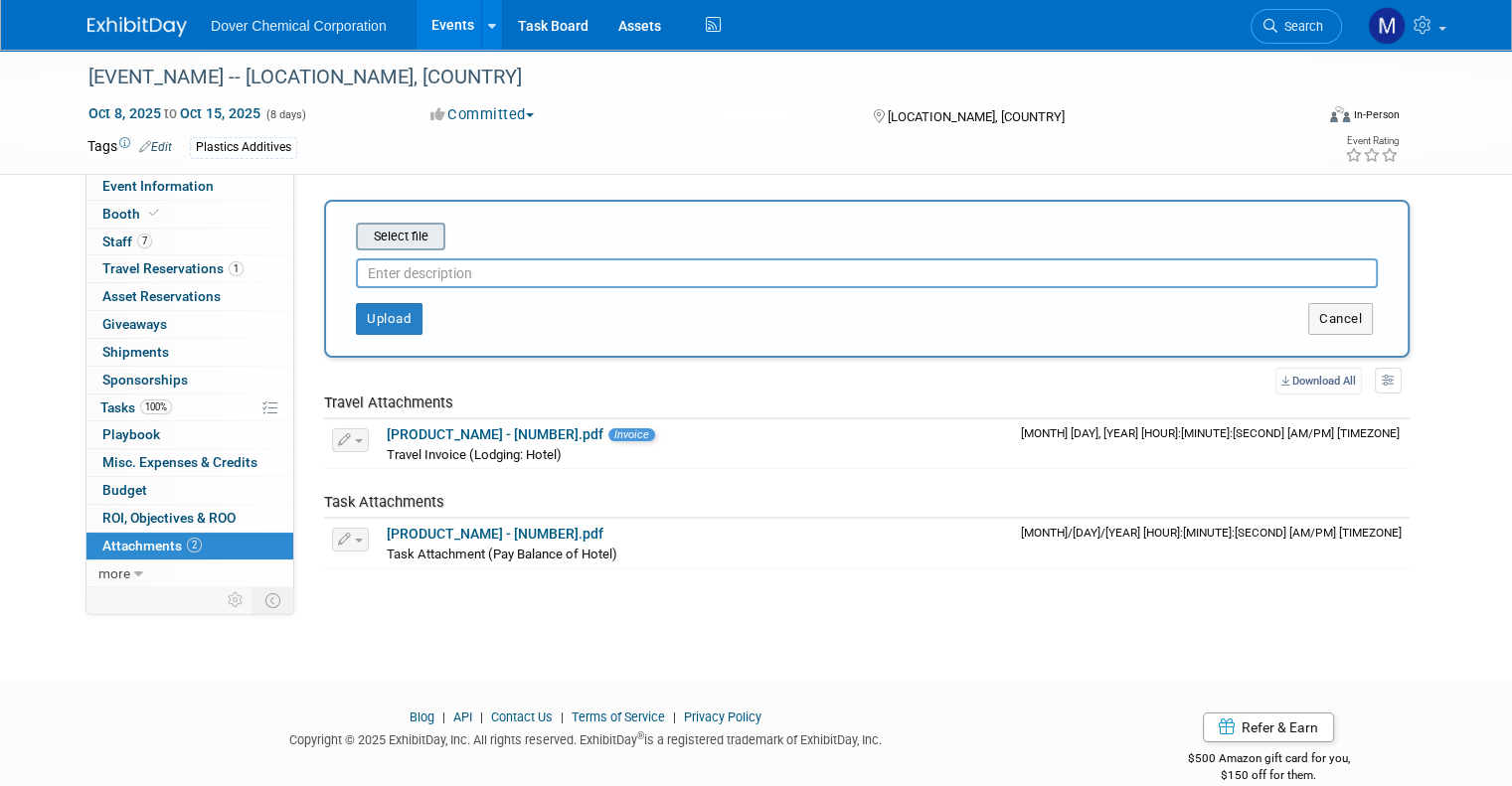 click at bounding box center (325, 236) 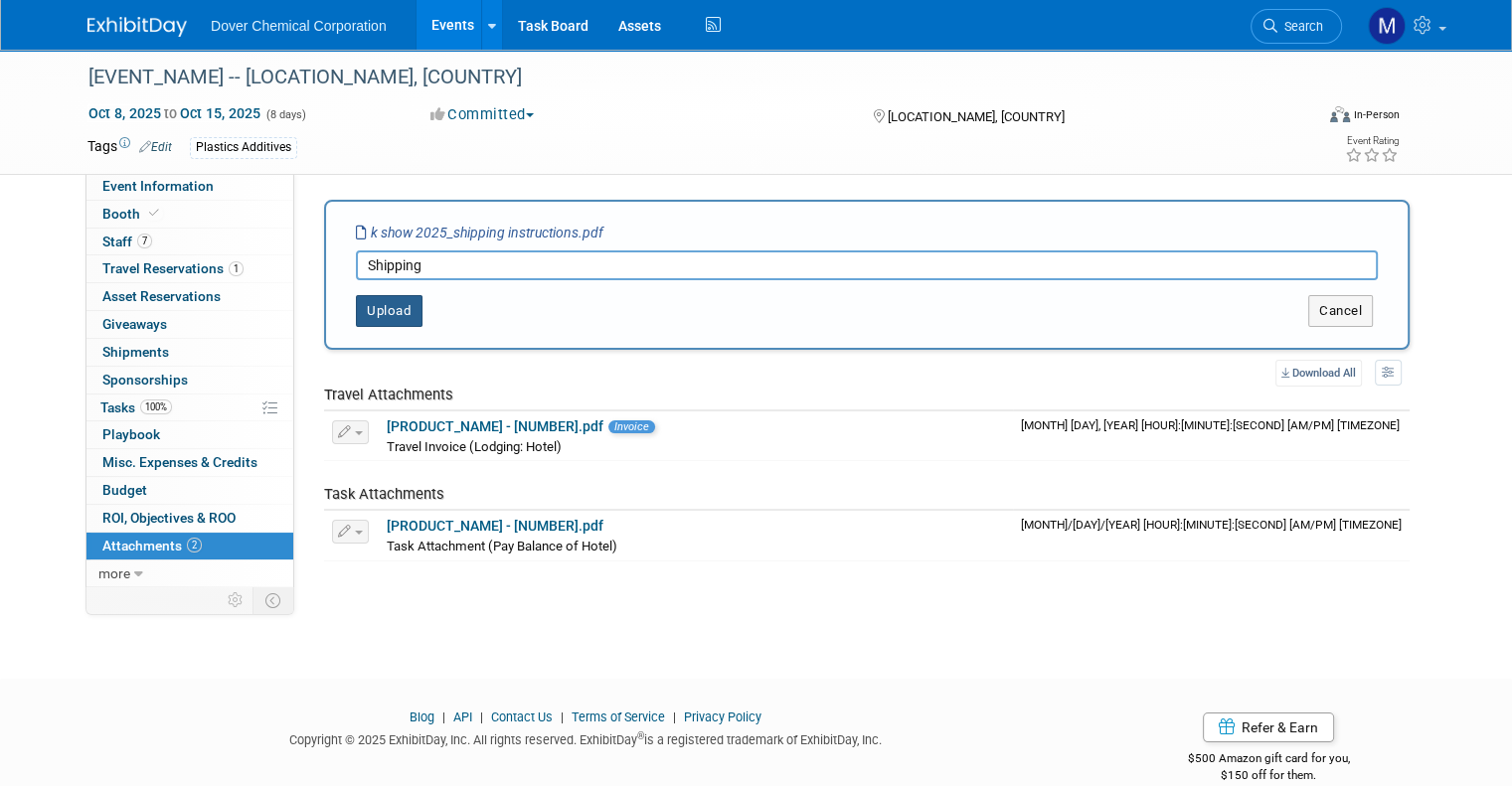 type on "Shipping" 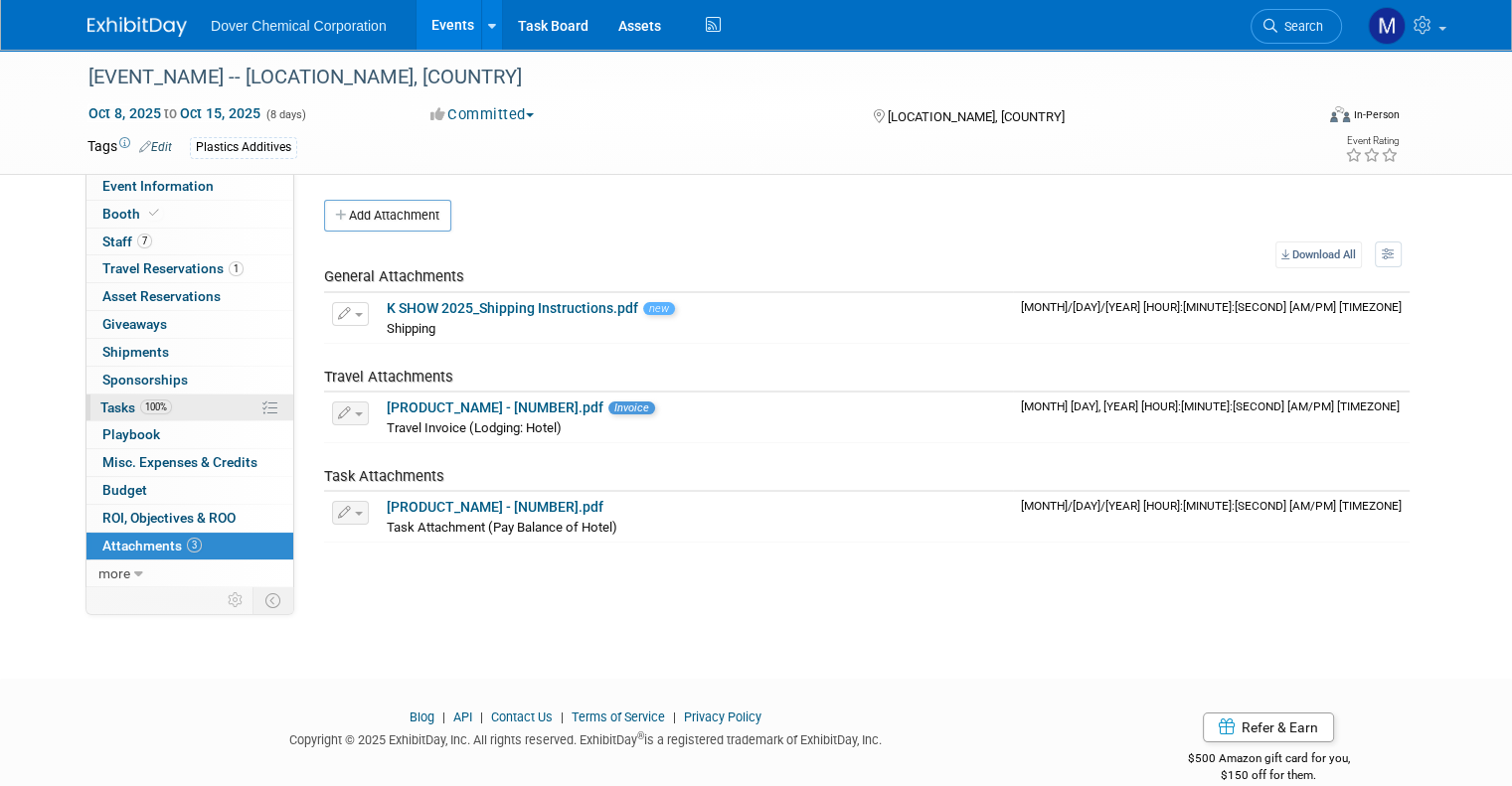 click on "Tasks 100%" at bounding box center (136, 407) 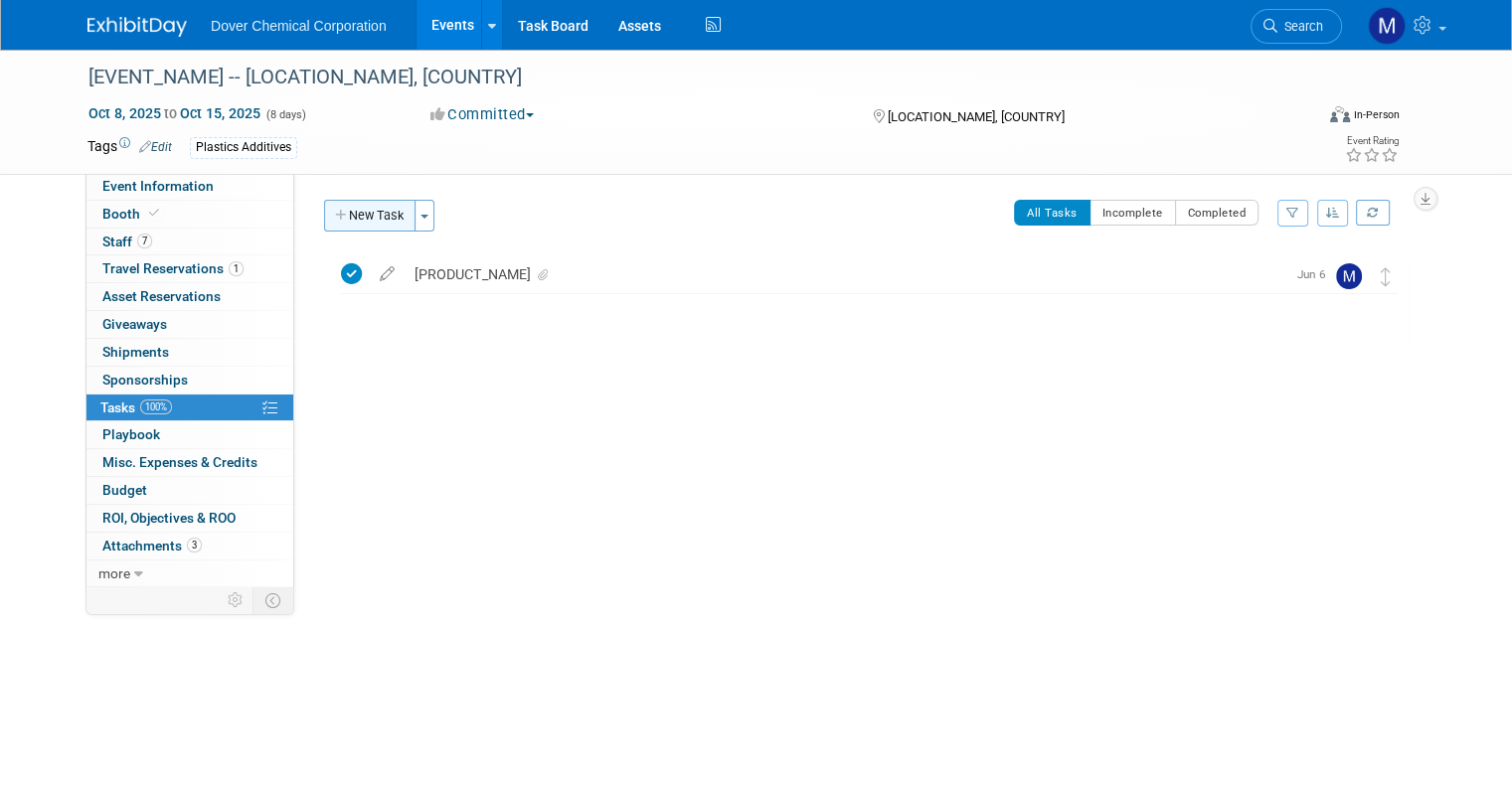 click on "New Task" at bounding box center (370, 216) 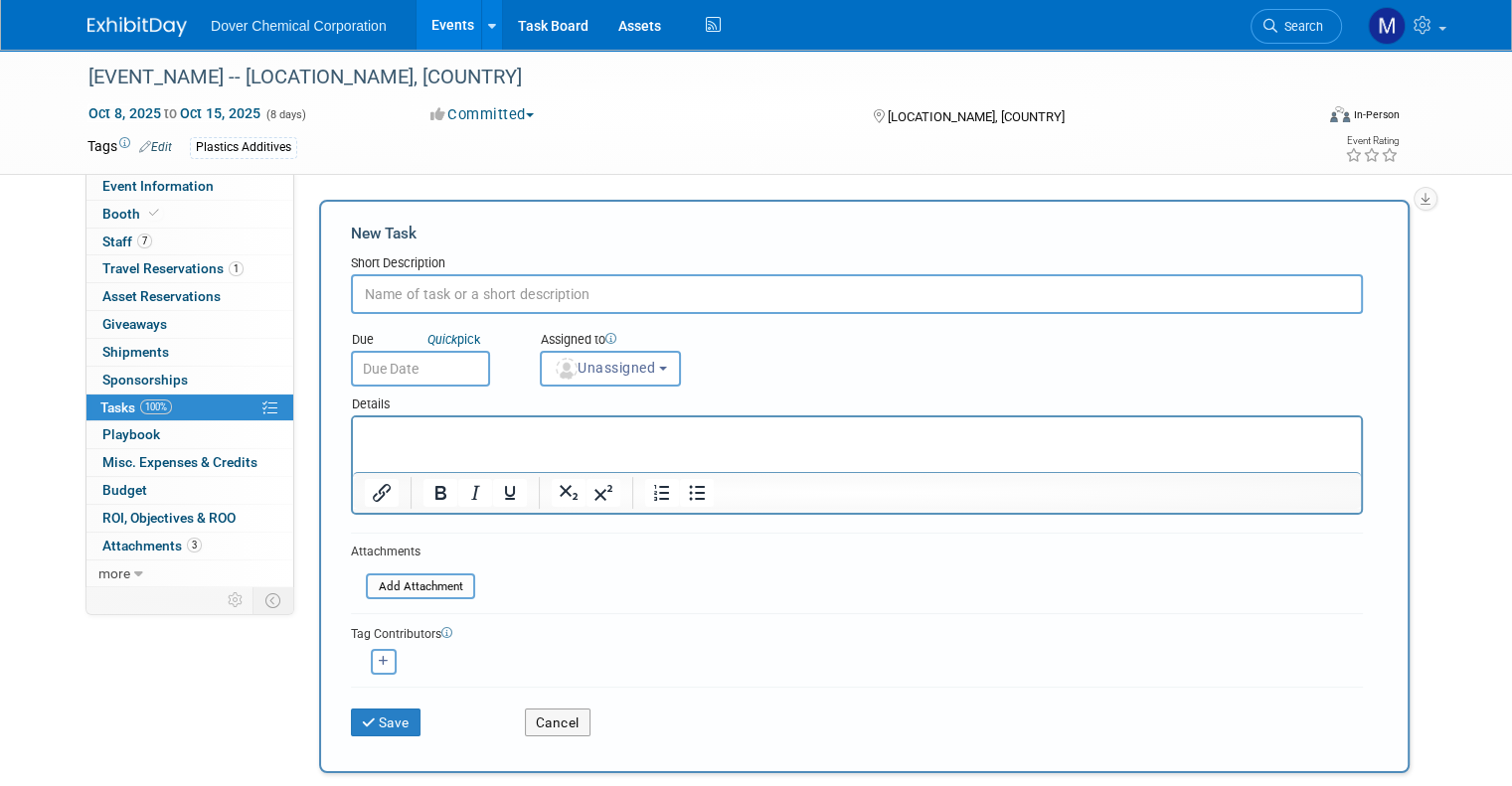scroll, scrollTop: 0, scrollLeft: 0, axis: both 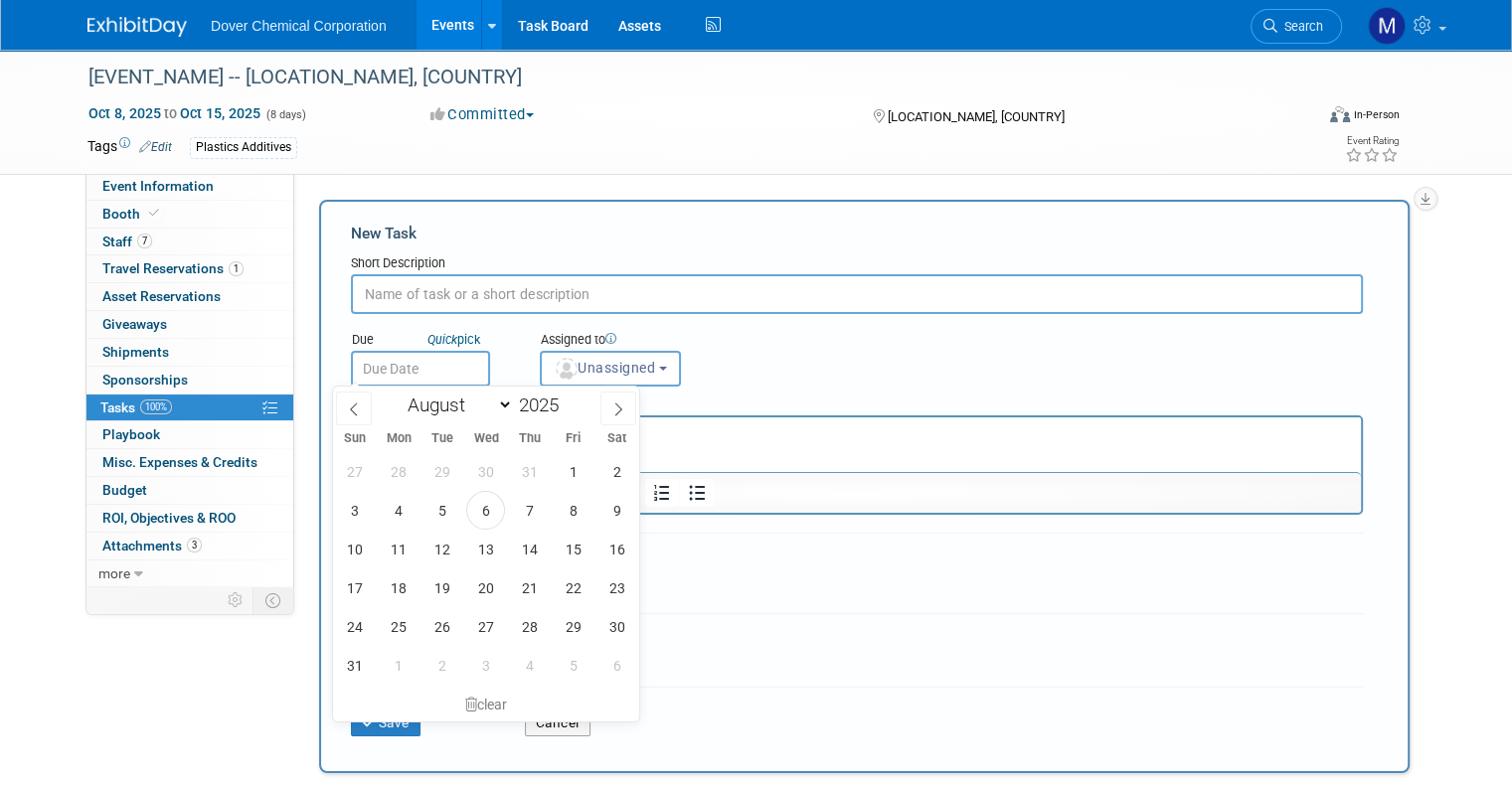 click at bounding box center (420, 369) 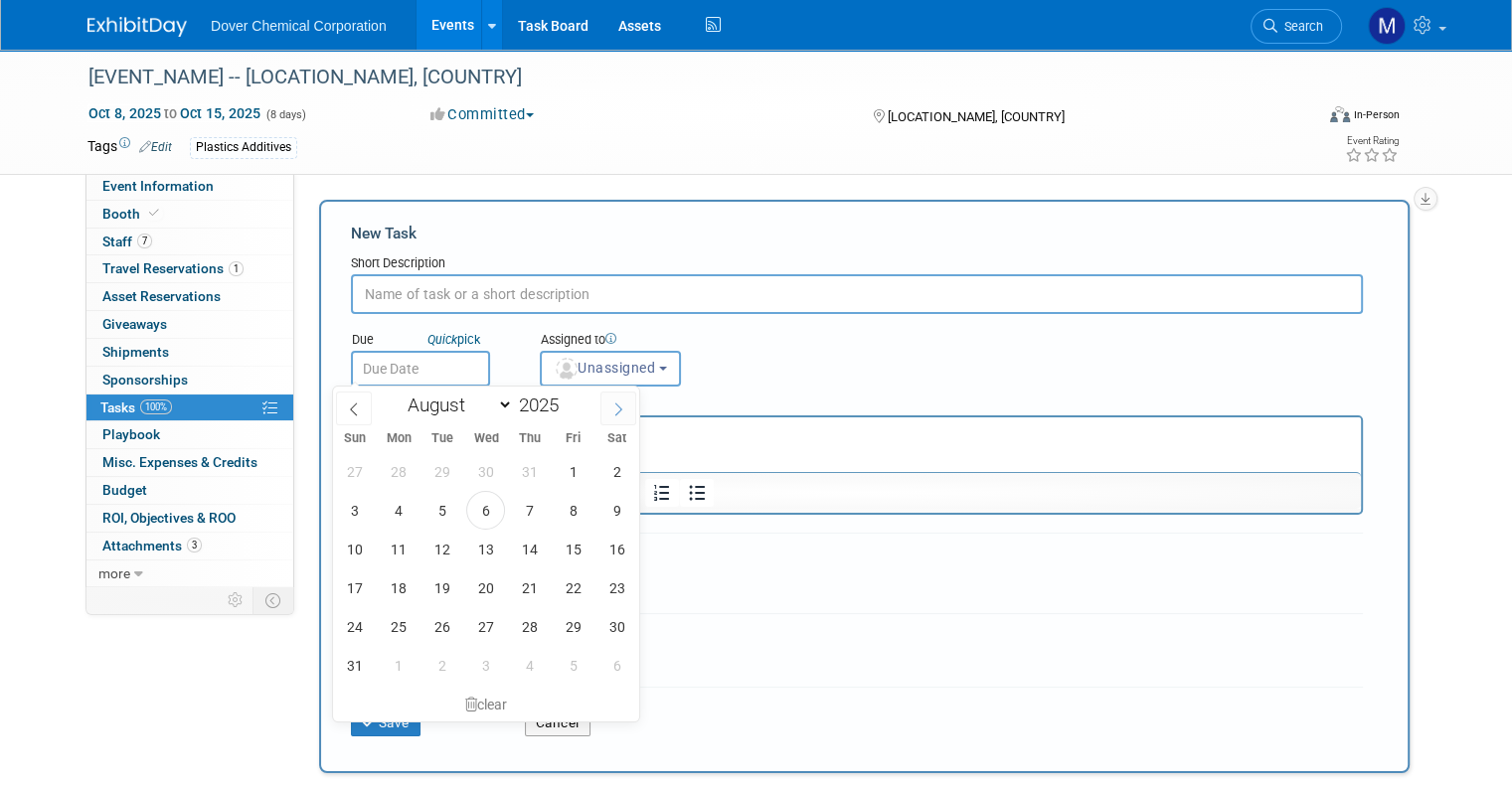 click at bounding box center [618, 408] 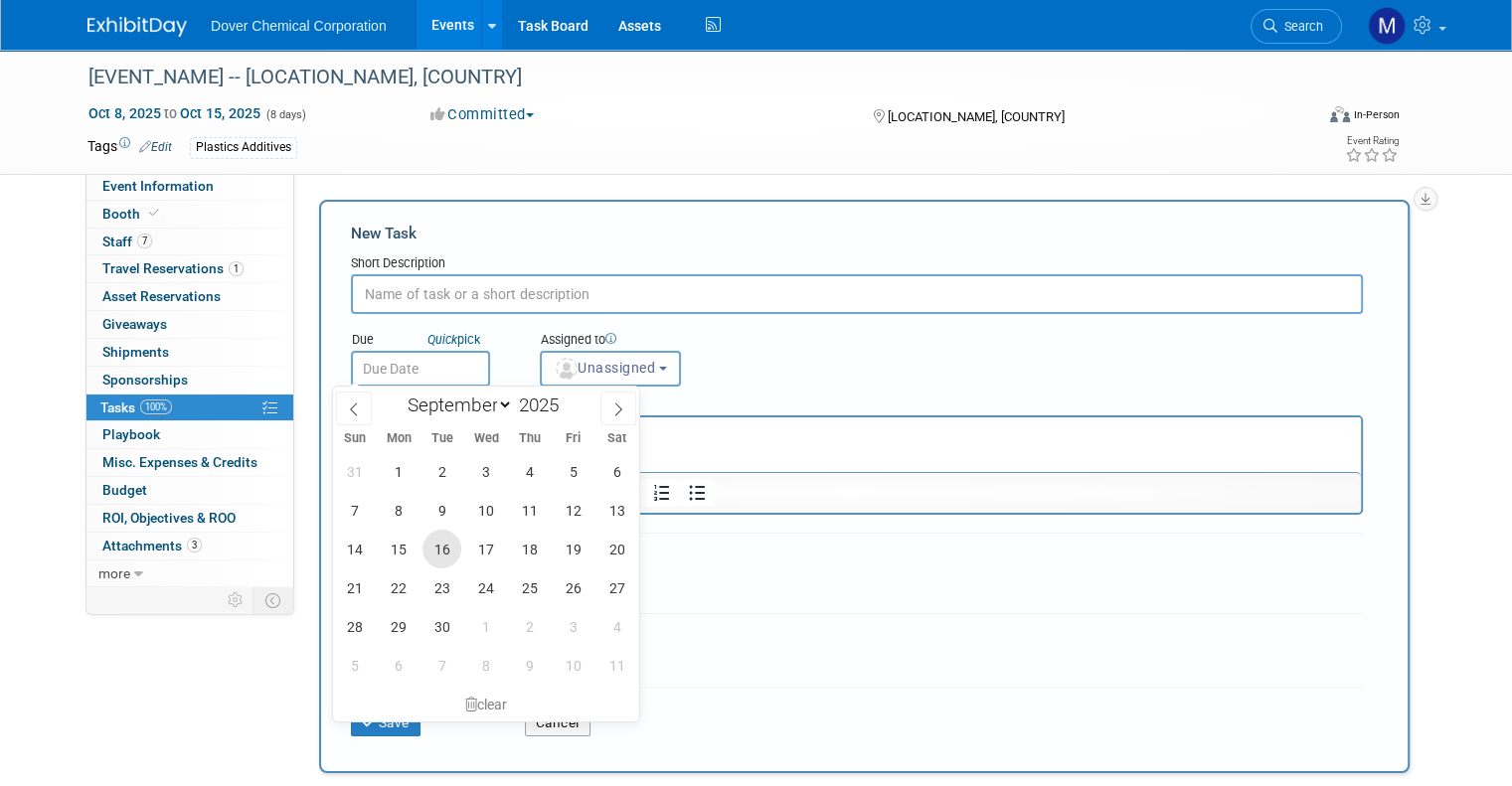 click on "16" at bounding box center [441, 549] 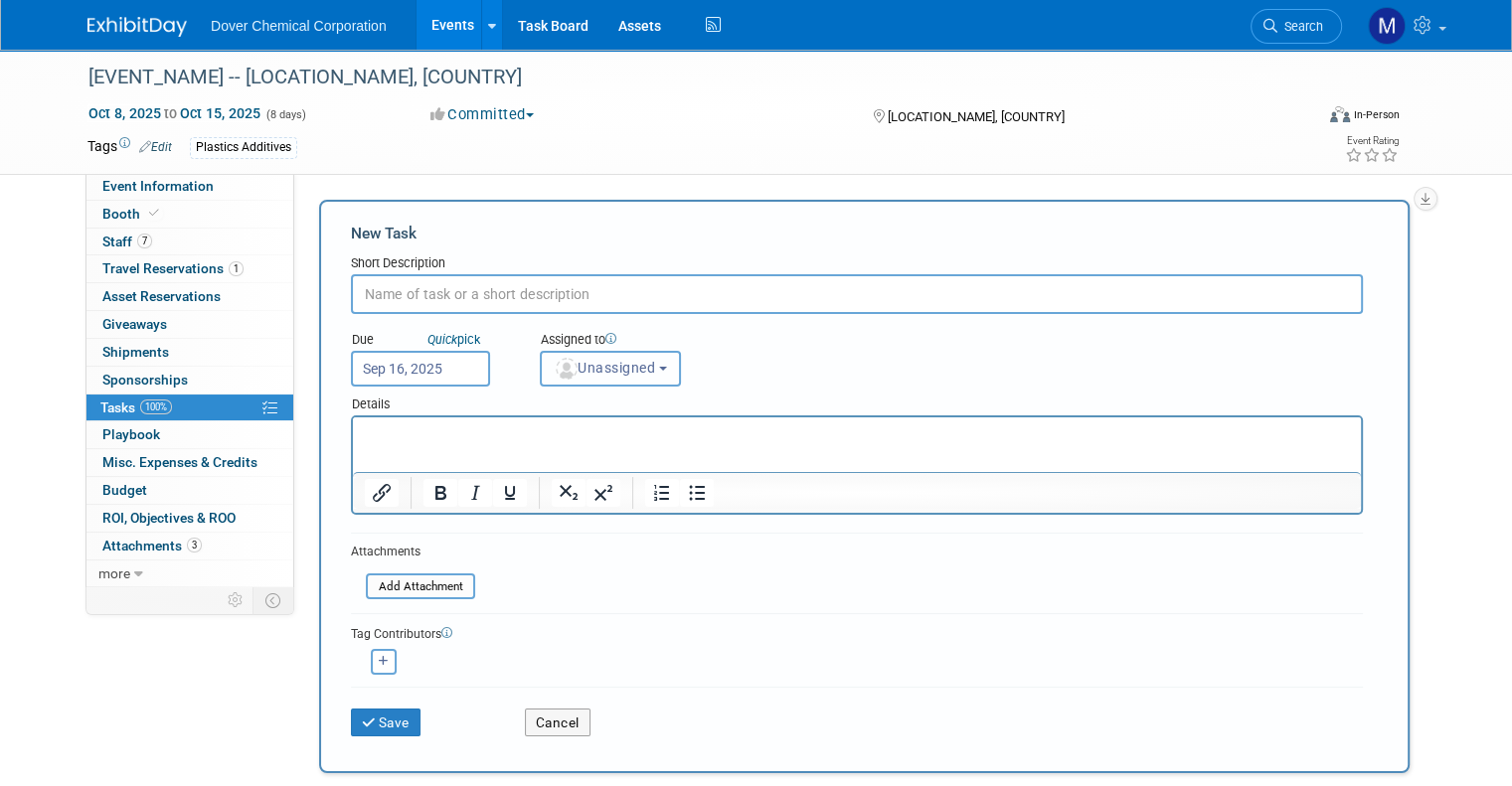 click on "Unassigned" at bounding box center [604, 368] 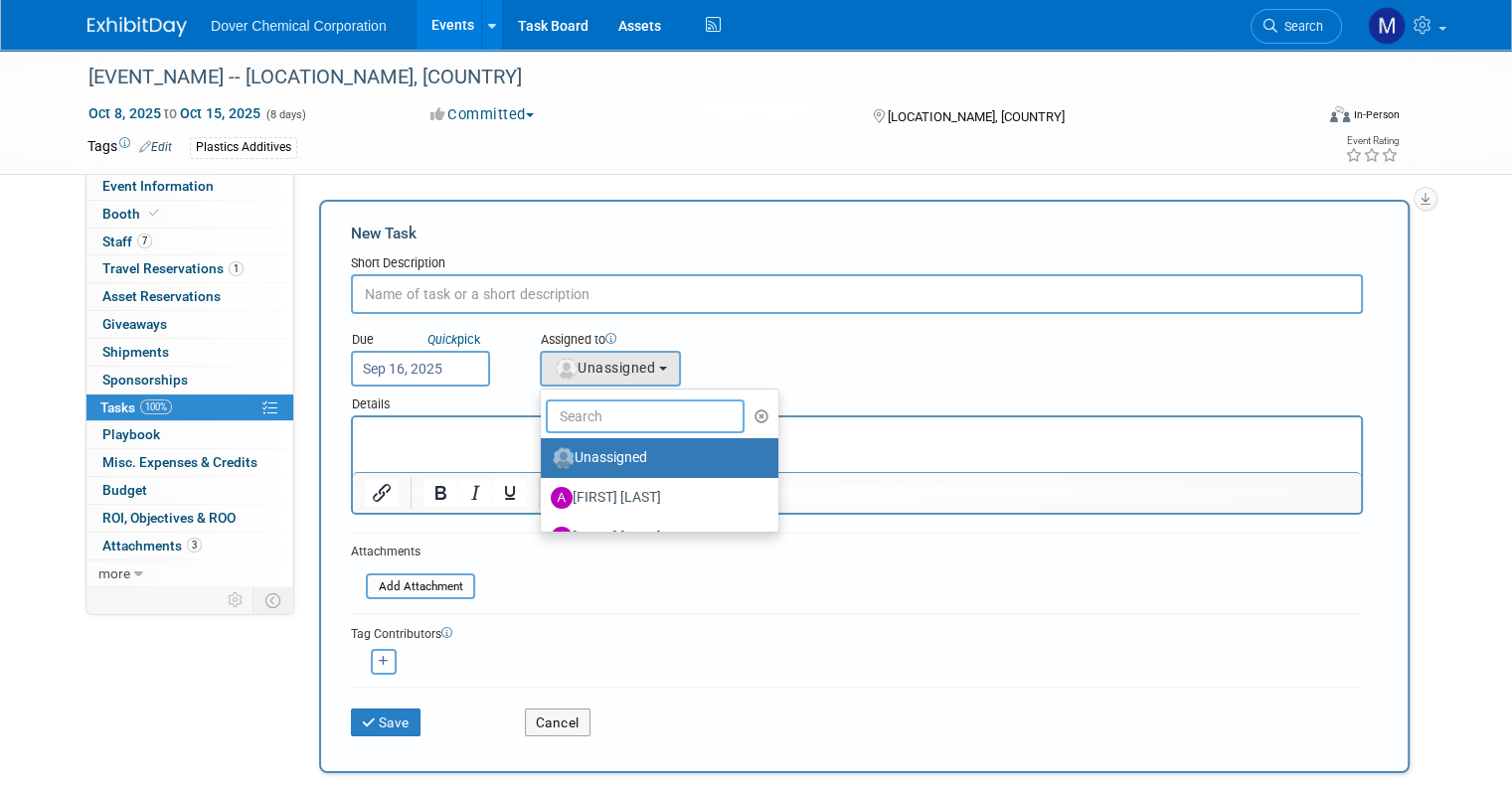 click at bounding box center [645, 416] 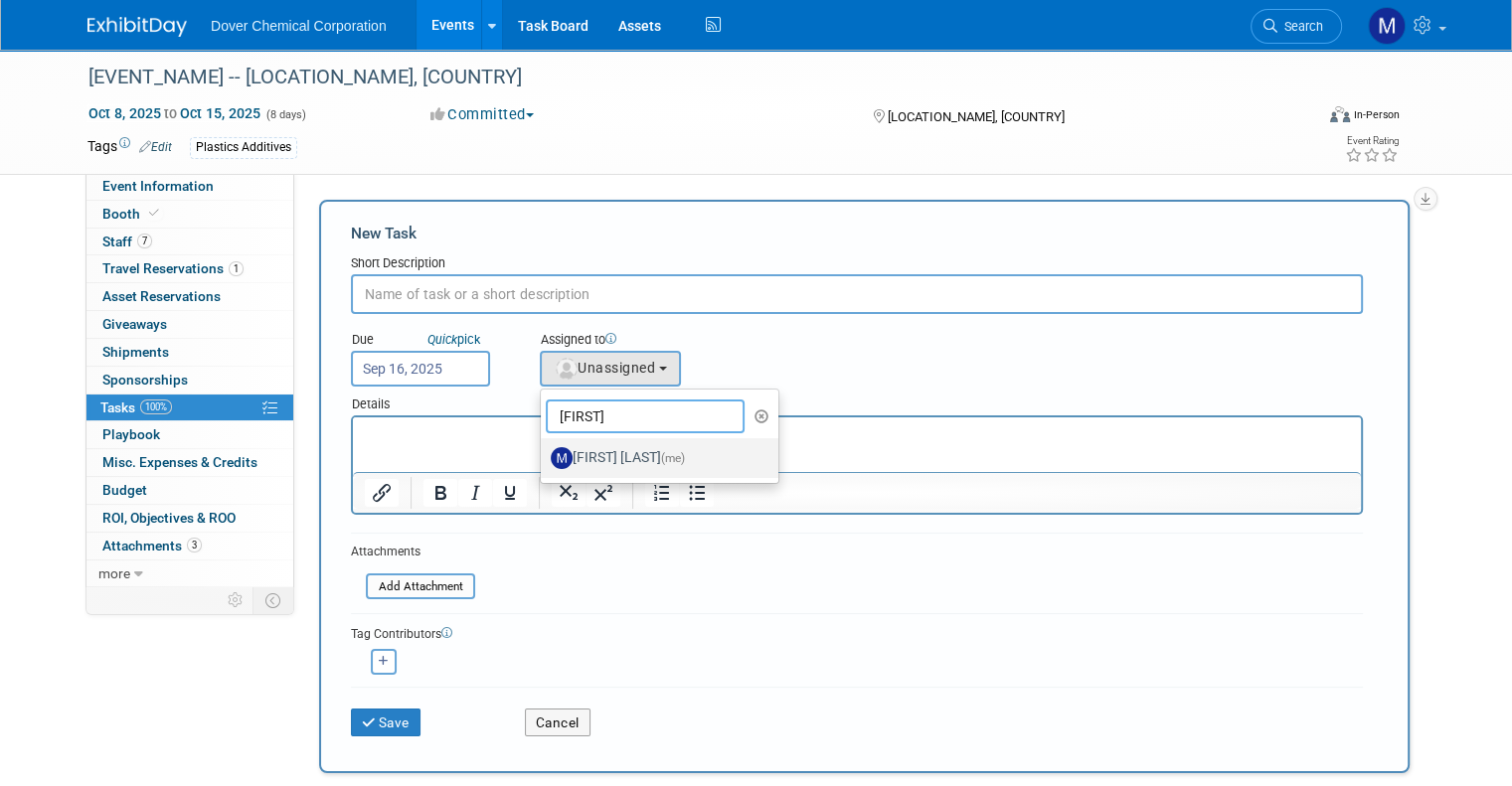 type on "[FIRST]" 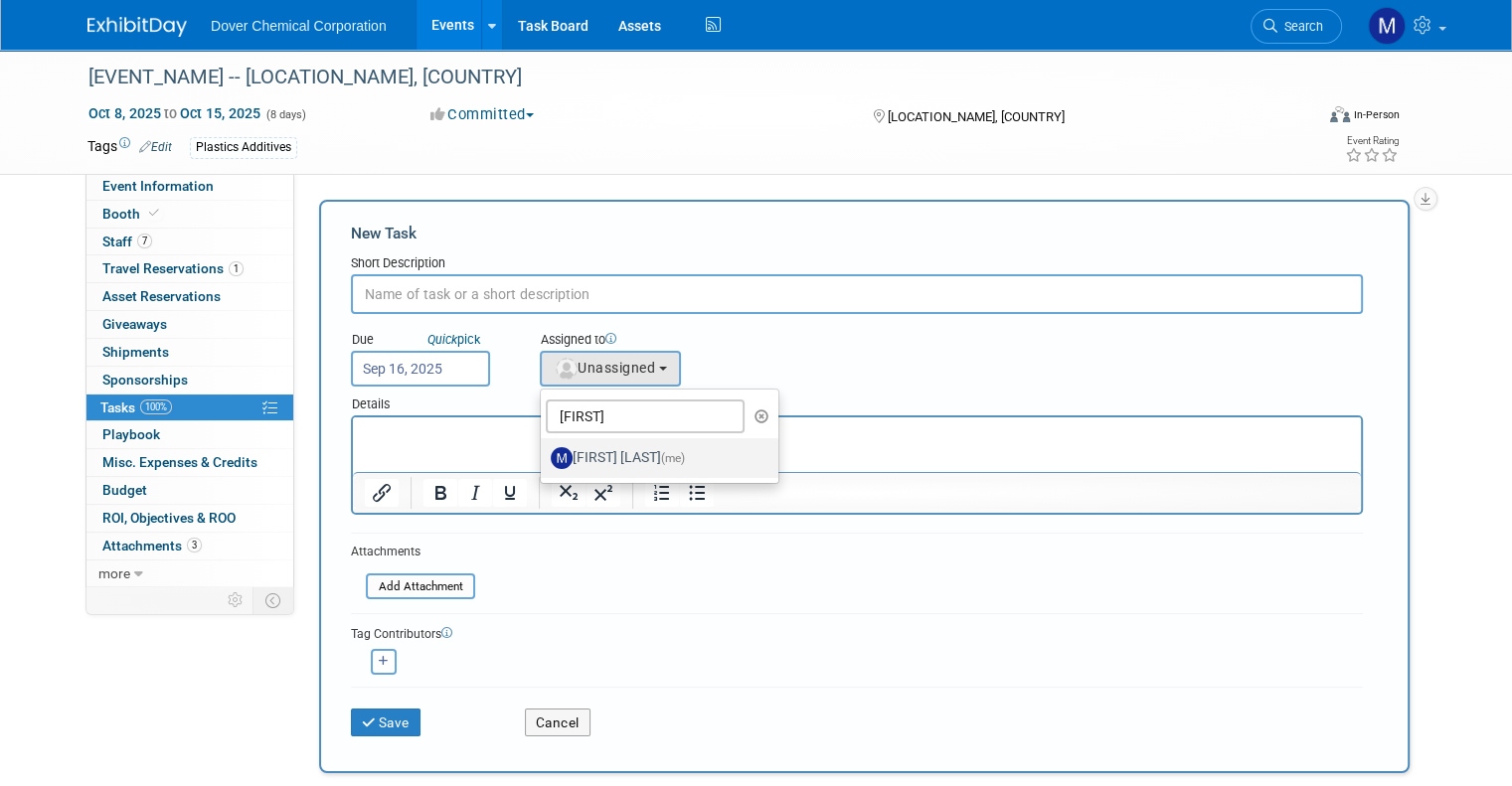 click on "[FIRST] [LAST]
(me)" at bounding box center (654, 458) 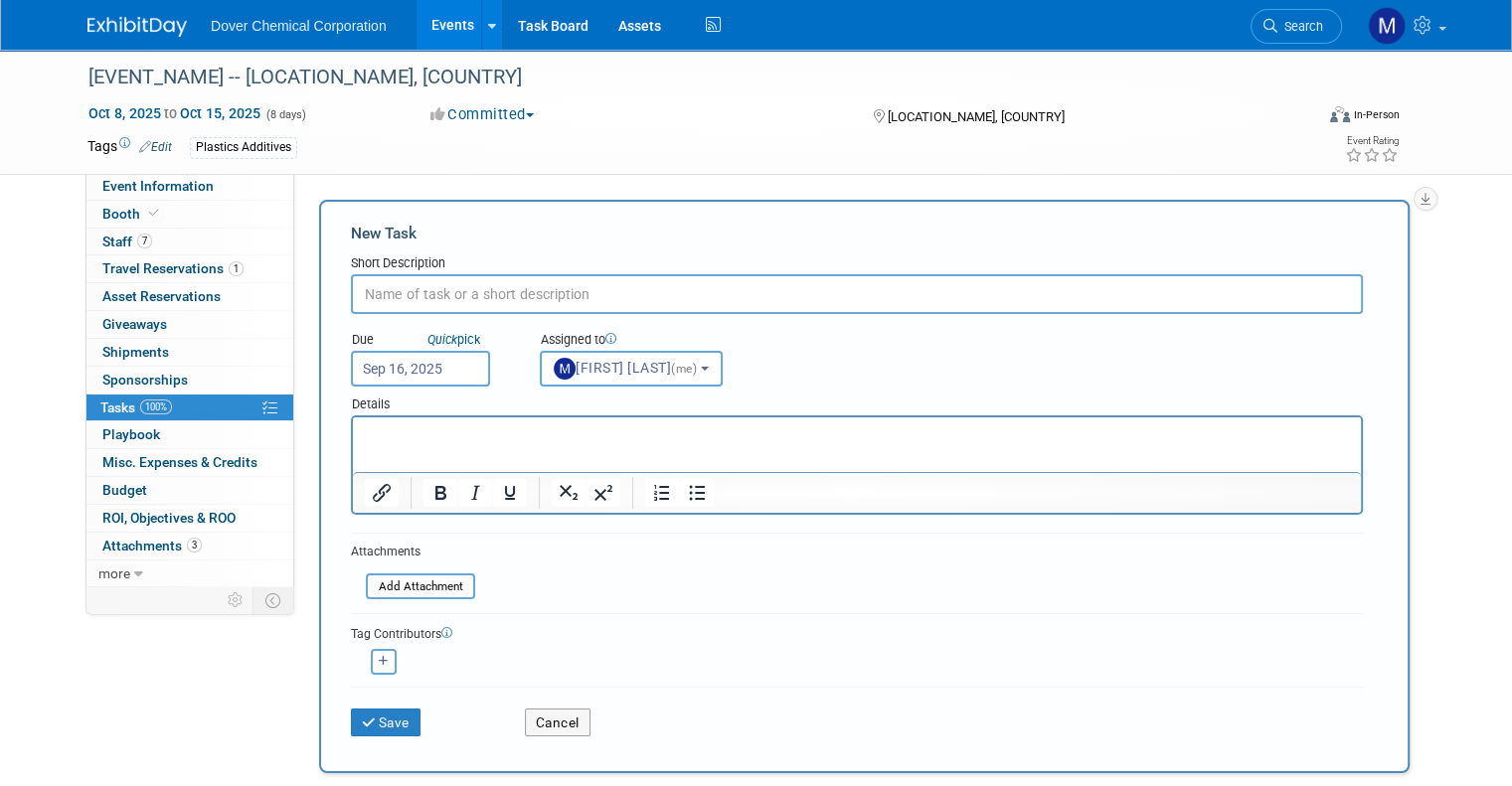 click at bounding box center [857, 294] 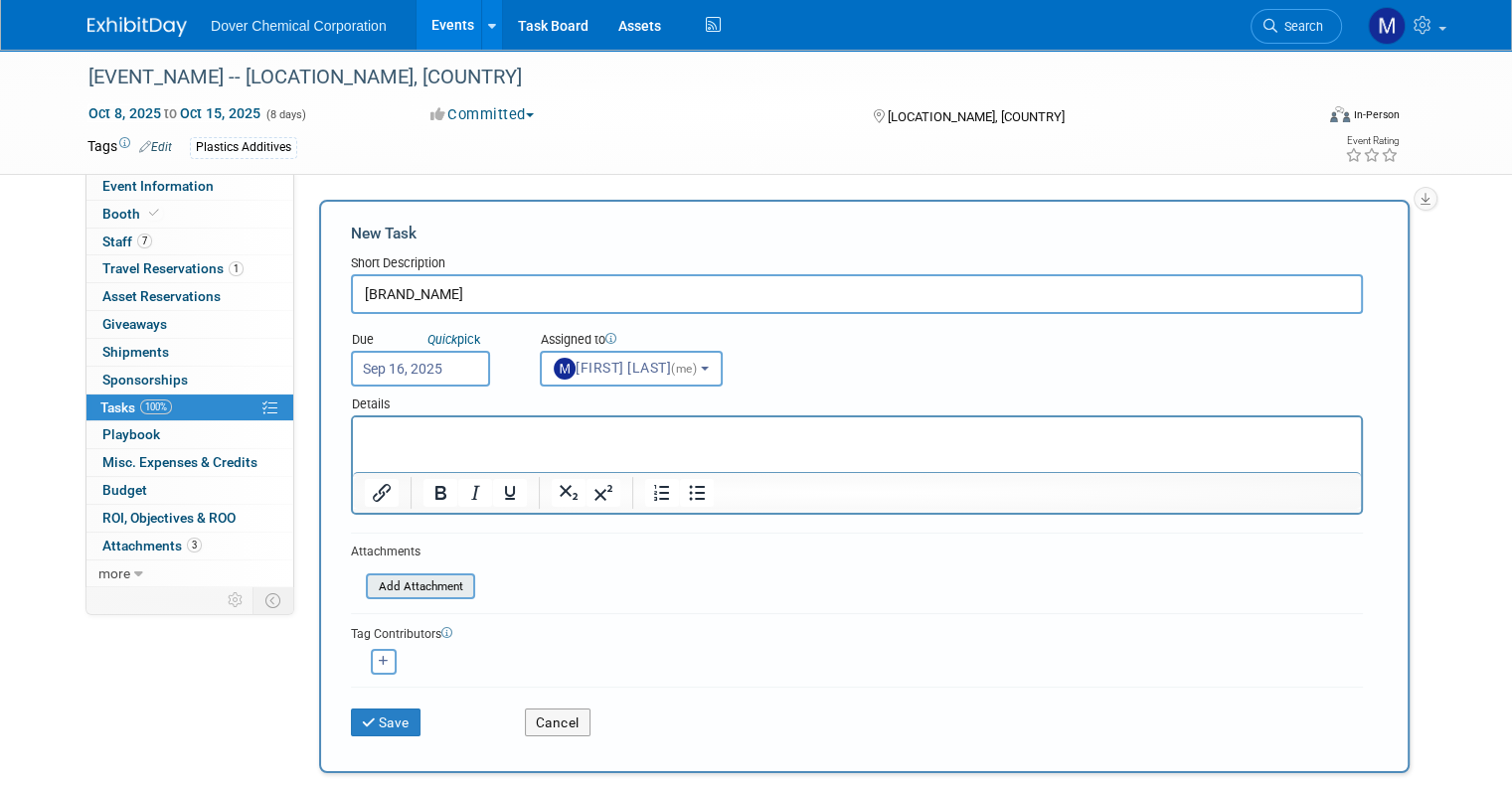 type on "[BRAND_NAME]" 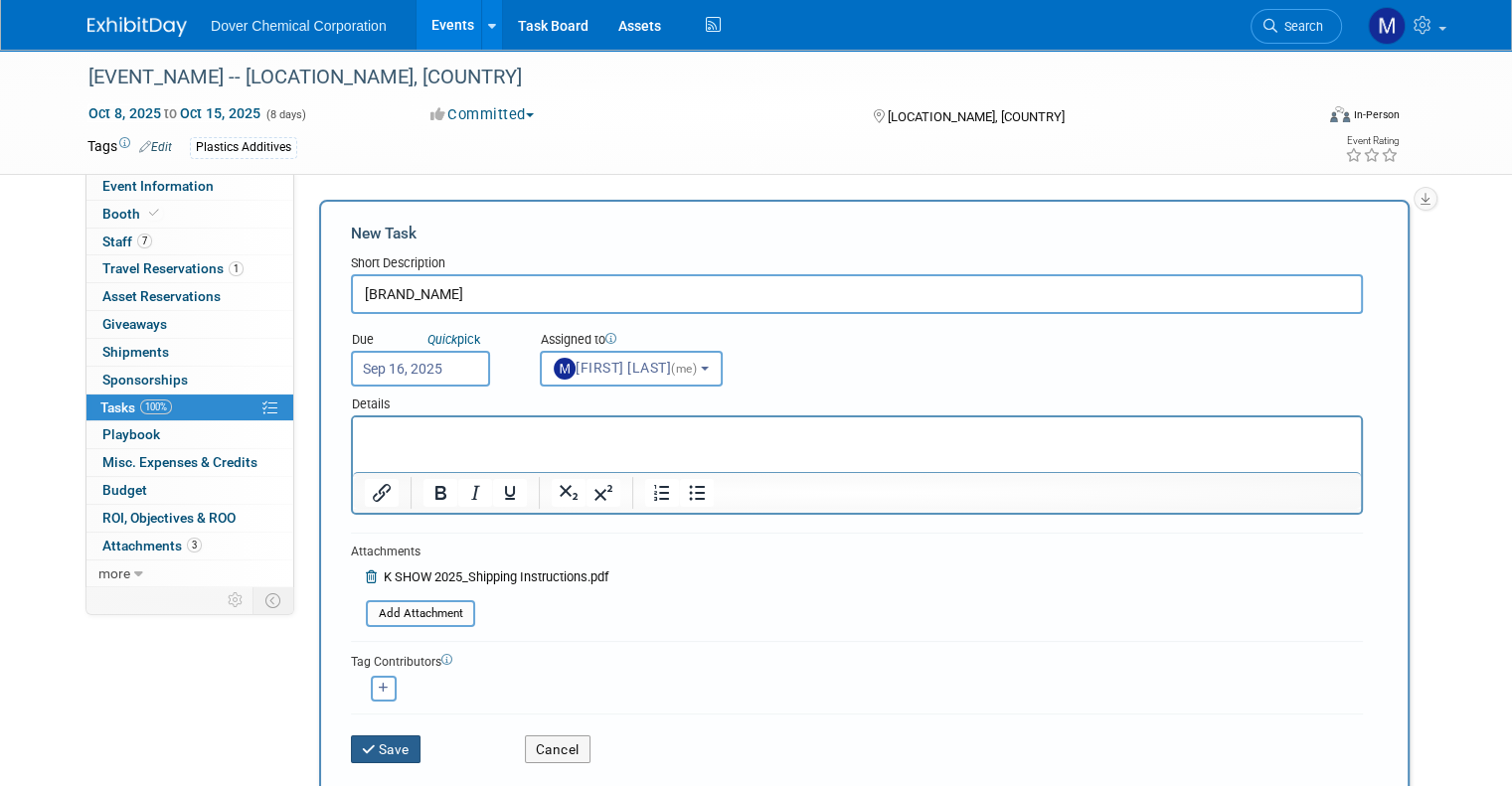 click on "Save" at bounding box center (386, 749) 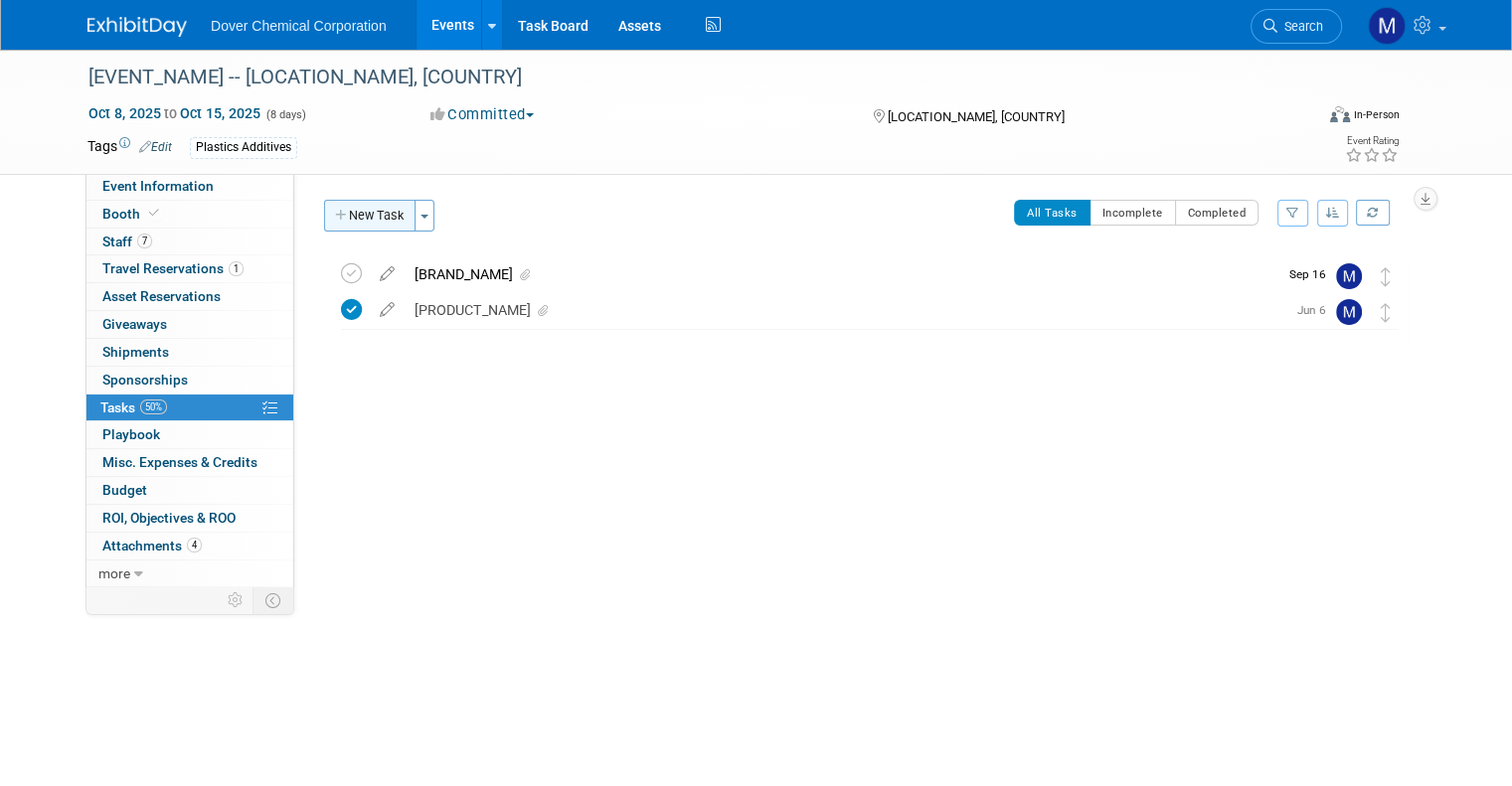 click on "New Task" at bounding box center [370, 216] 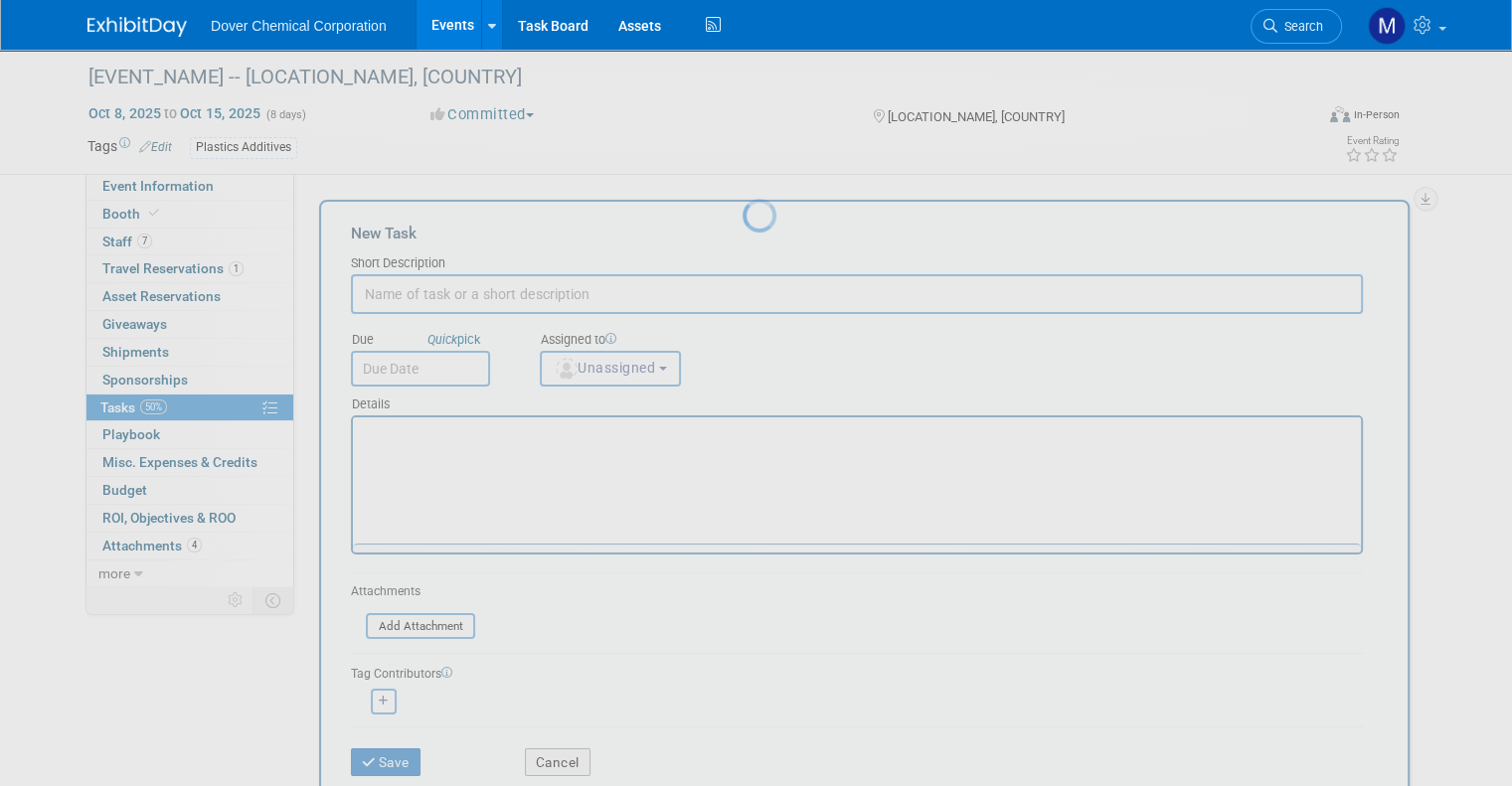scroll, scrollTop: 0, scrollLeft: 0, axis: both 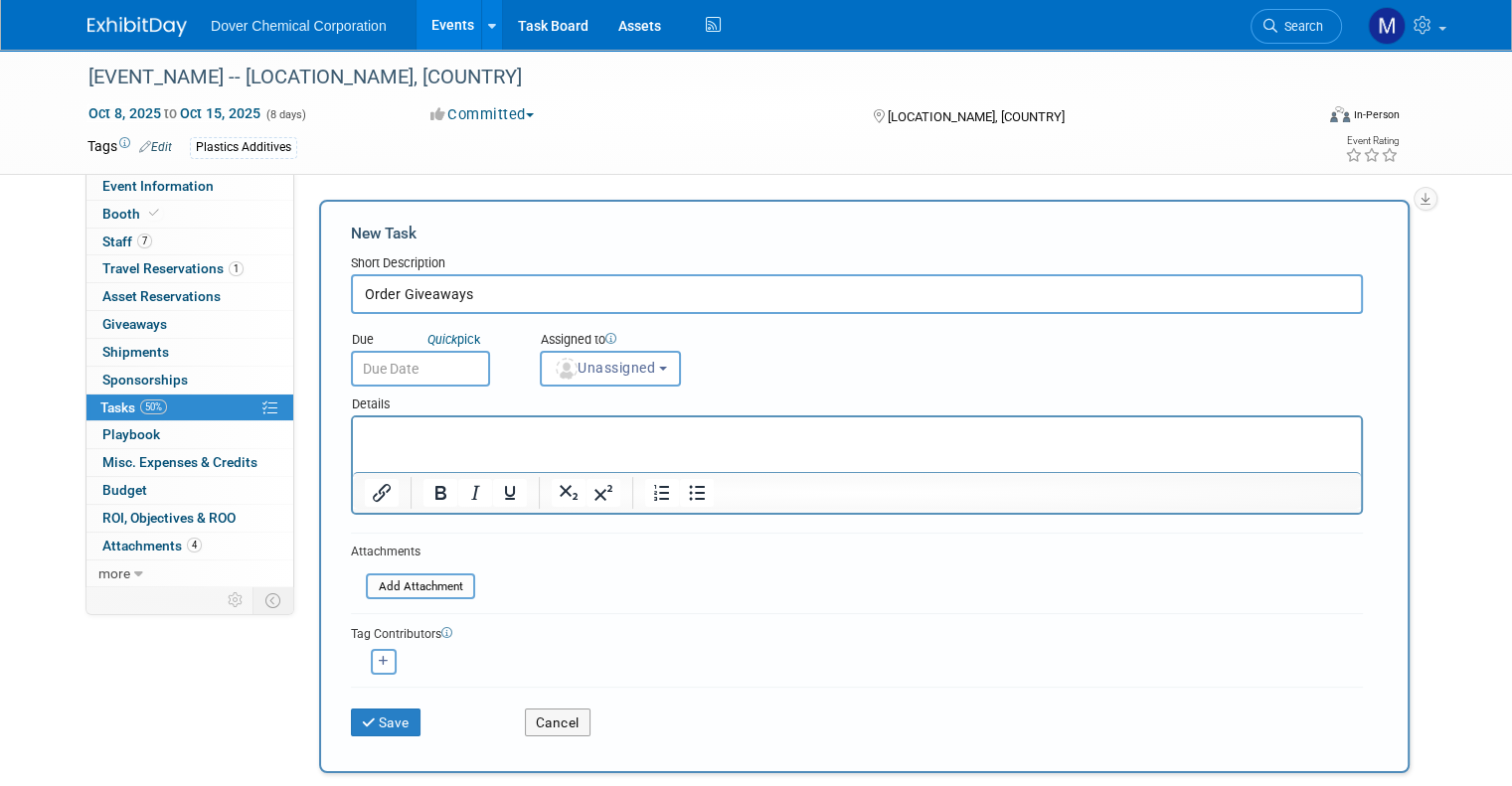 type on "Order Giveaways" 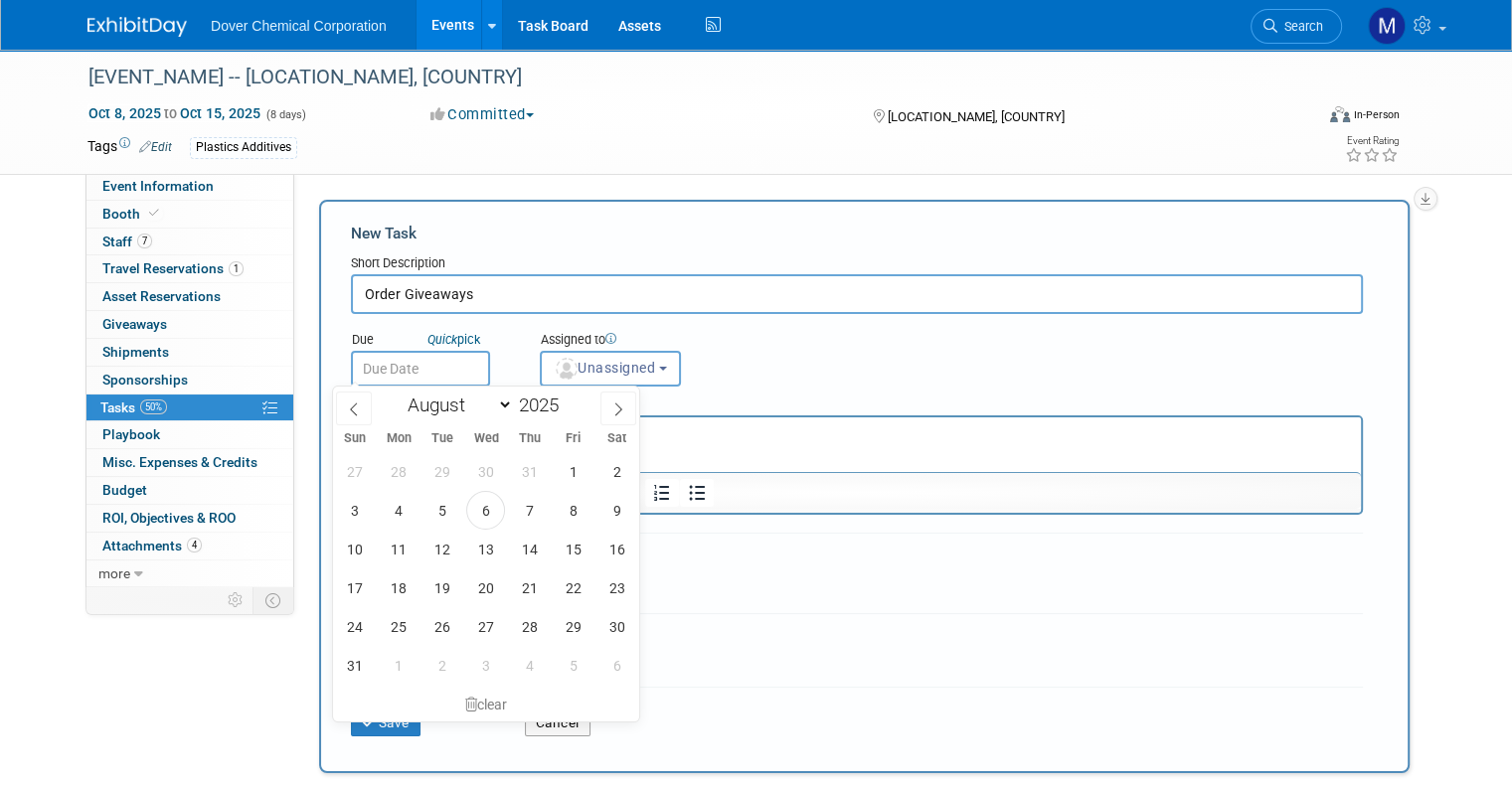 click at bounding box center [420, 369] 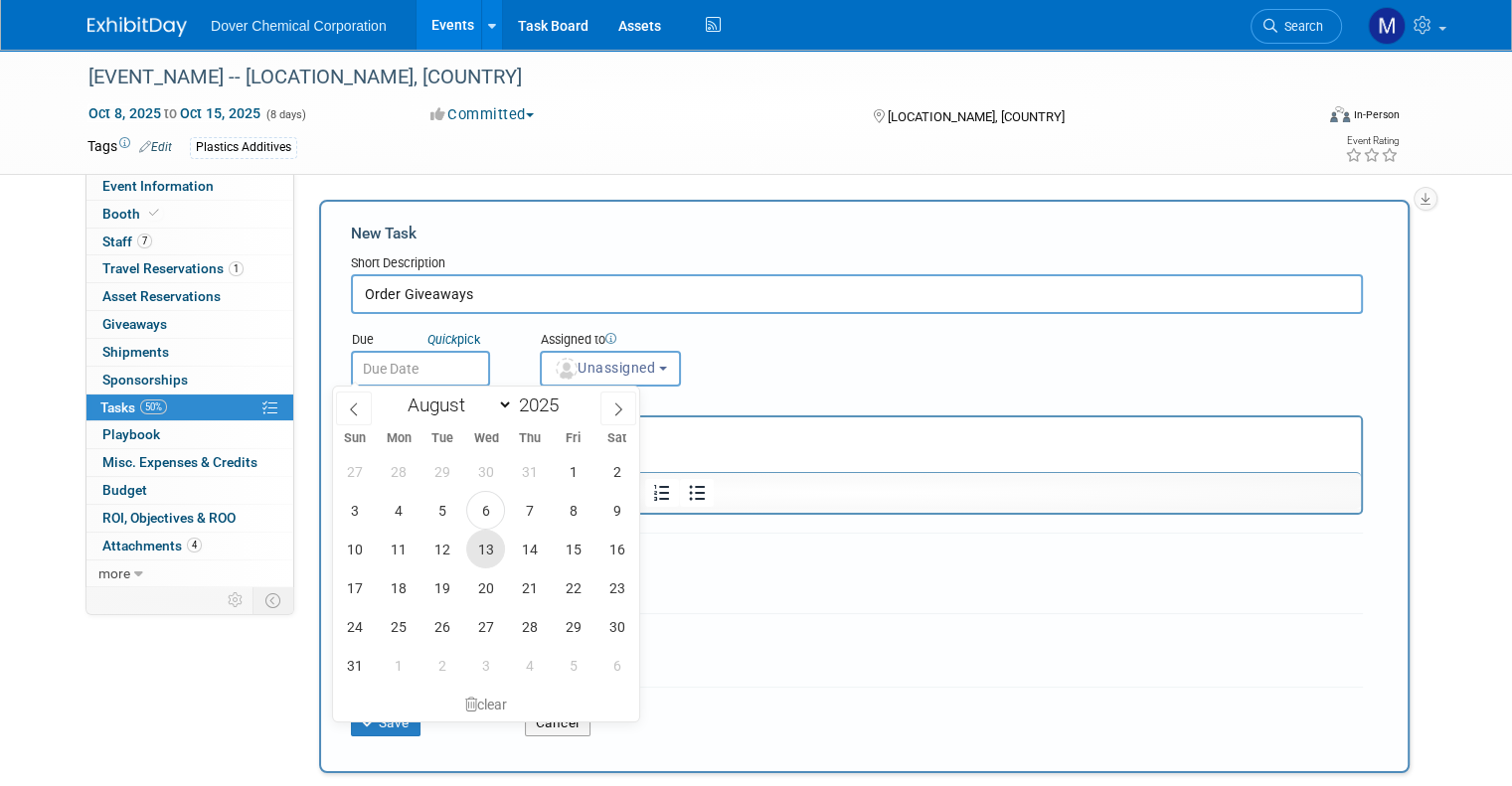 click on "13" at bounding box center [485, 549] 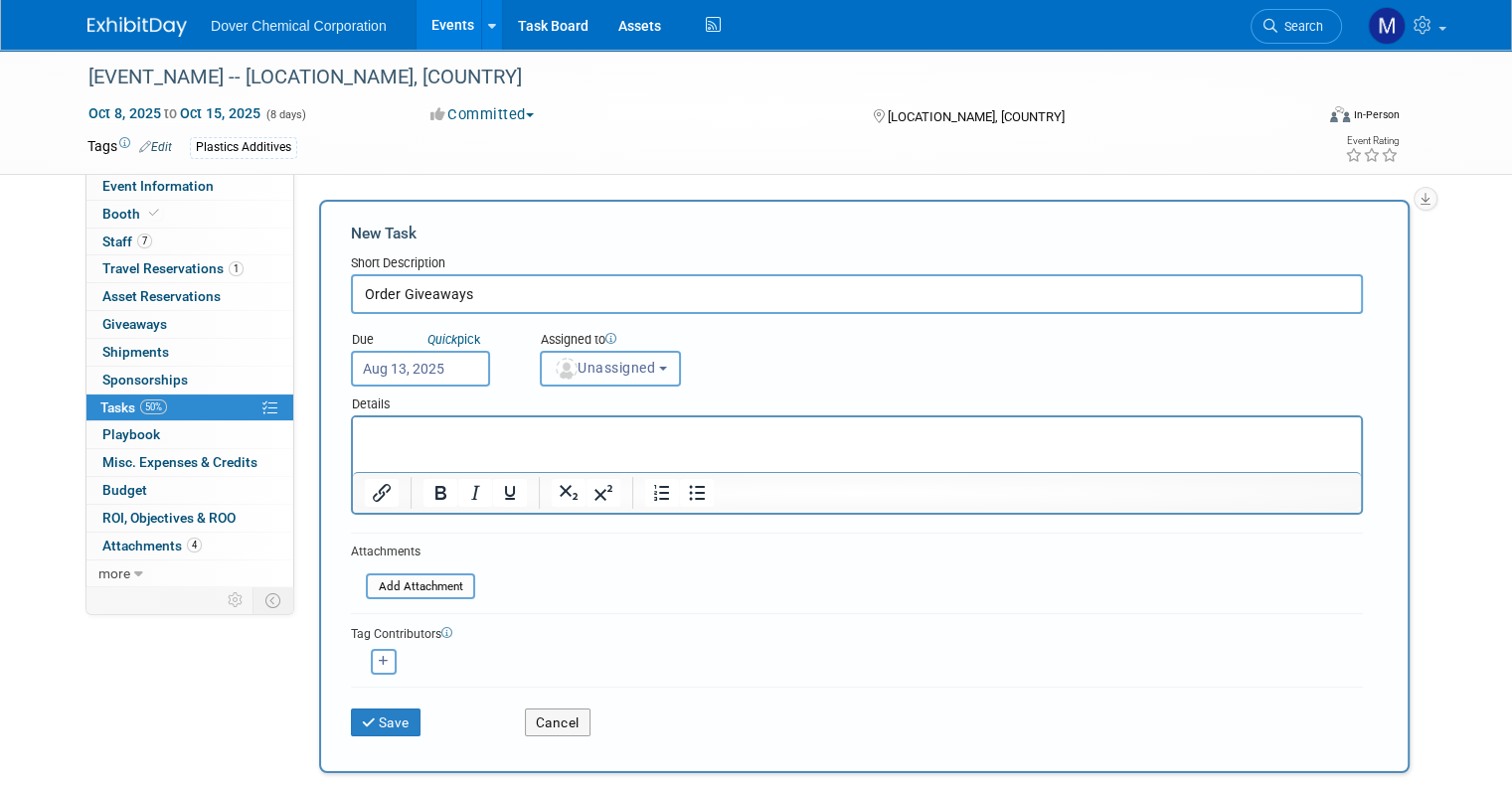 click on "Unassigned" at bounding box center (604, 368) 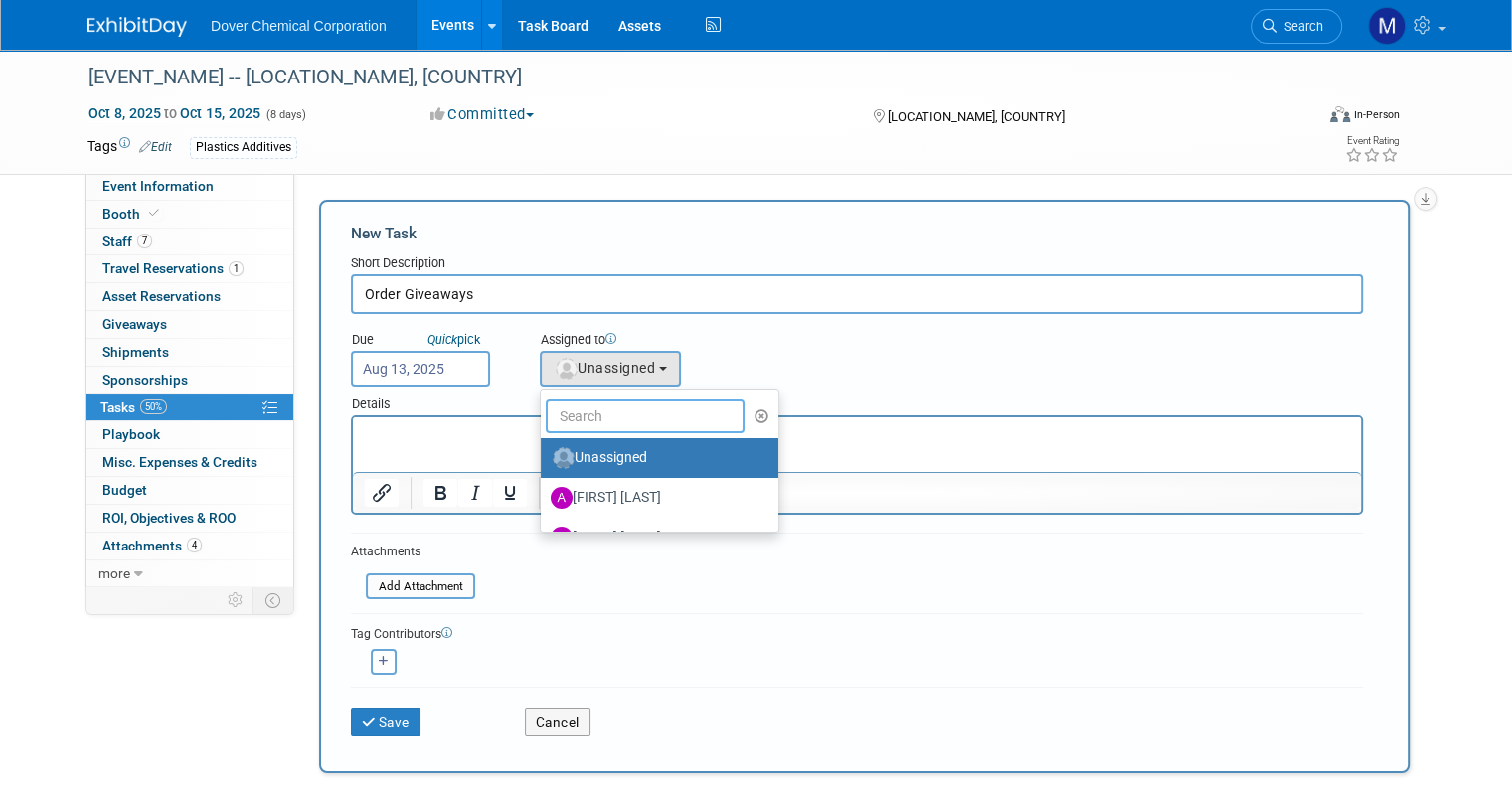 click at bounding box center (645, 416) 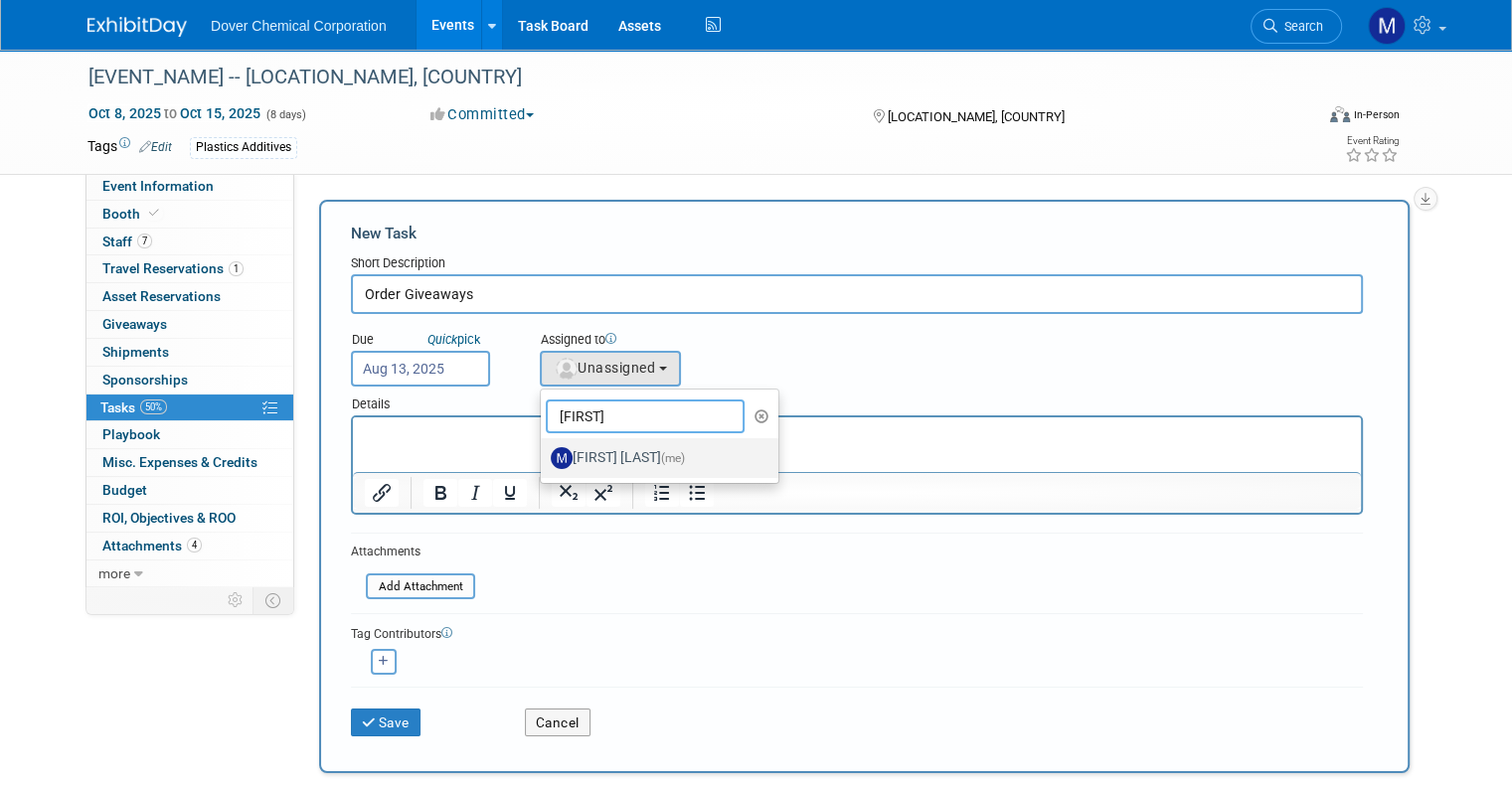 type on "[FIRST]" 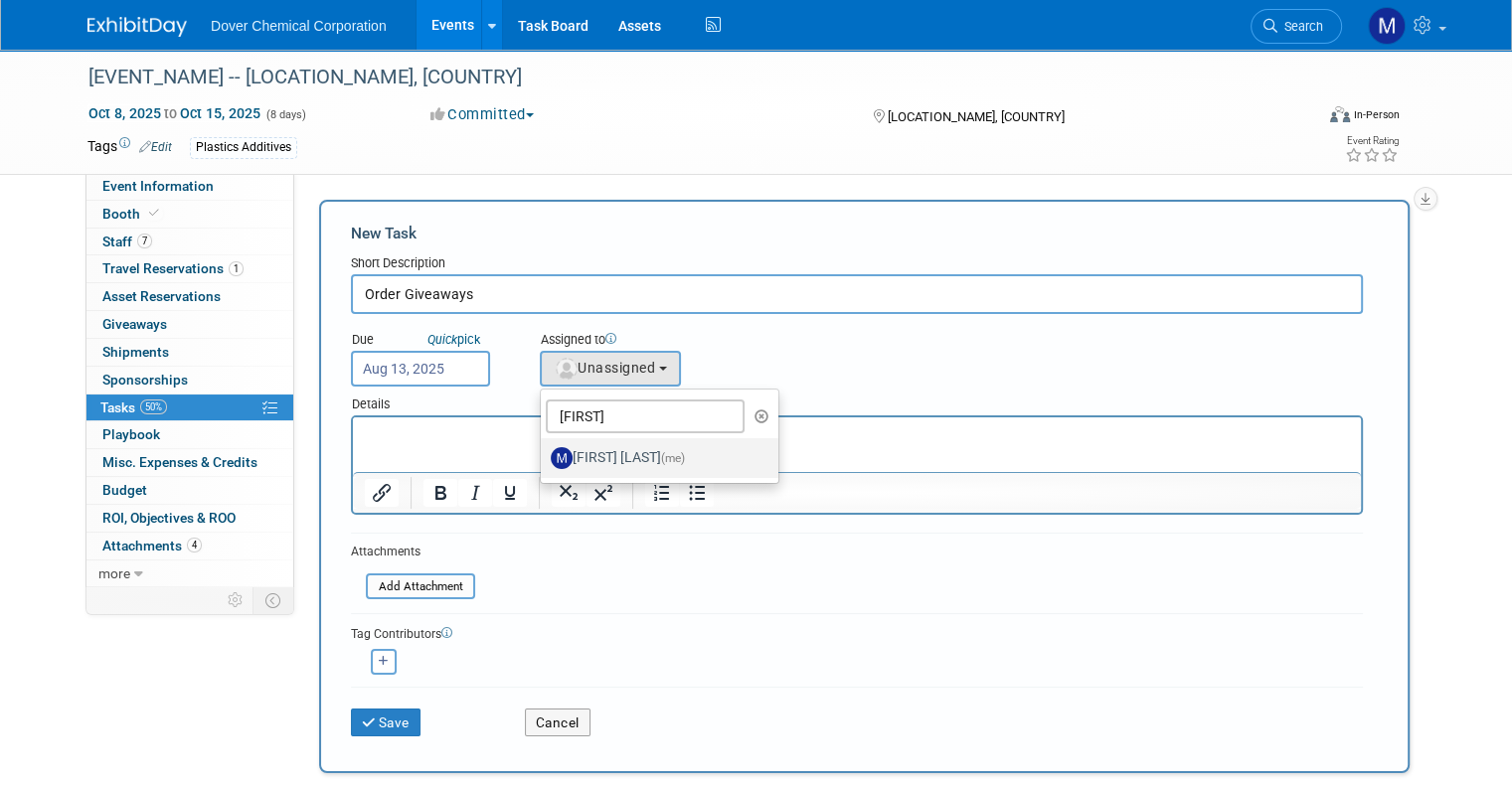 click on "[FIRST] [LAST]
(me)" at bounding box center (654, 458) 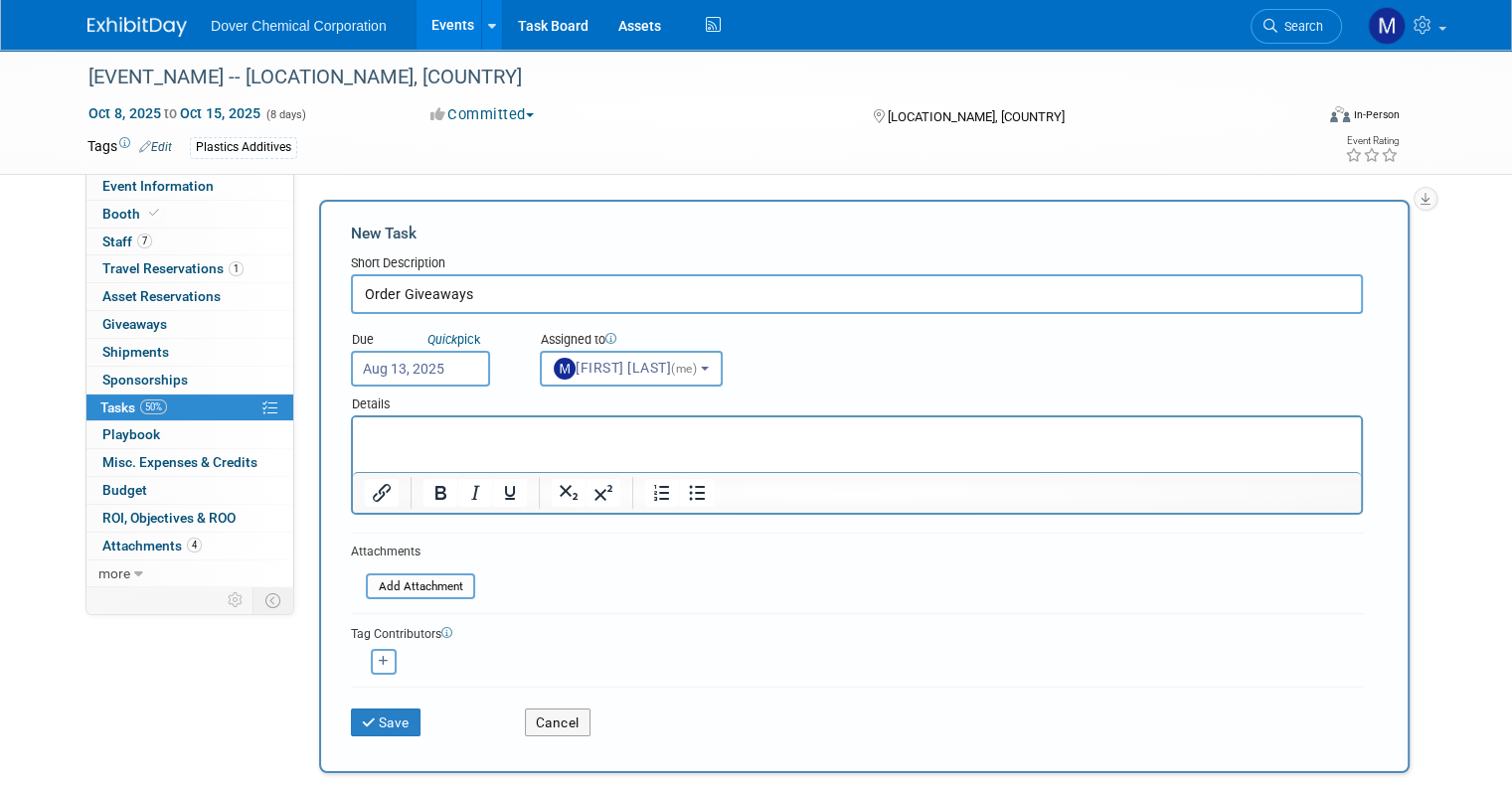 click at bounding box center [857, 435] 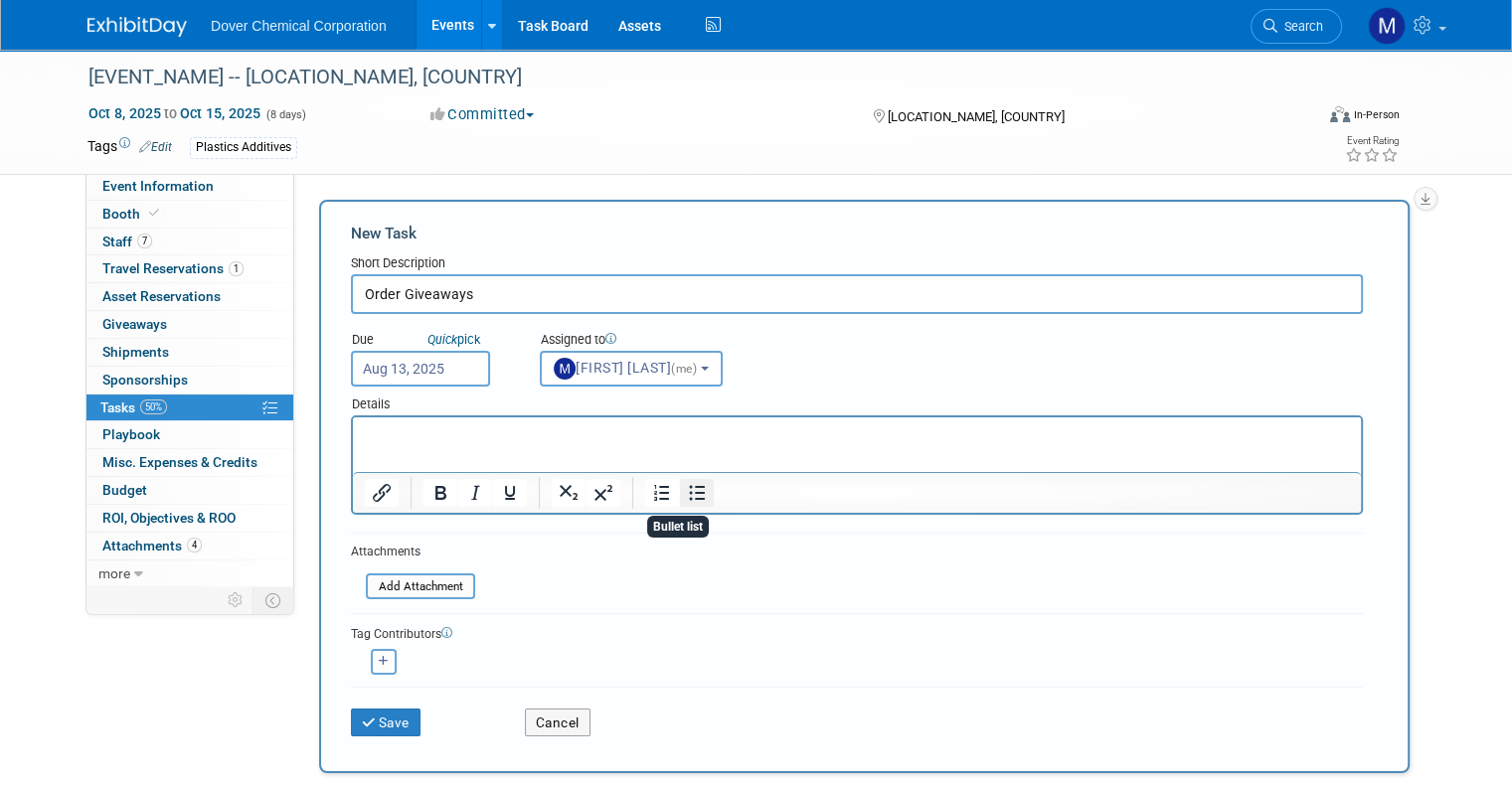 click 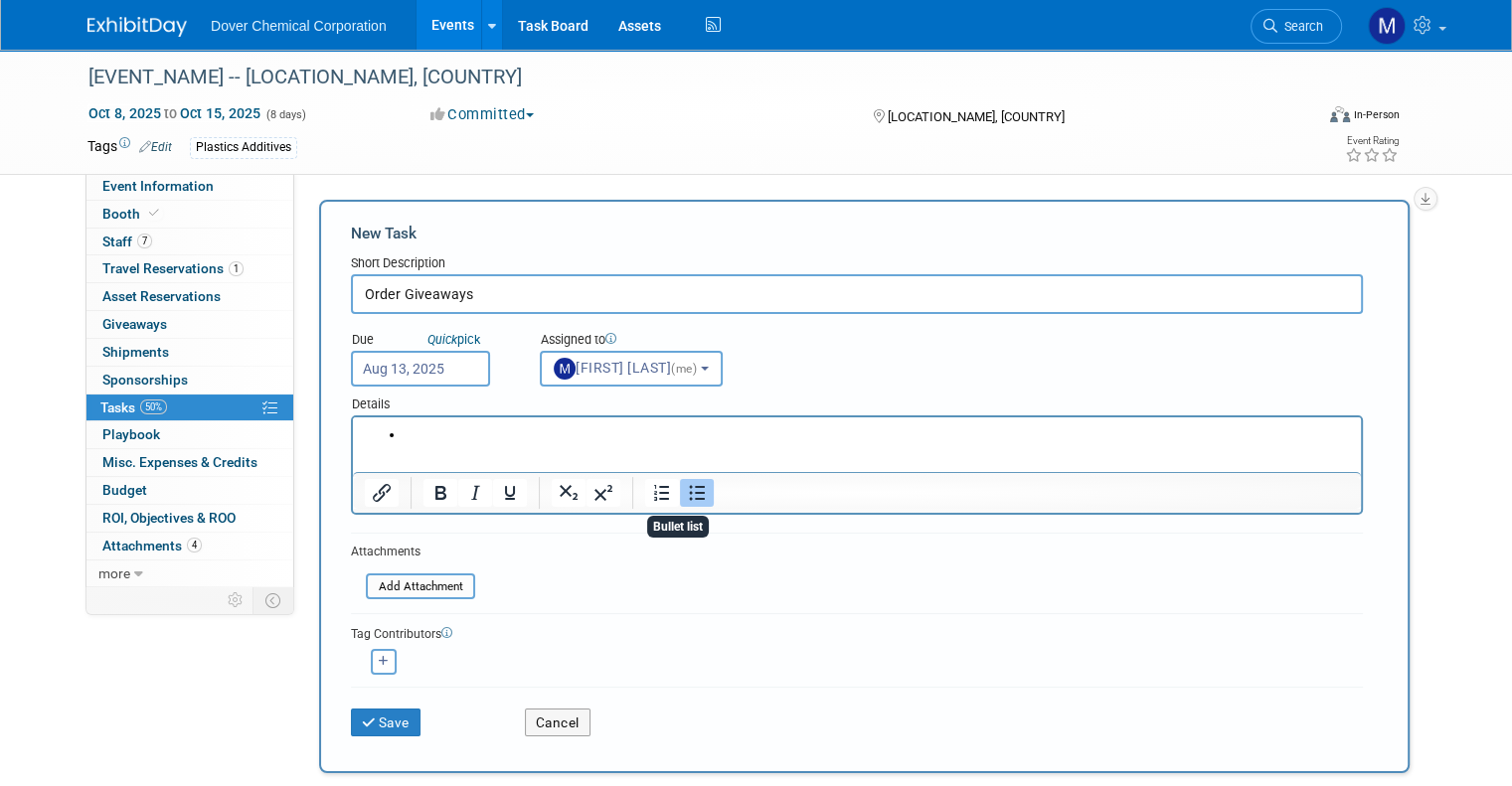 type 